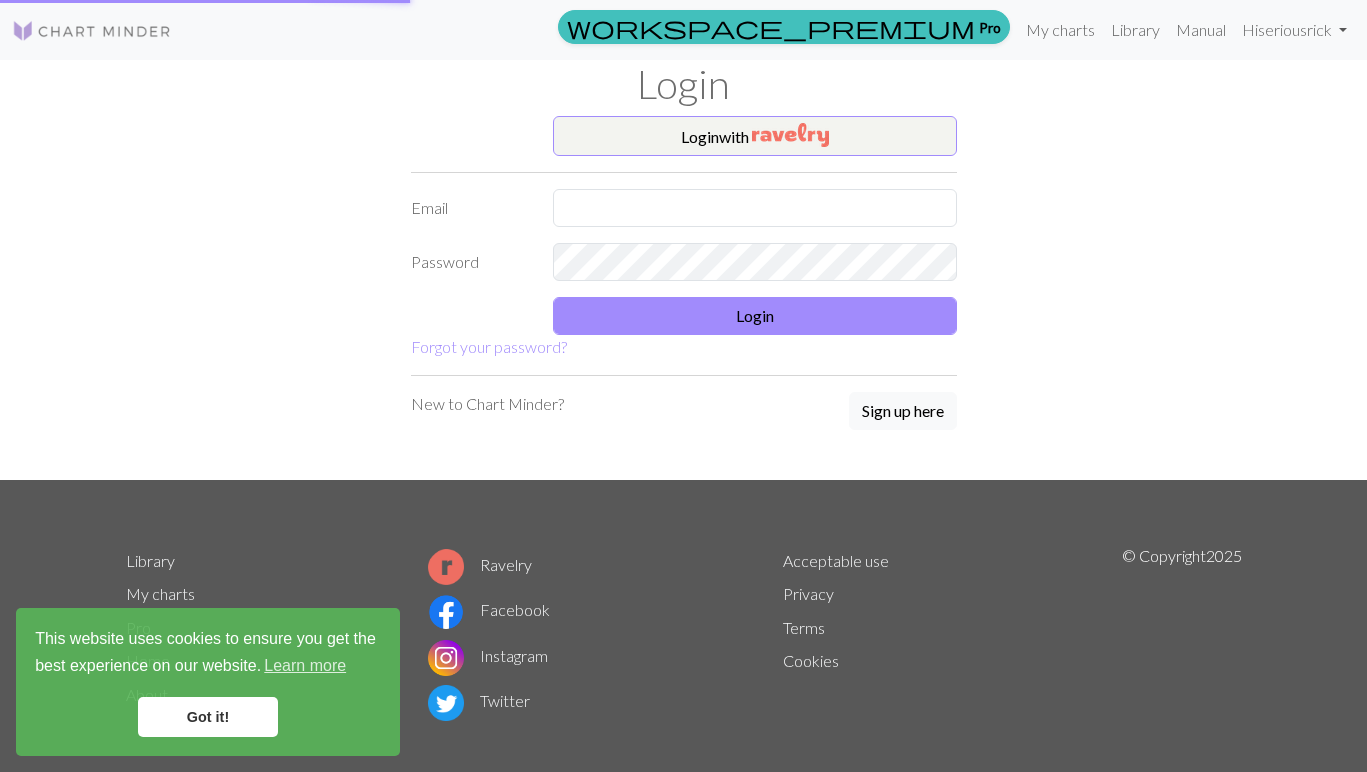 scroll, scrollTop: 0, scrollLeft: 0, axis: both 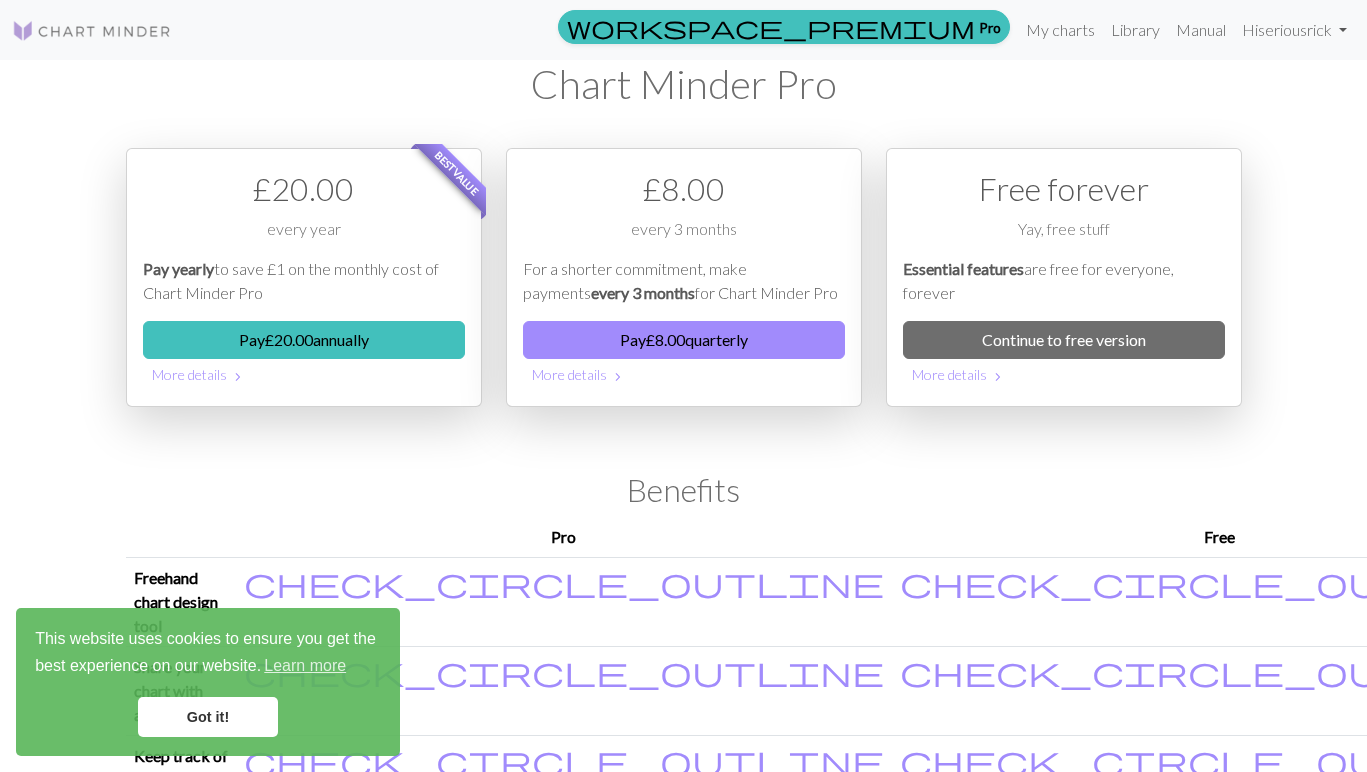 click on "Got it!" at bounding box center [208, 717] 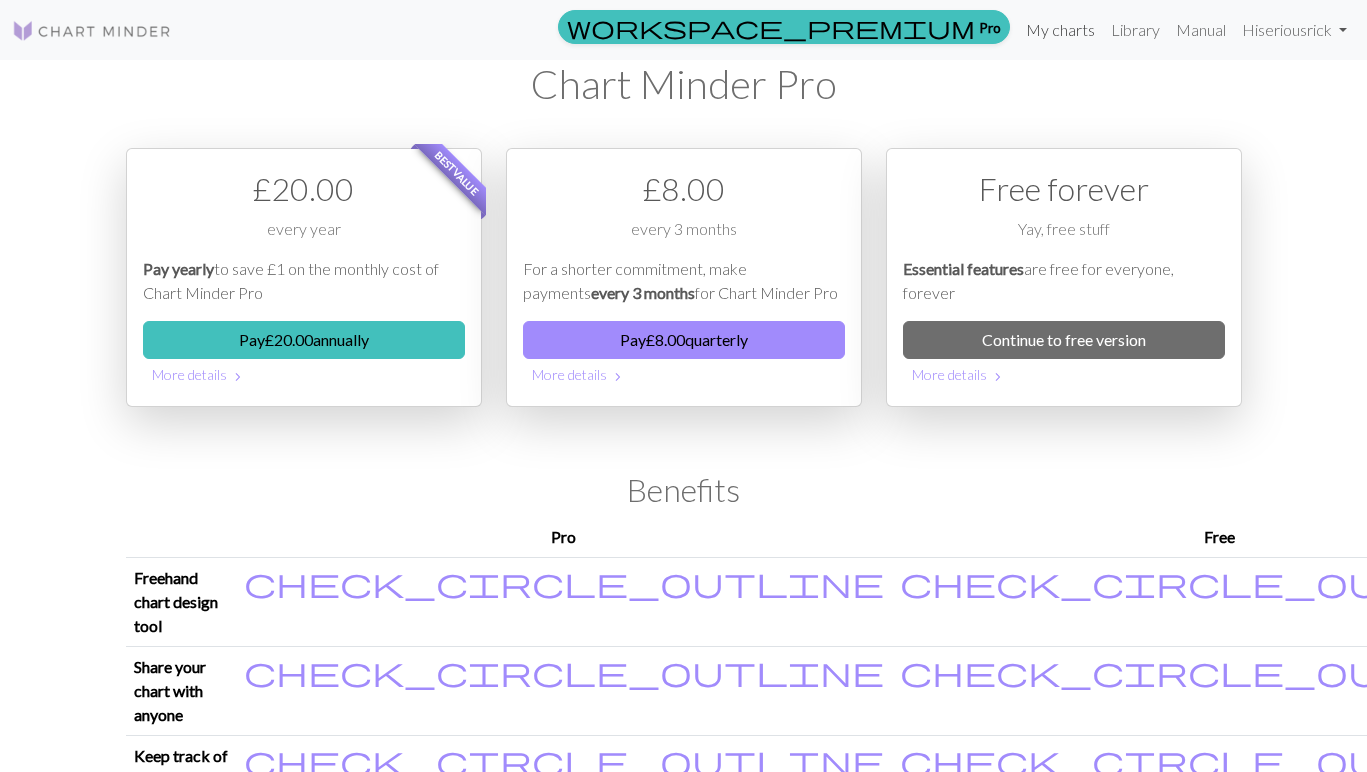 click on "My charts" at bounding box center [1060, 30] 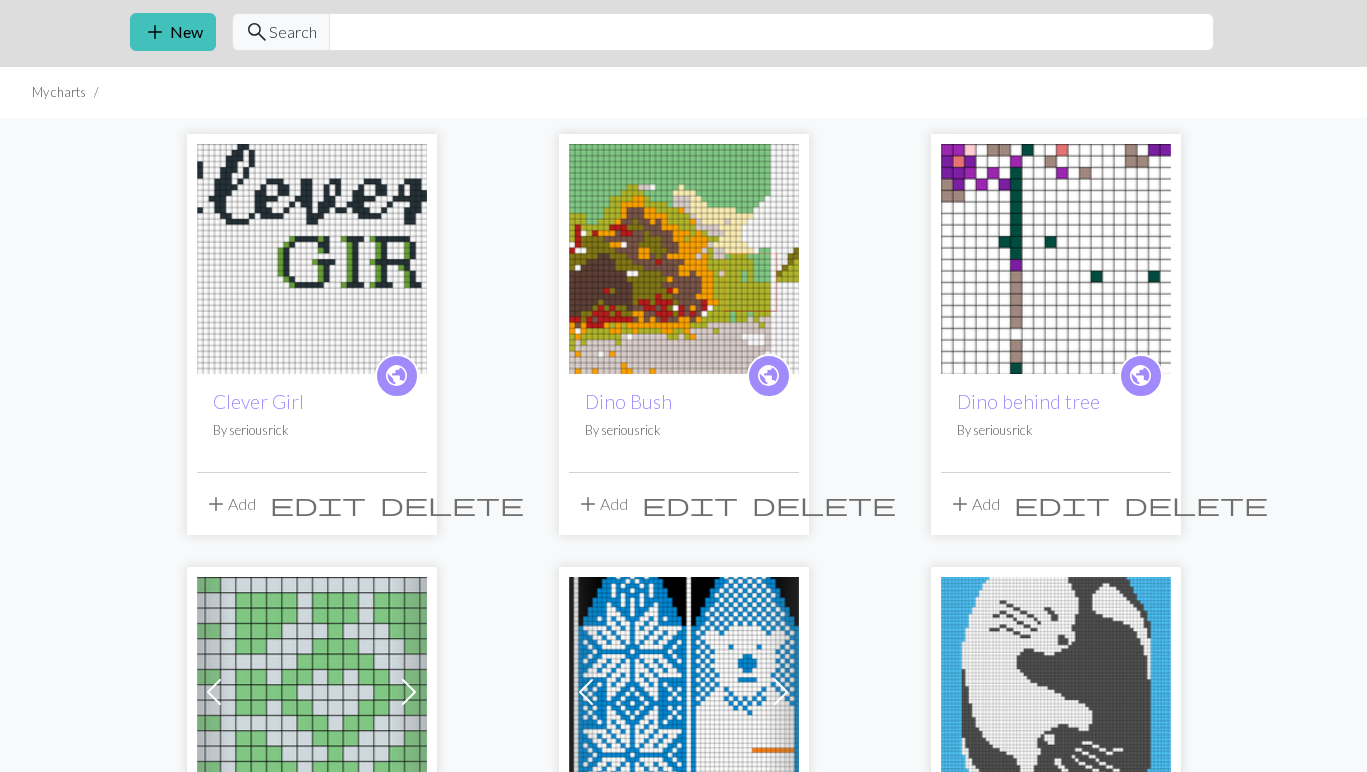 scroll, scrollTop: 65, scrollLeft: 0, axis: vertical 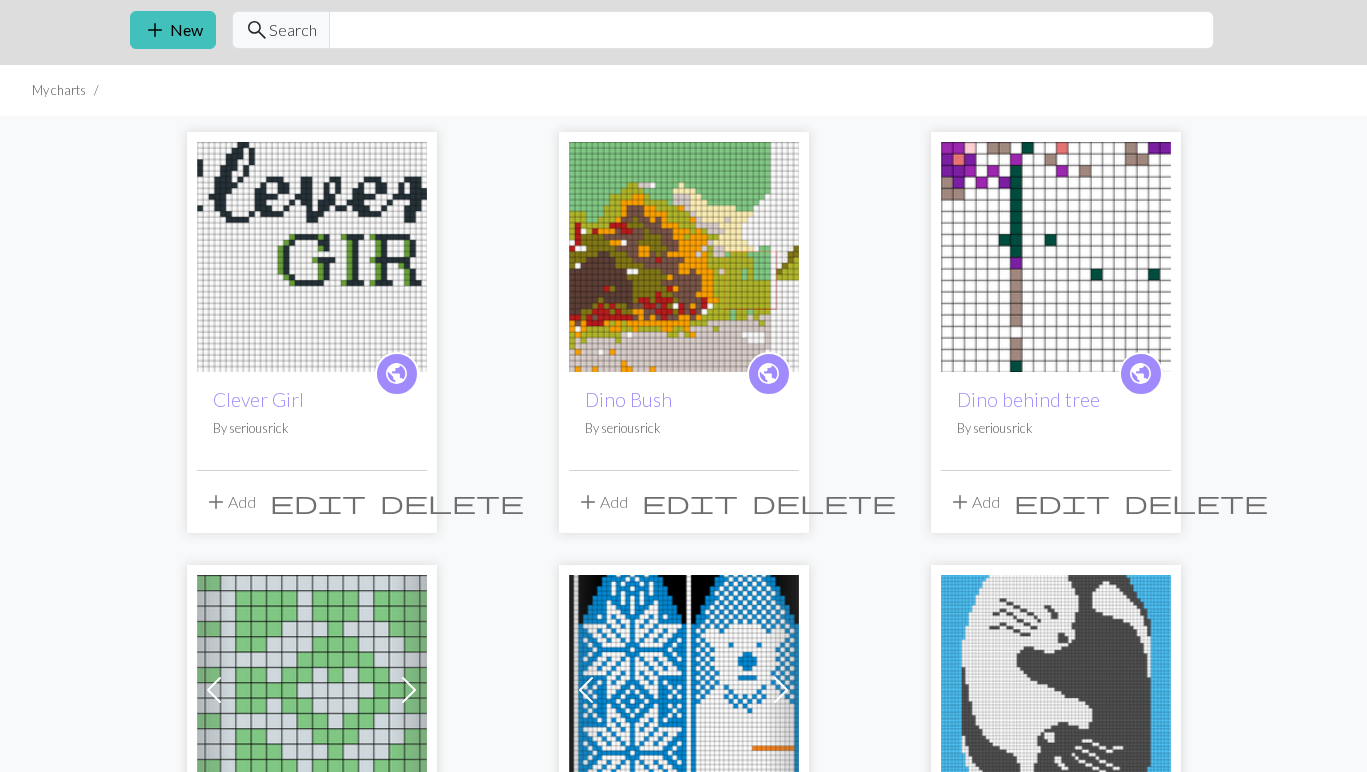 click at bounding box center (1056, 257) 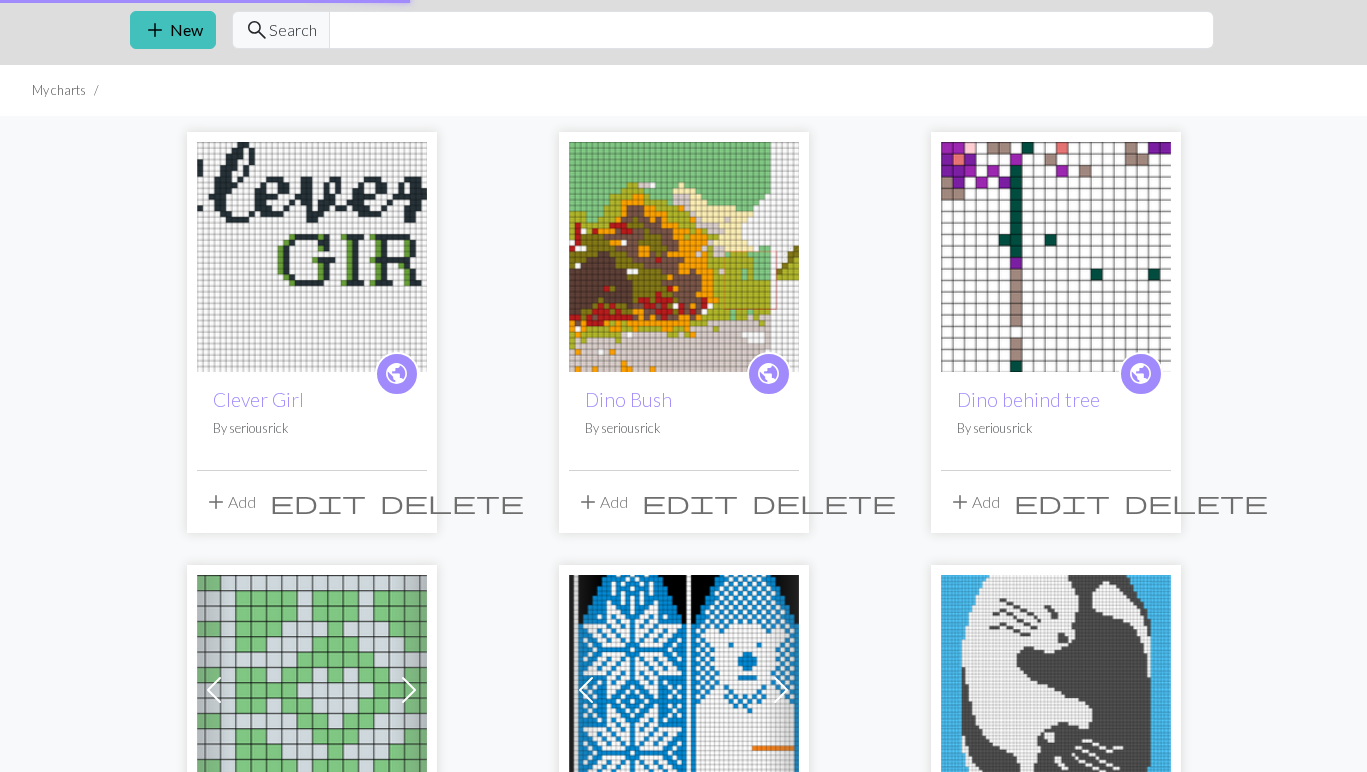 scroll, scrollTop: 0, scrollLeft: 0, axis: both 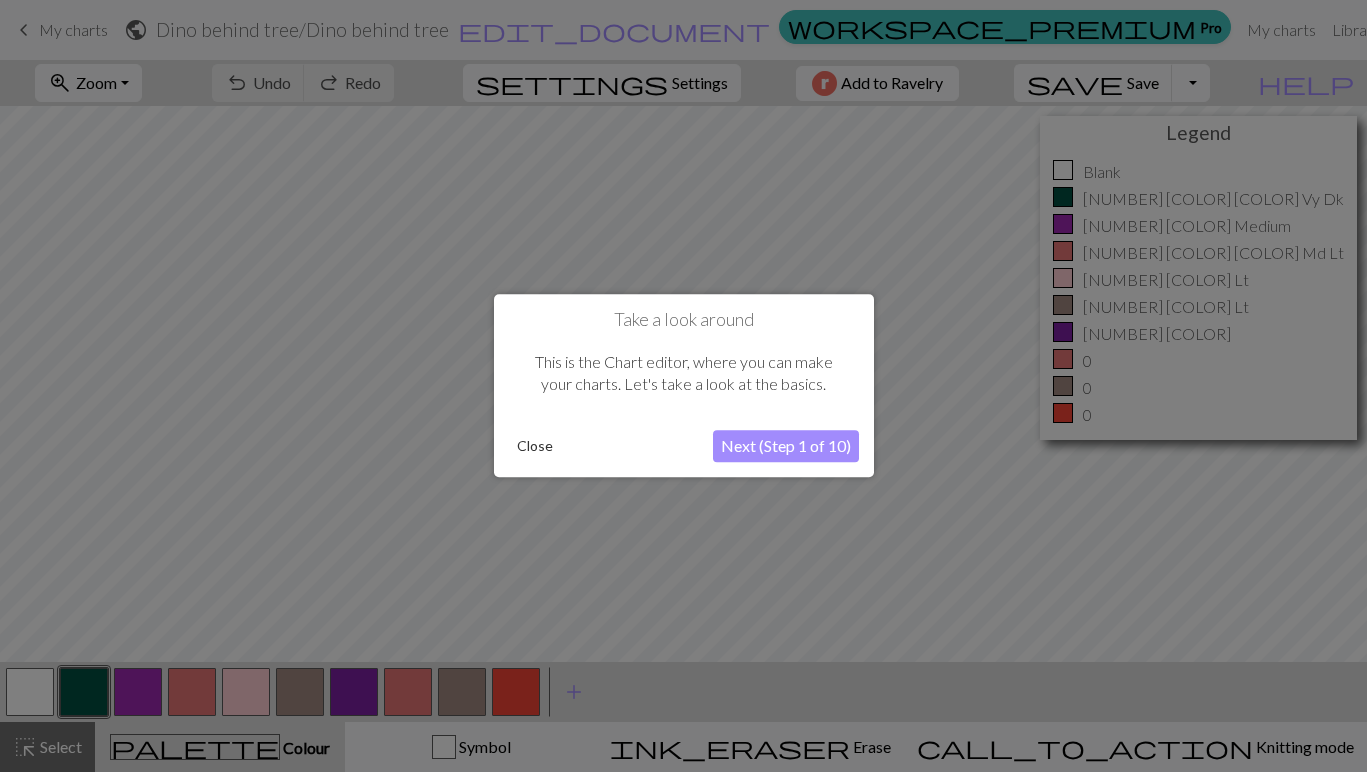 click on "Close" at bounding box center [535, 447] 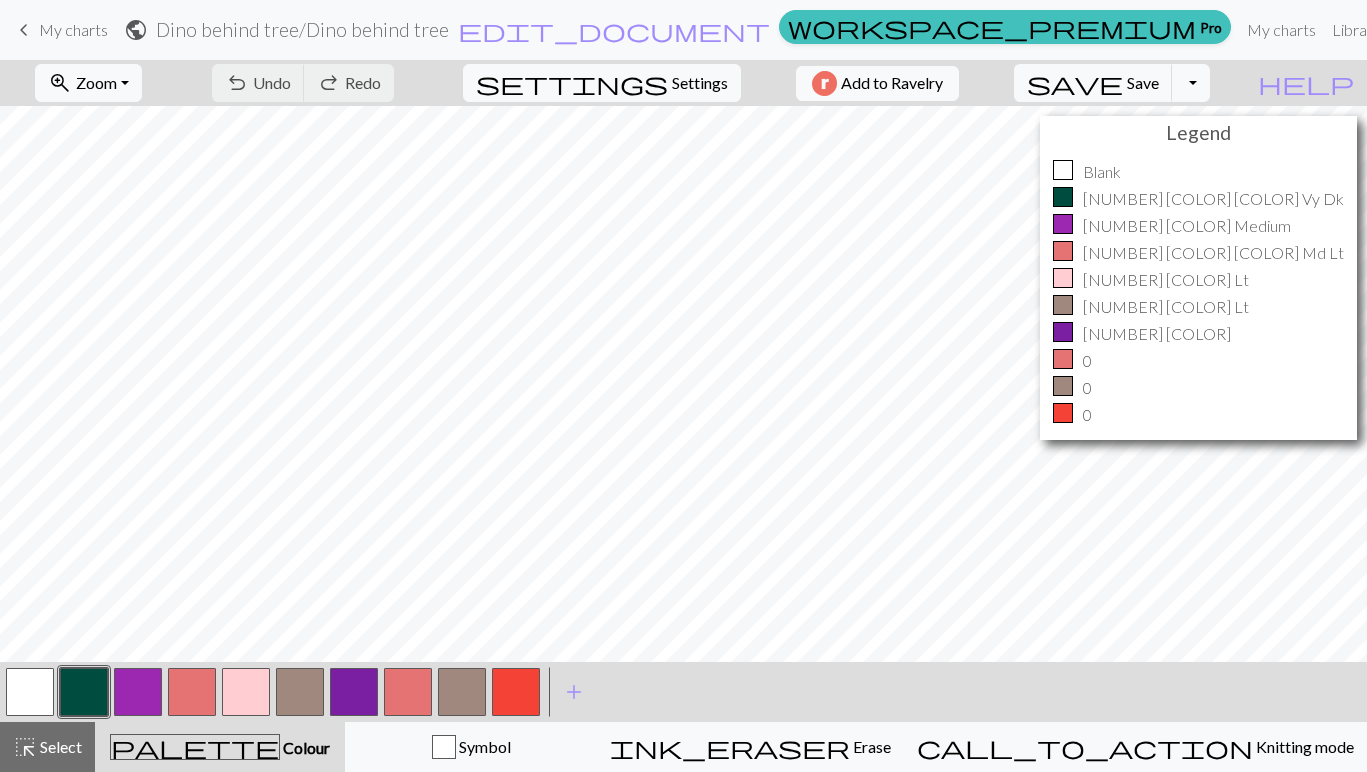 click on "My charts" at bounding box center [73, 29] 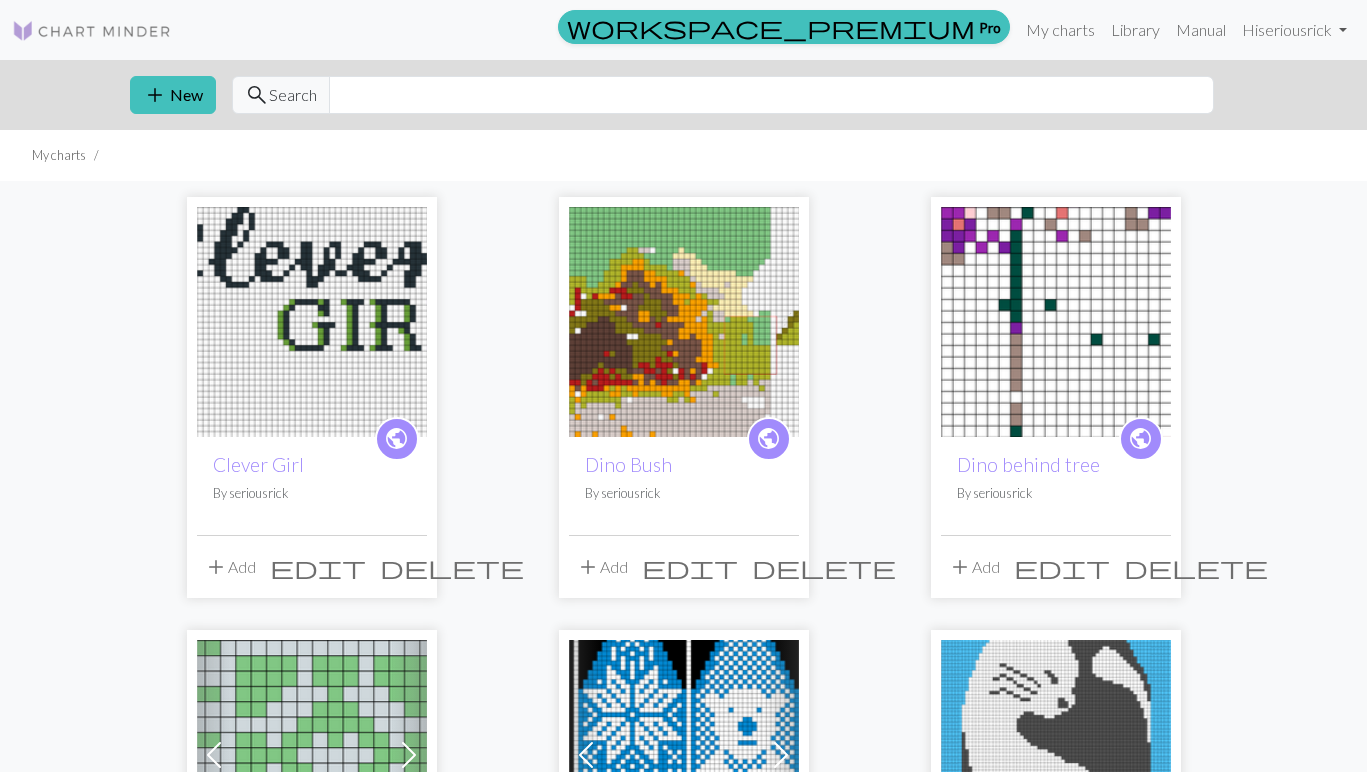 click at bounding box center [312, 322] 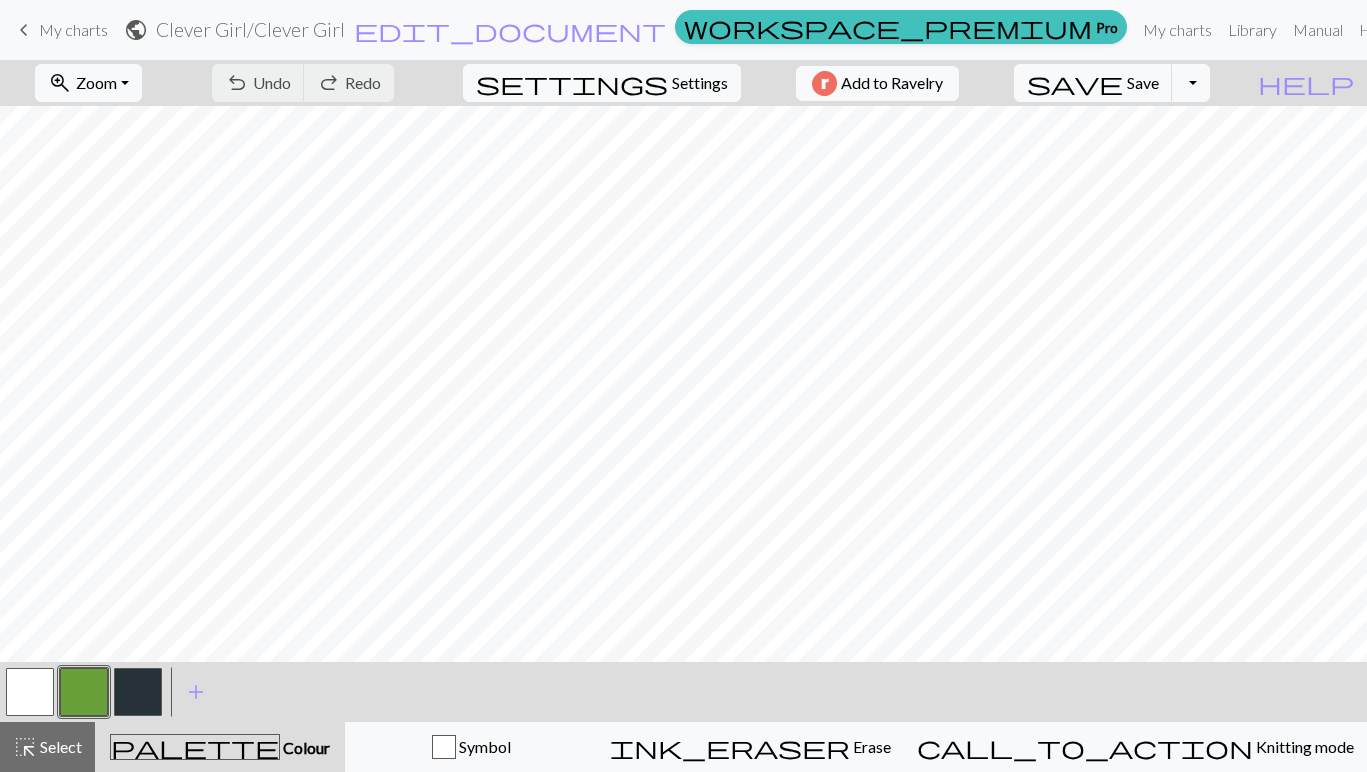click on "My charts" at bounding box center [73, 29] 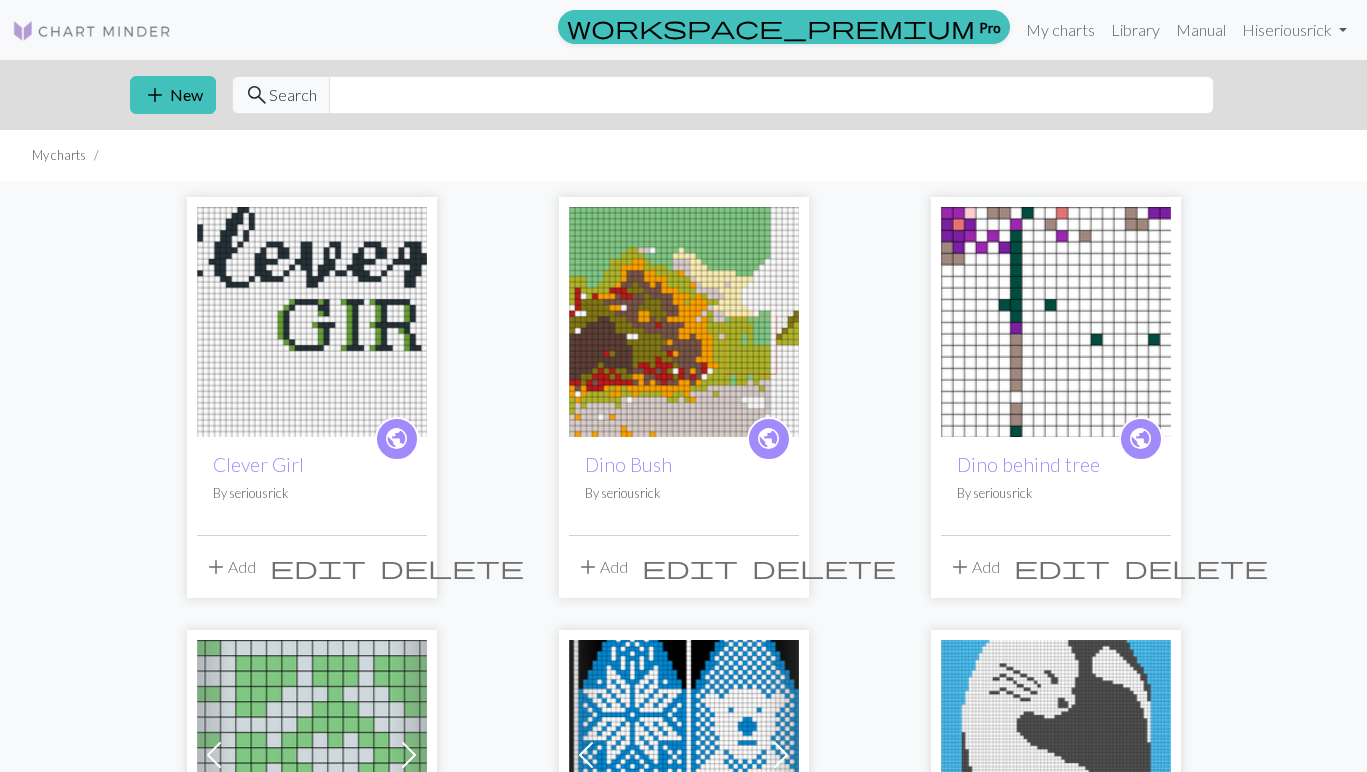 click at bounding box center (684, 322) 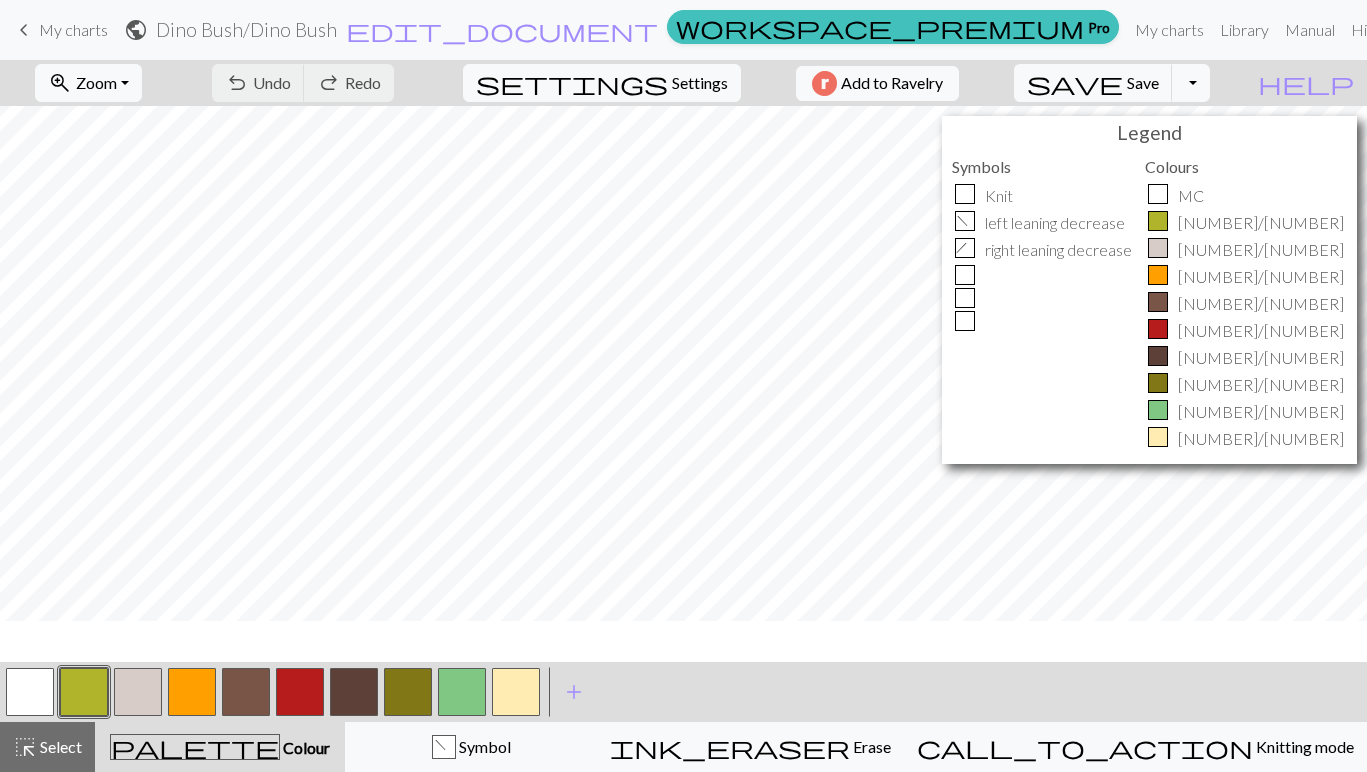 scroll, scrollTop: 51, scrollLeft: 0, axis: vertical 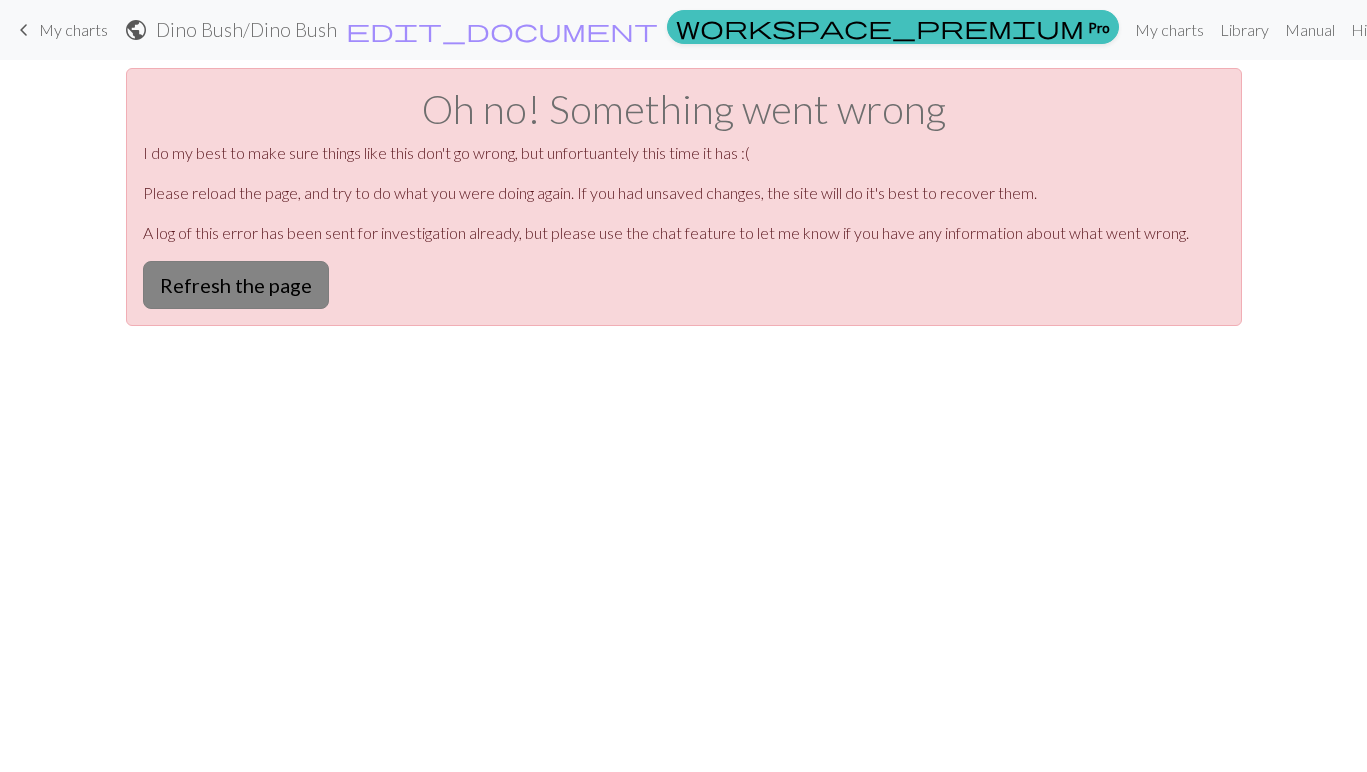 click on "Refresh the page" at bounding box center (236, 285) 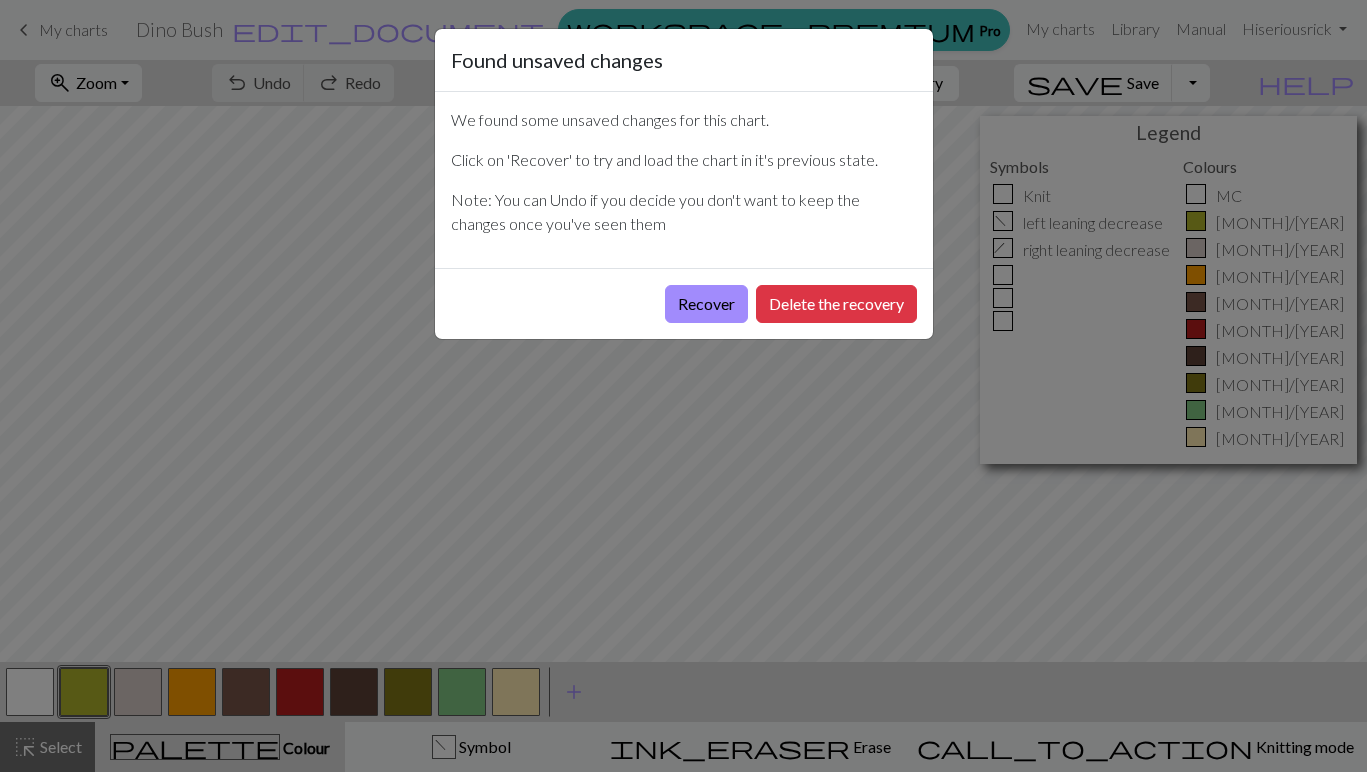 scroll, scrollTop: 0, scrollLeft: 0, axis: both 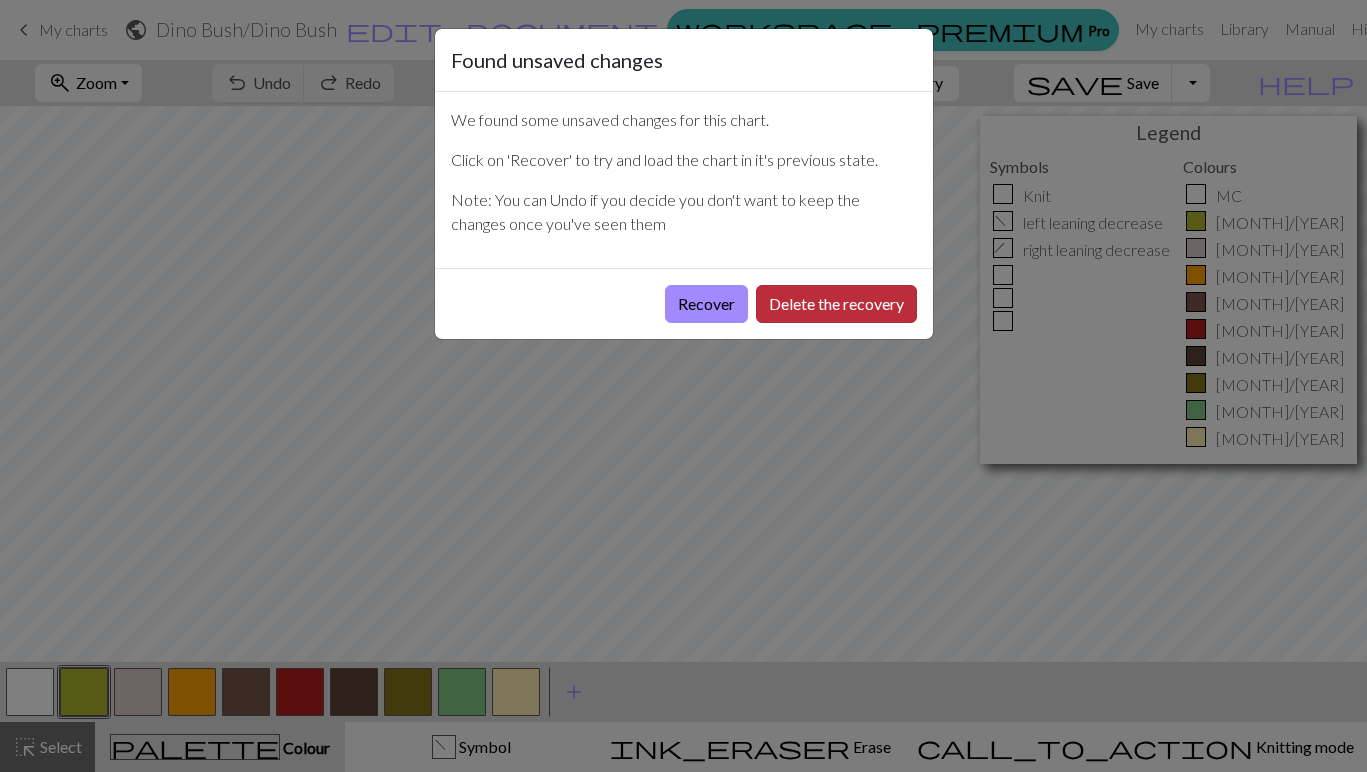 click on "Delete the recovery" at bounding box center [836, 304] 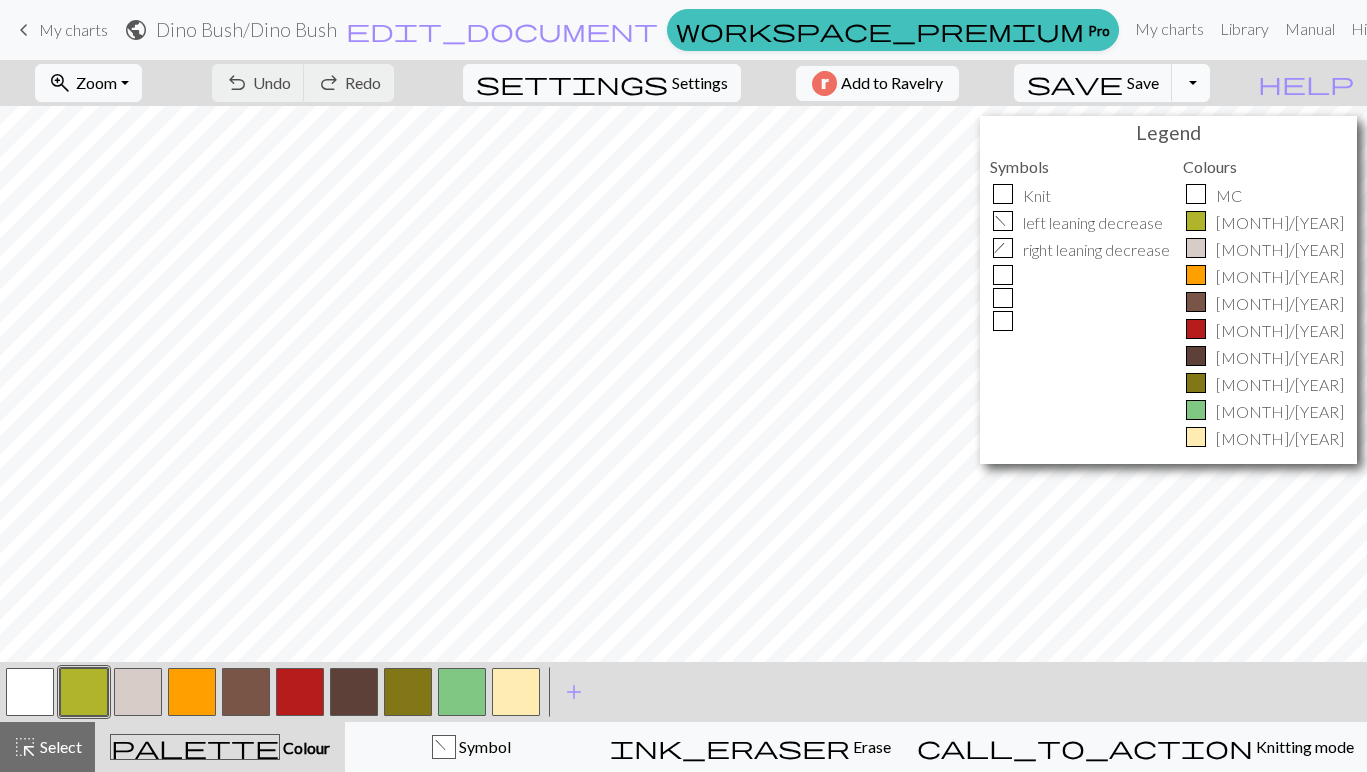 click on "Toggle Dropdown" at bounding box center (1191, 83) 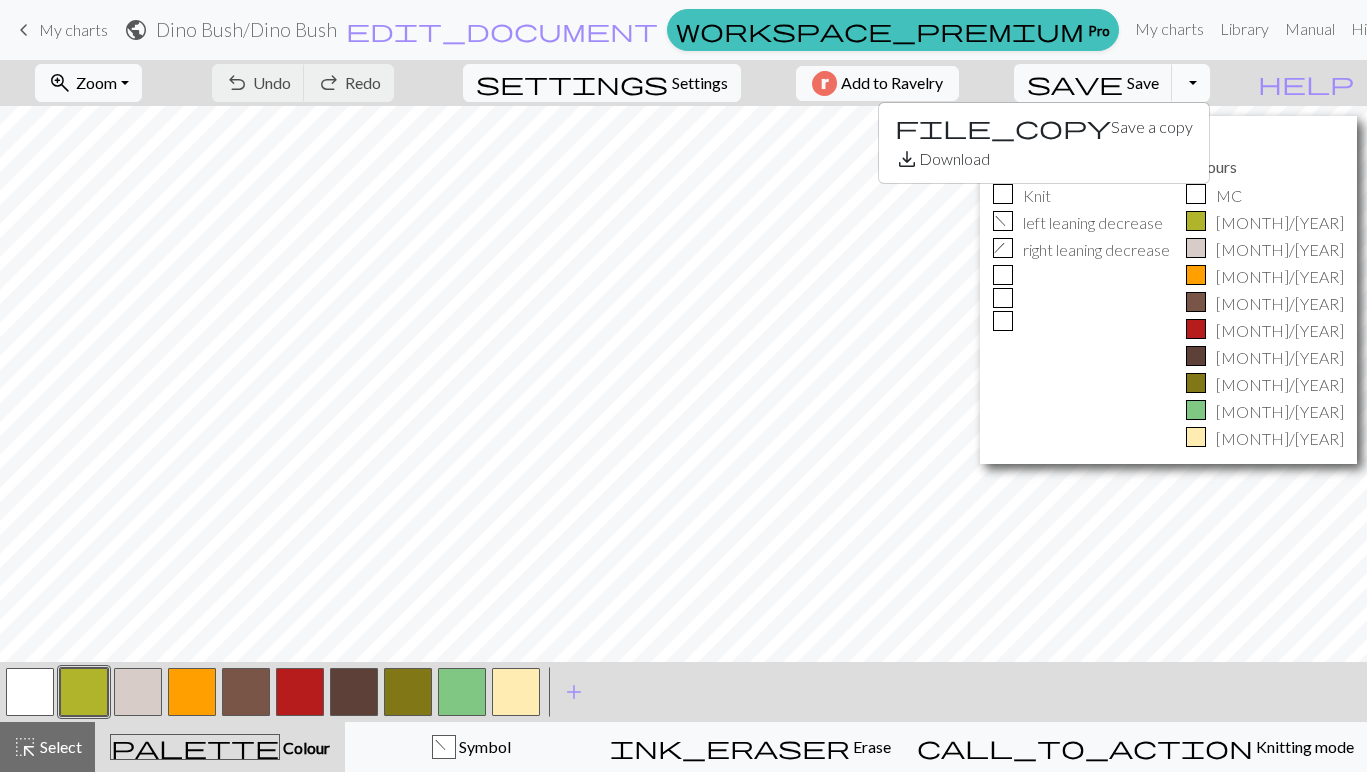 click on "Toggle Dropdown" at bounding box center [1191, 83] 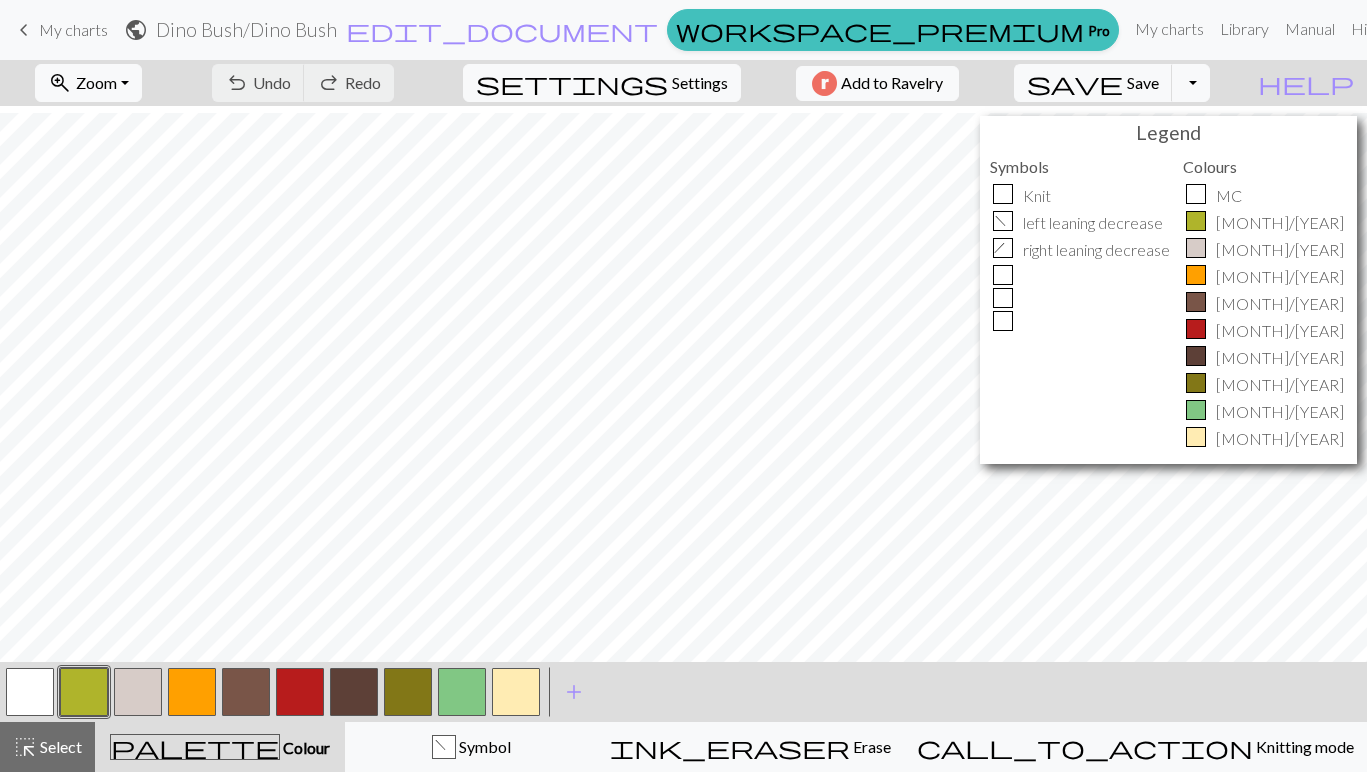 scroll, scrollTop: 73, scrollLeft: 0, axis: vertical 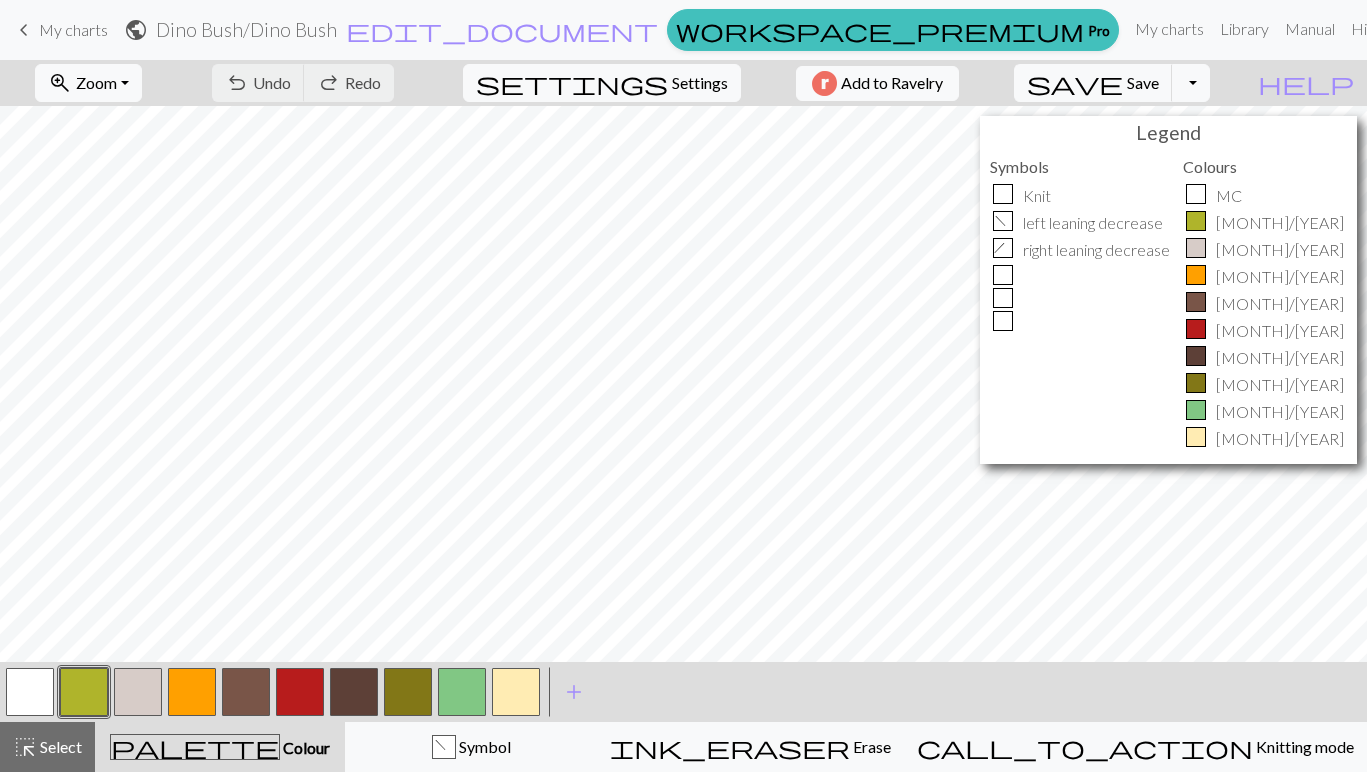 click on "My charts" at bounding box center [73, 29] 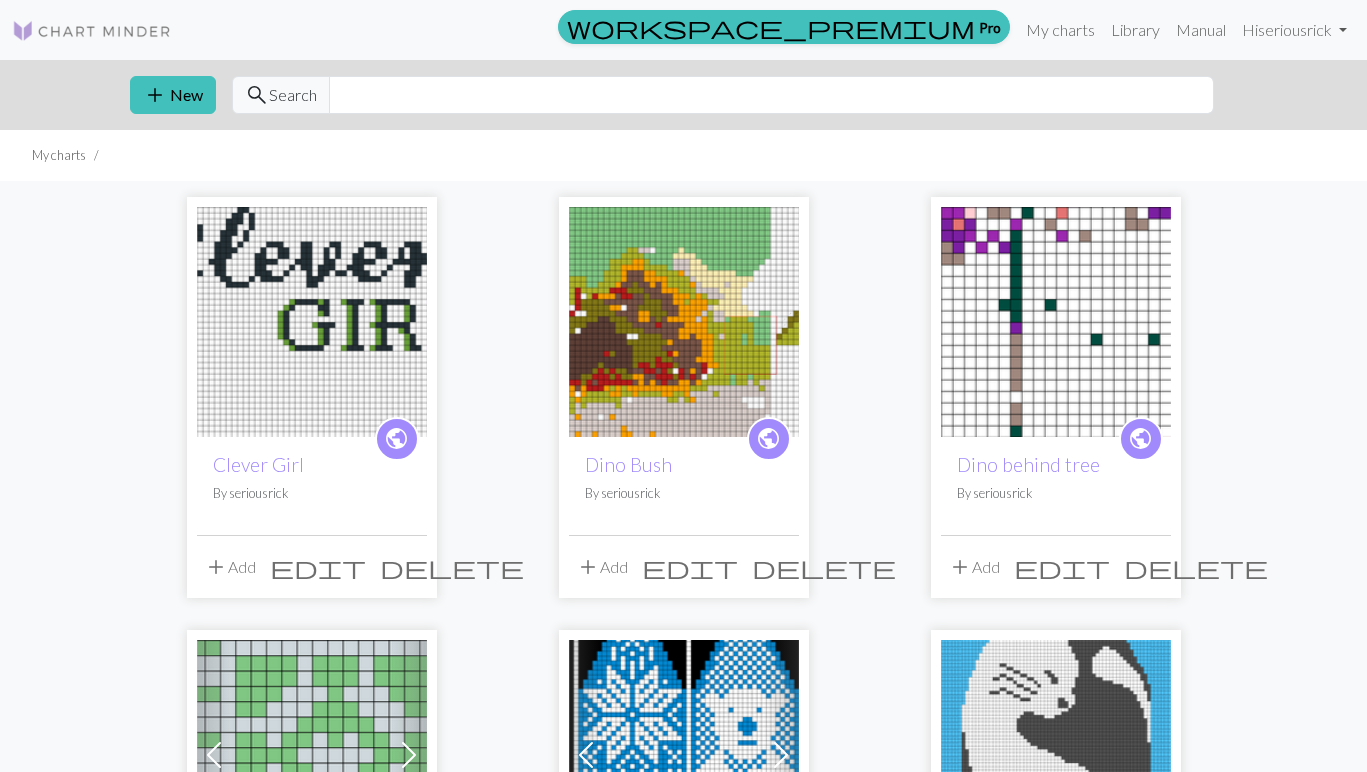 click on "delete" at bounding box center [1196, 567] 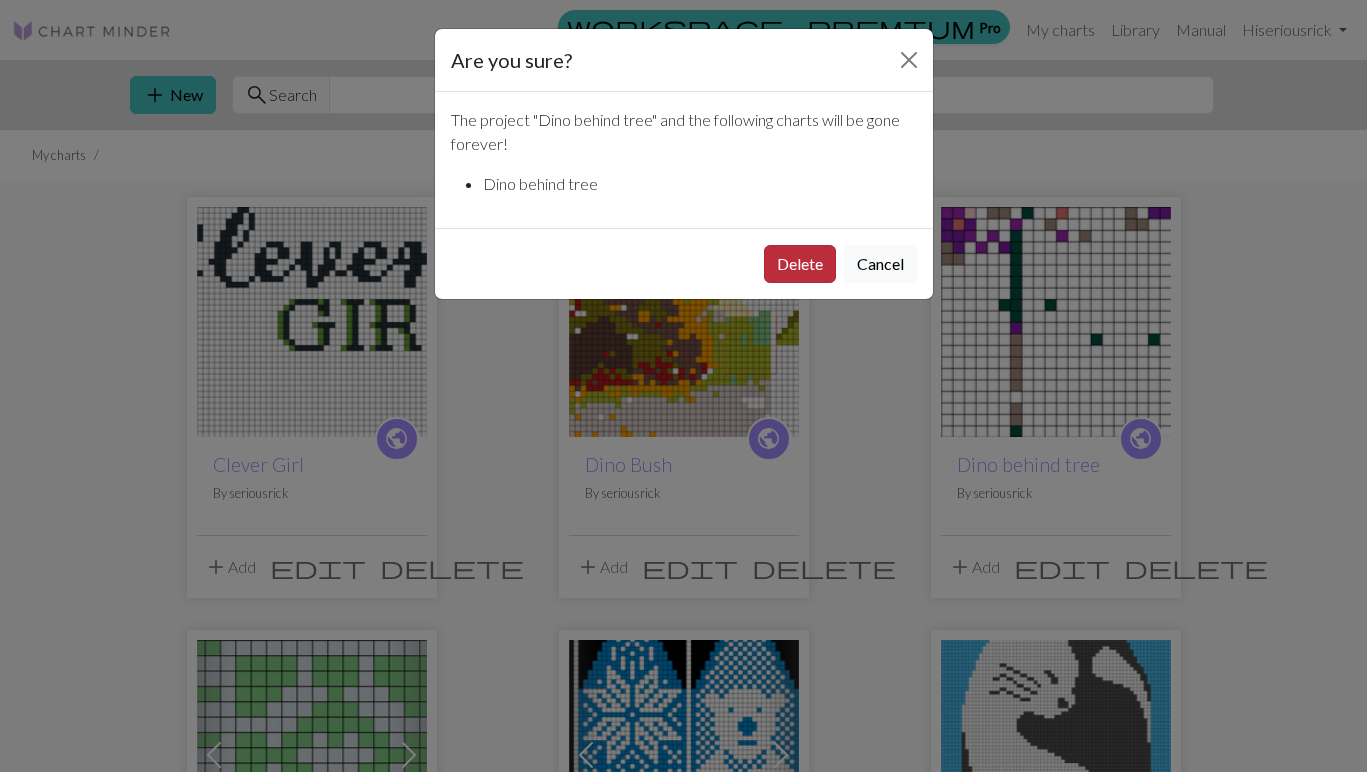 click on "Delete" at bounding box center (800, 264) 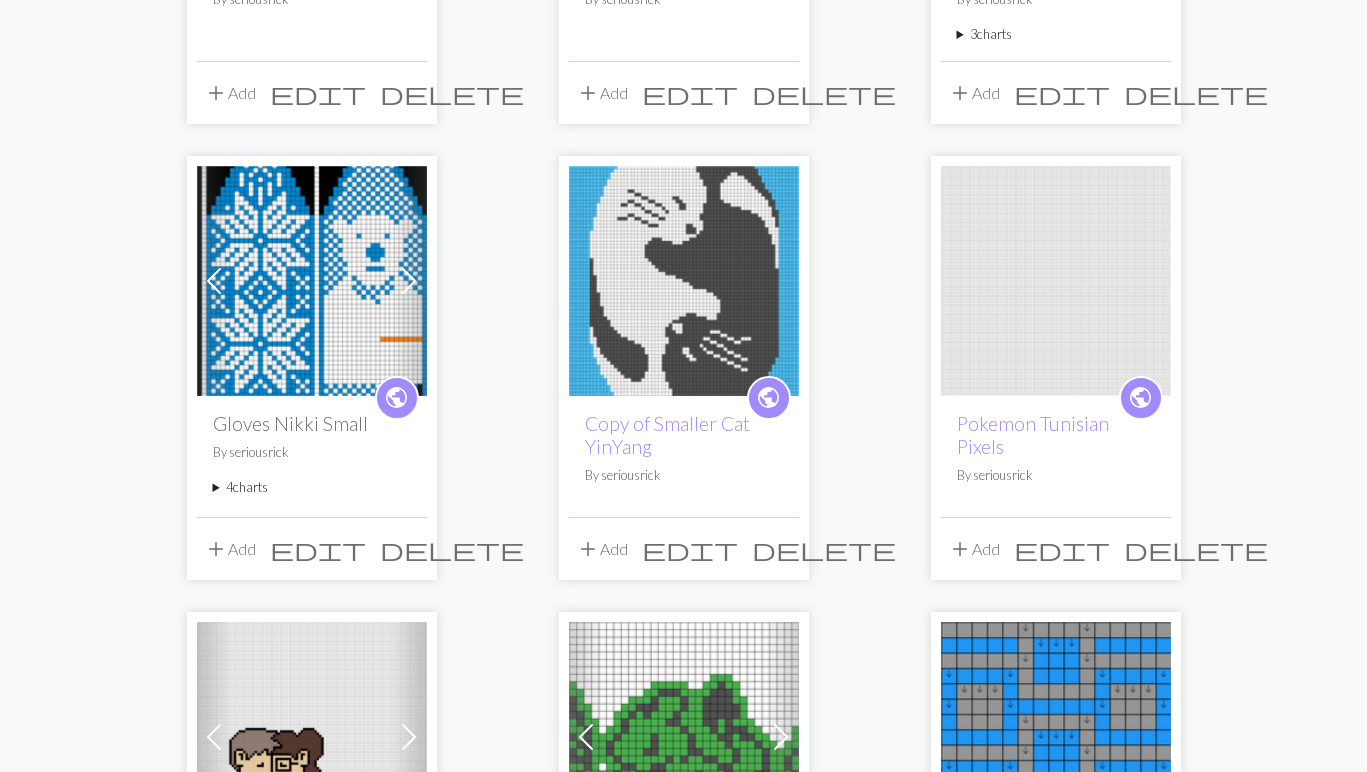 scroll, scrollTop: 498, scrollLeft: 0, axis: vertical 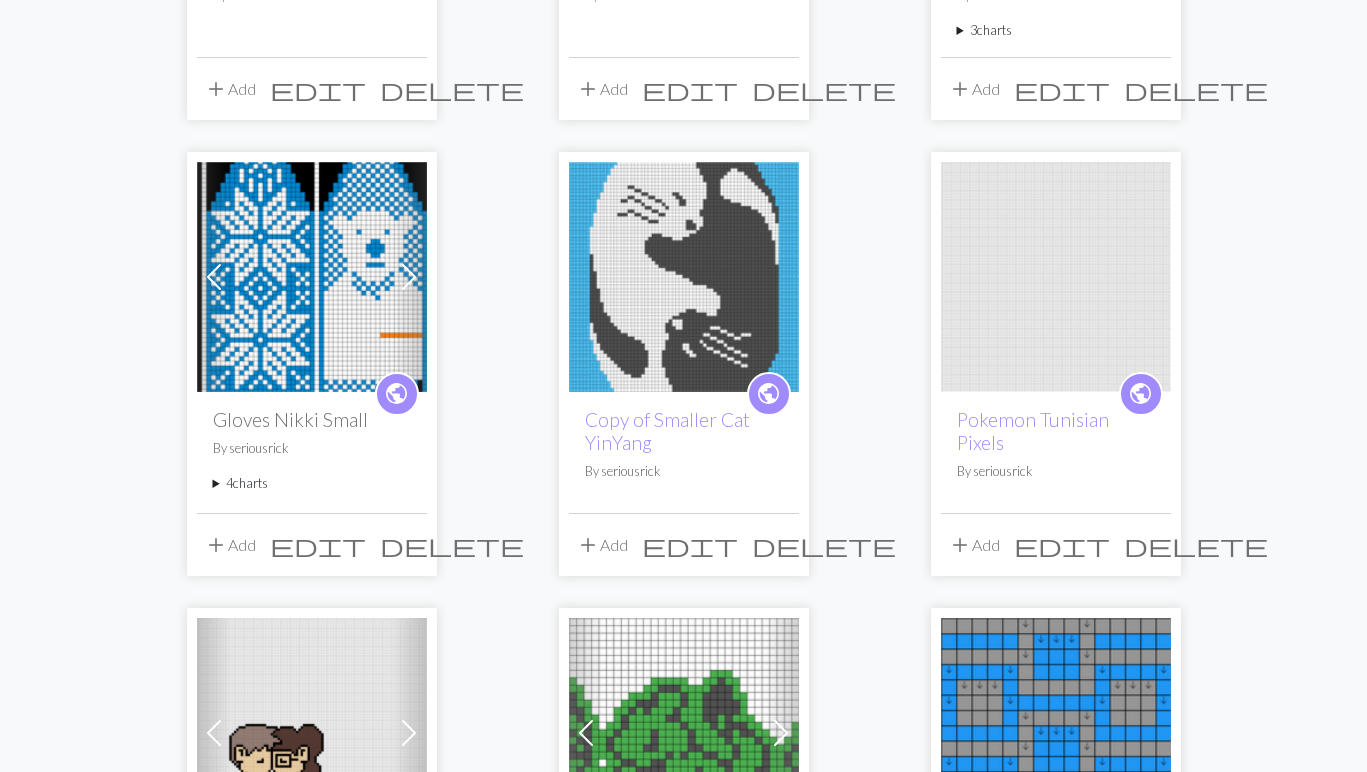 click at bounding box center (1056, 277) 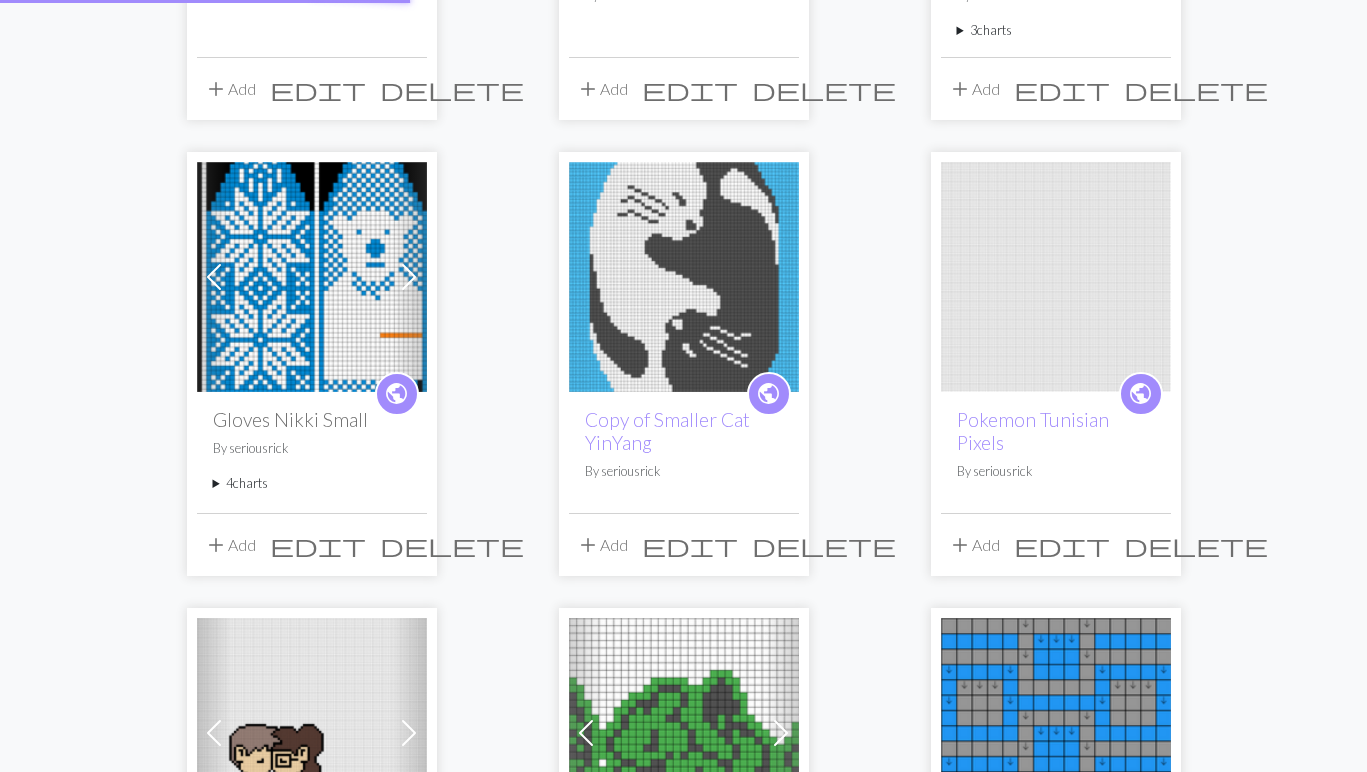 scroll, scrollTop: 0, scrollLeft: 0, axis: both 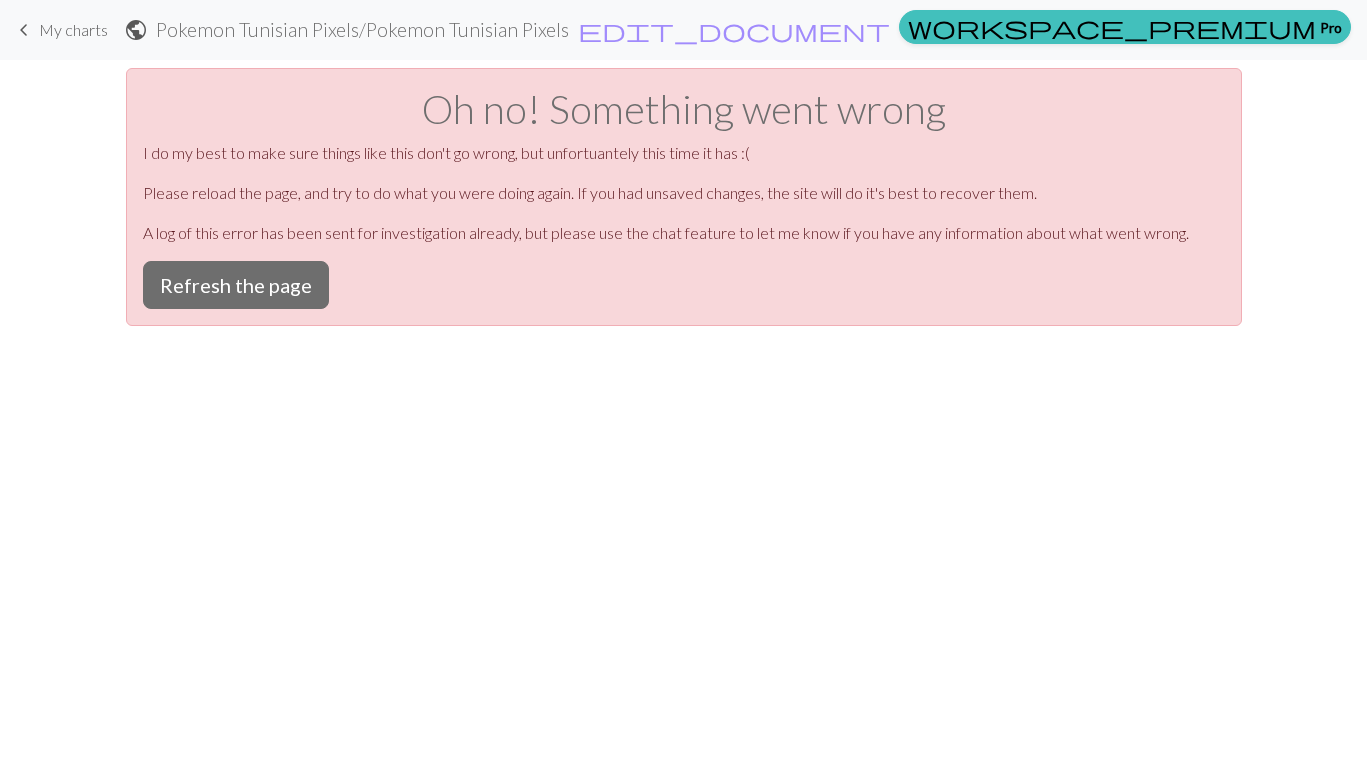 click on "My charts" at bounding box center [73, 29] 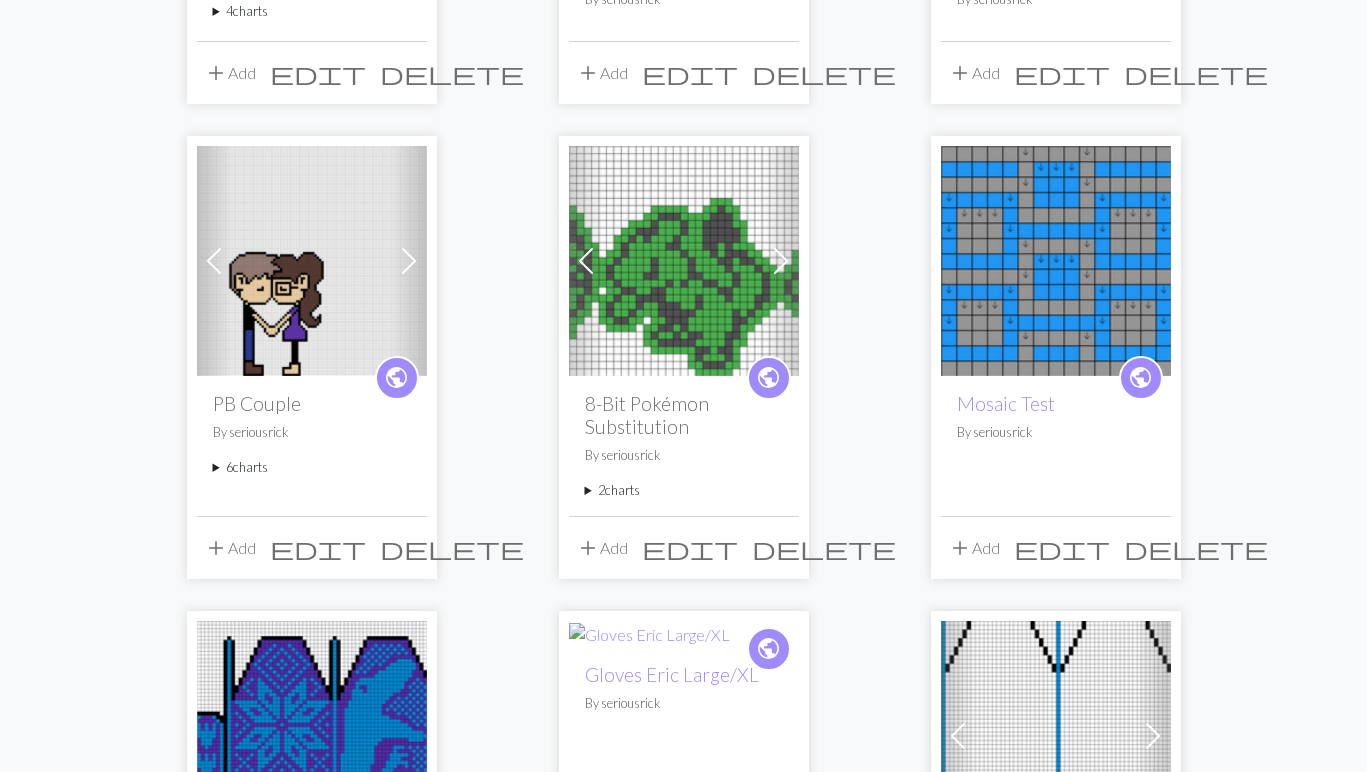 scroll, scrollTop: 991, scrollLeft: 0, axis: vertical 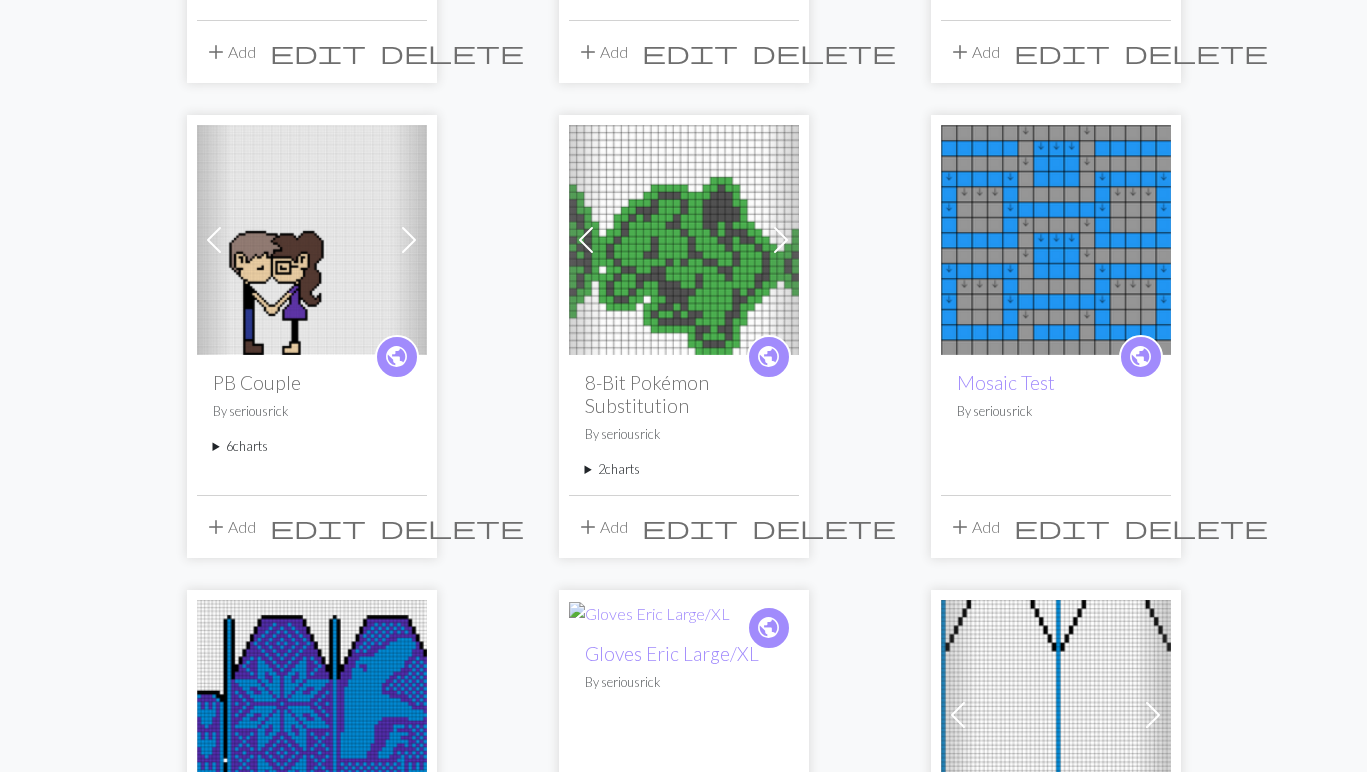 click at bounding box center (409, 240) 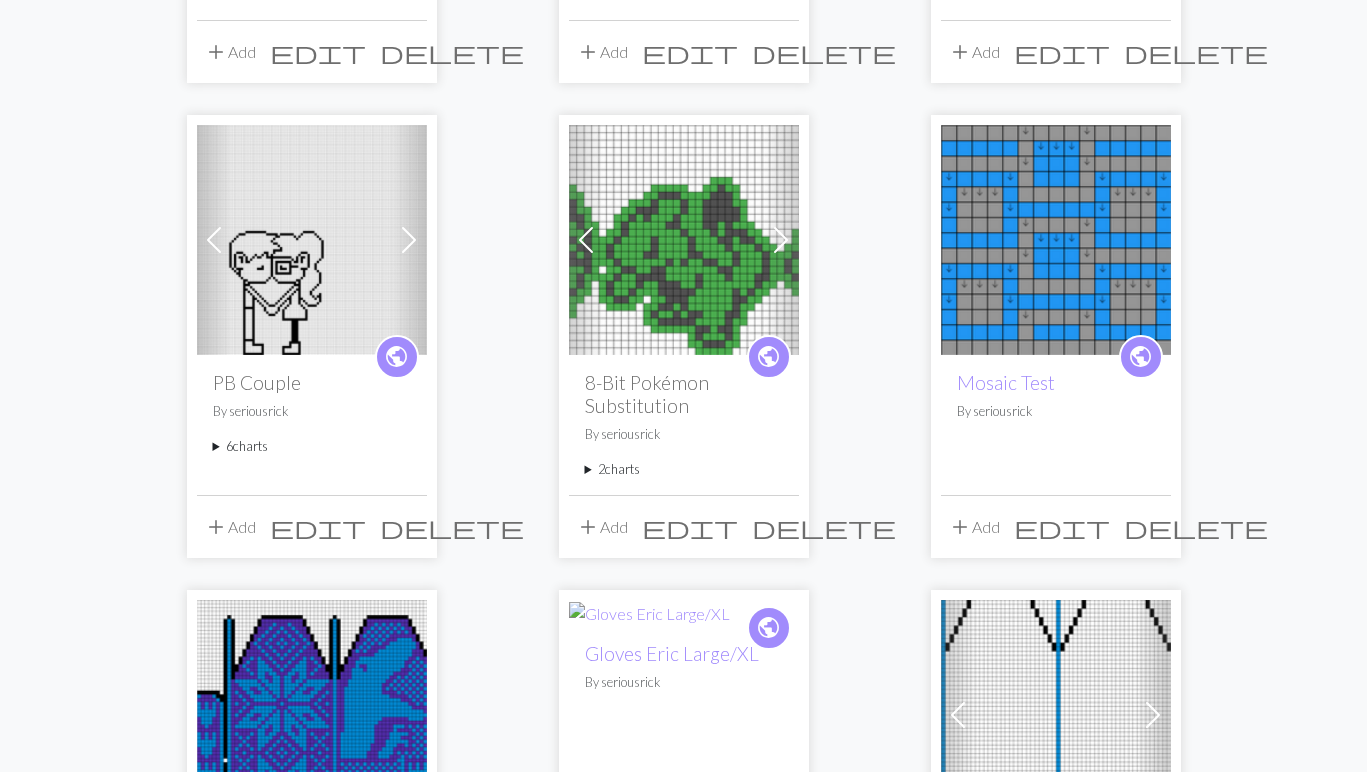click at bounding box center [409, 240] 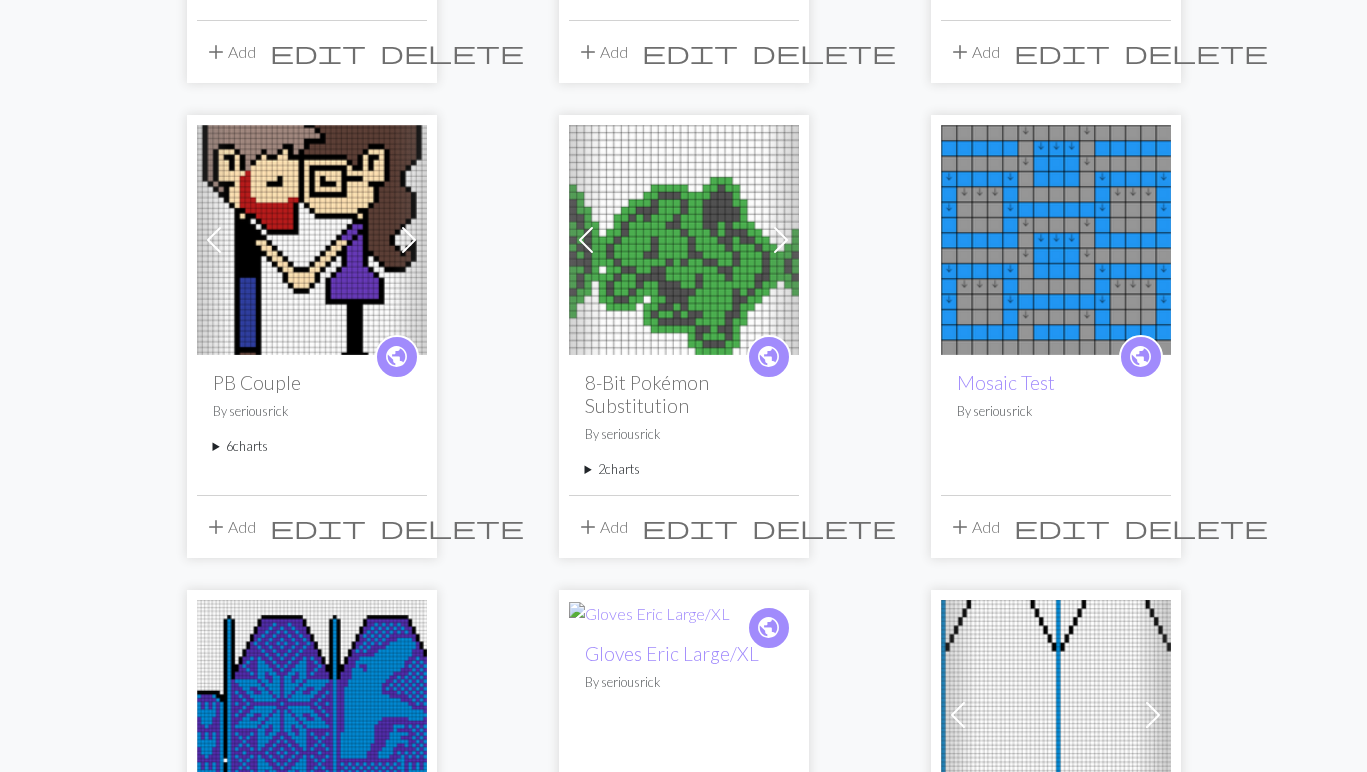 click at bounding box center (409, 240) 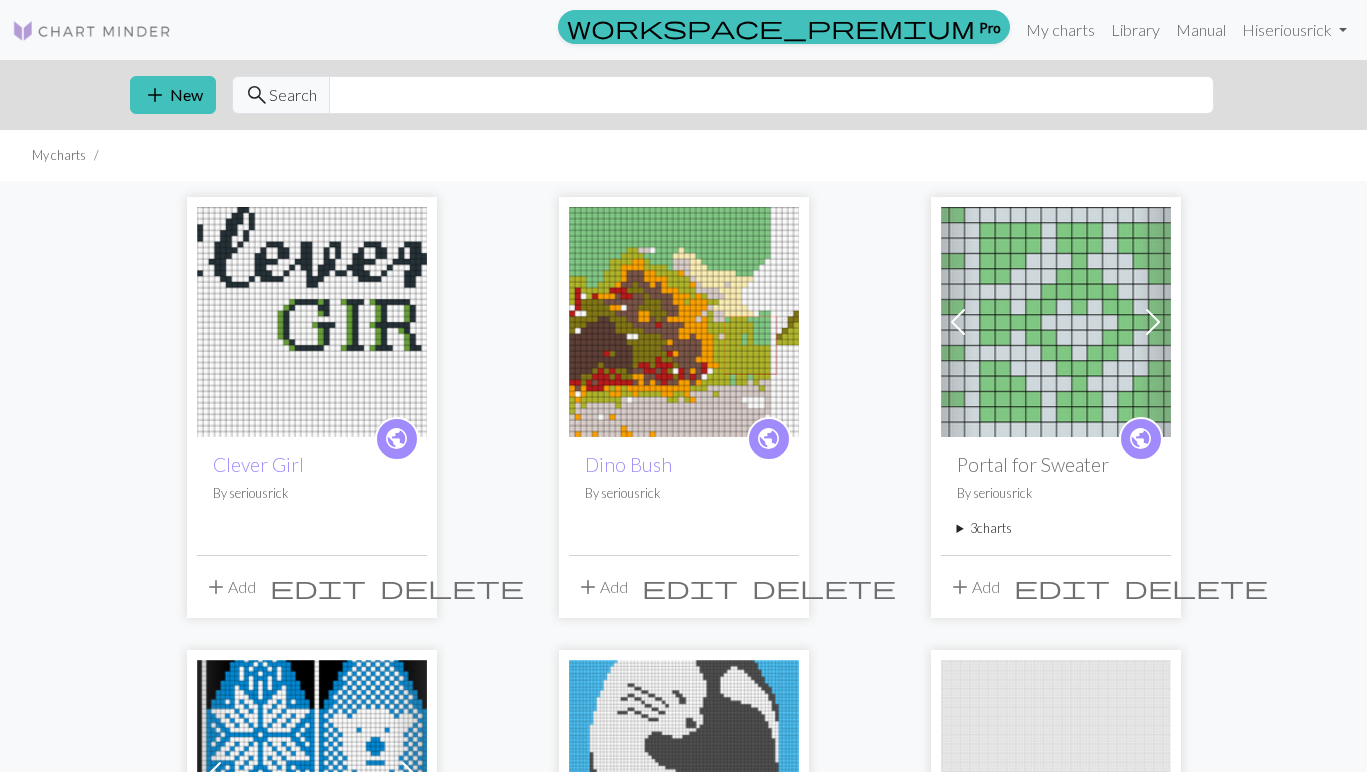 scroll, scrollTop: 0, scrollLeft: 0, axis: both 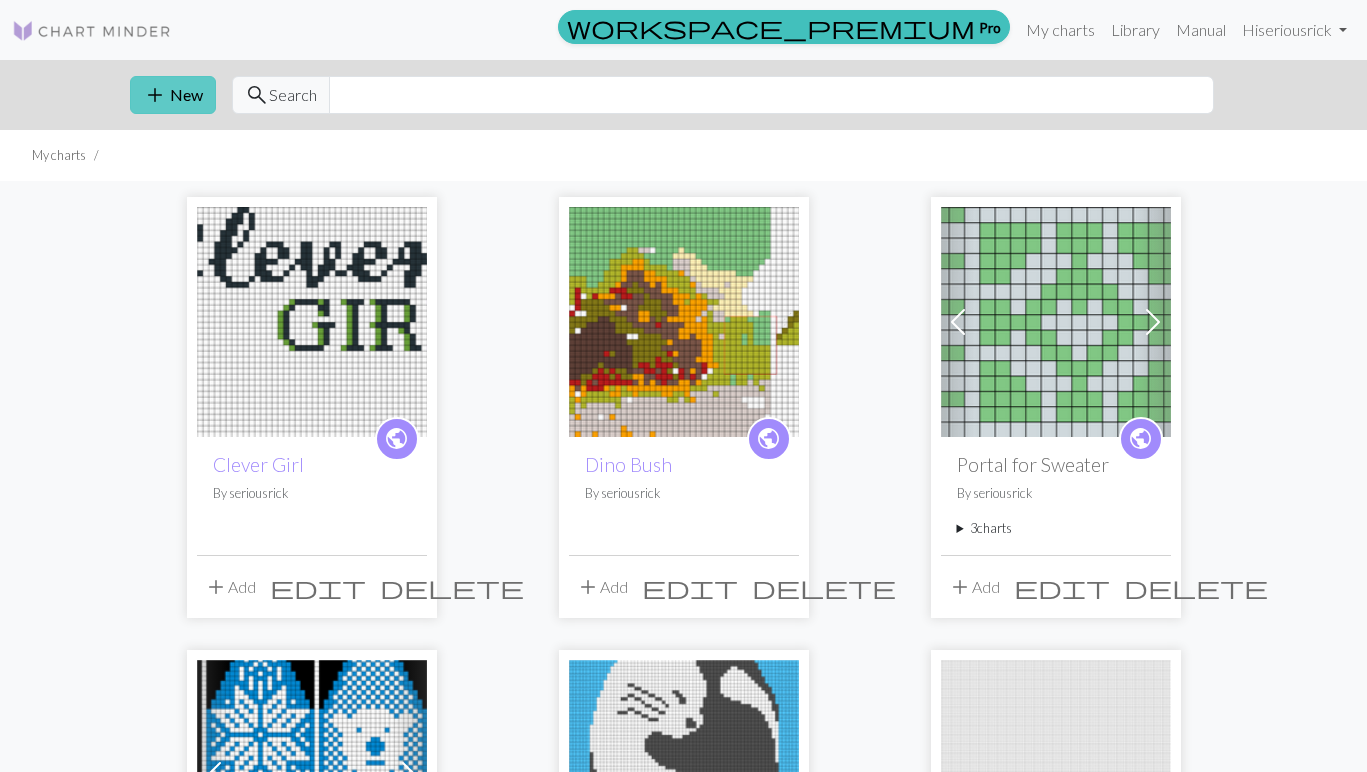 click on "add   New" at bounding box center (173, 95) 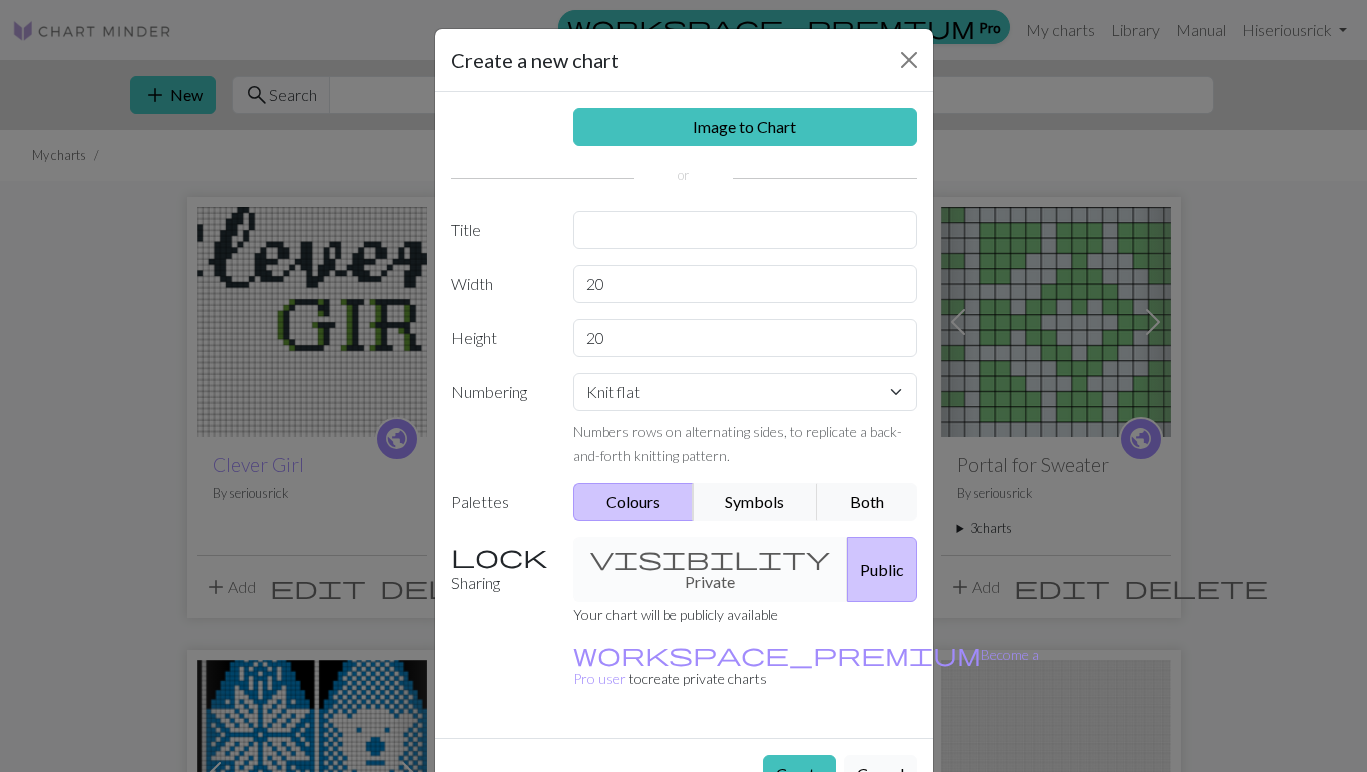click on "Cancel" at bounding box center [880, 774] 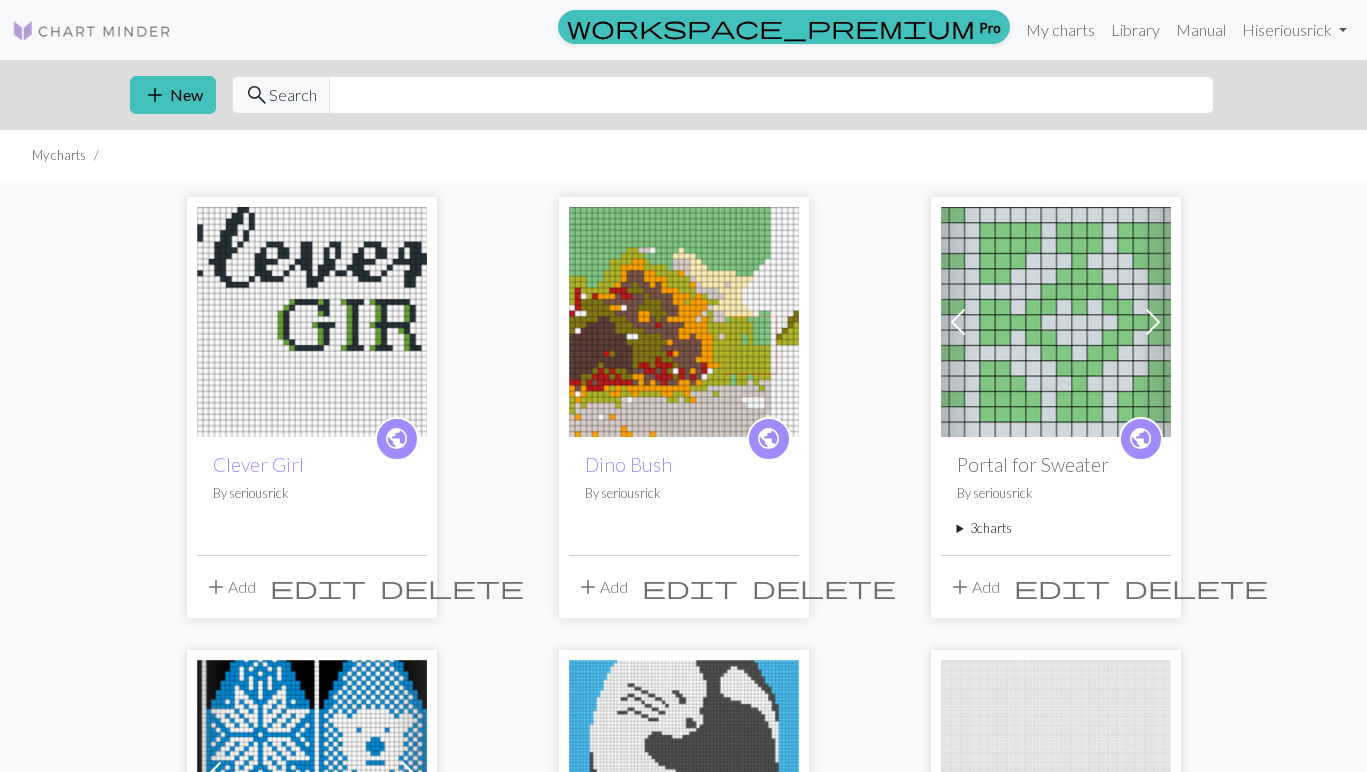 click at bounding box center [1153, 322] 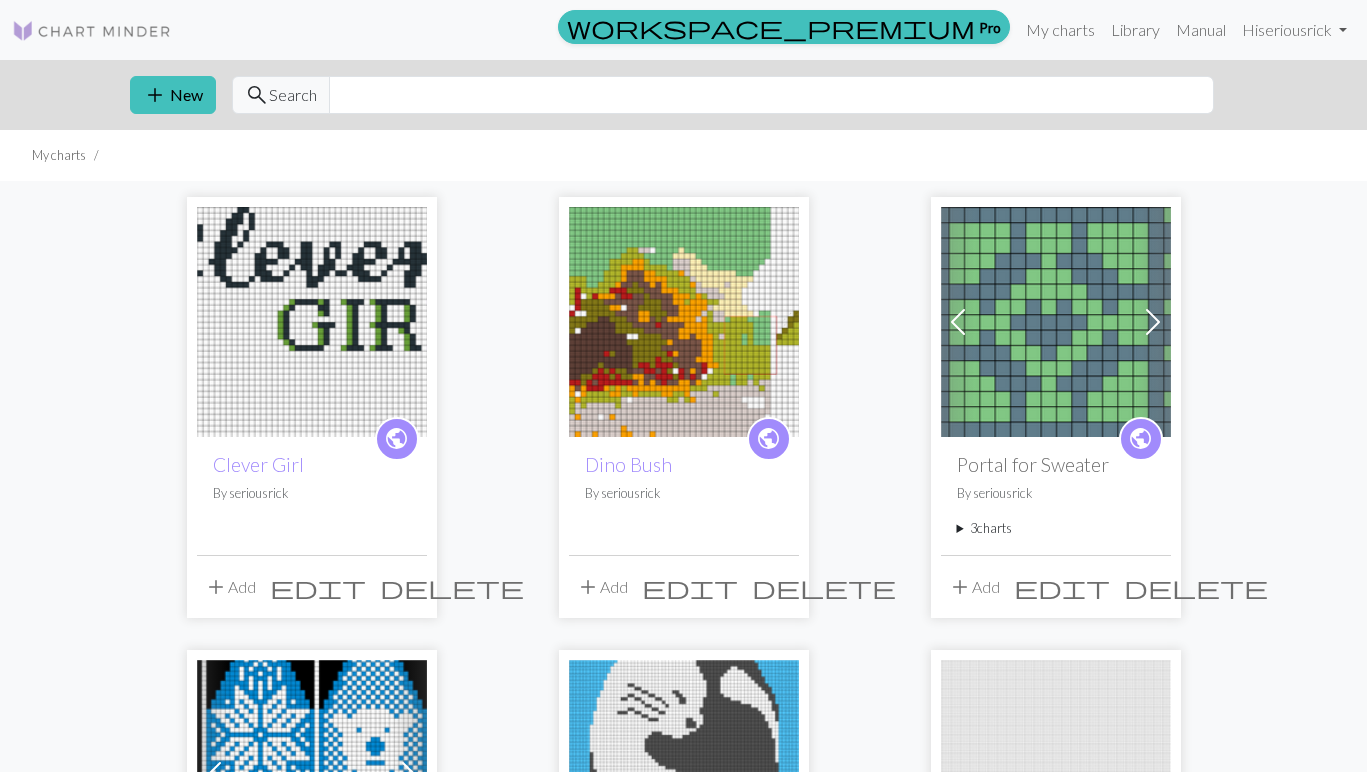 click at bounding box center [1153, 322] 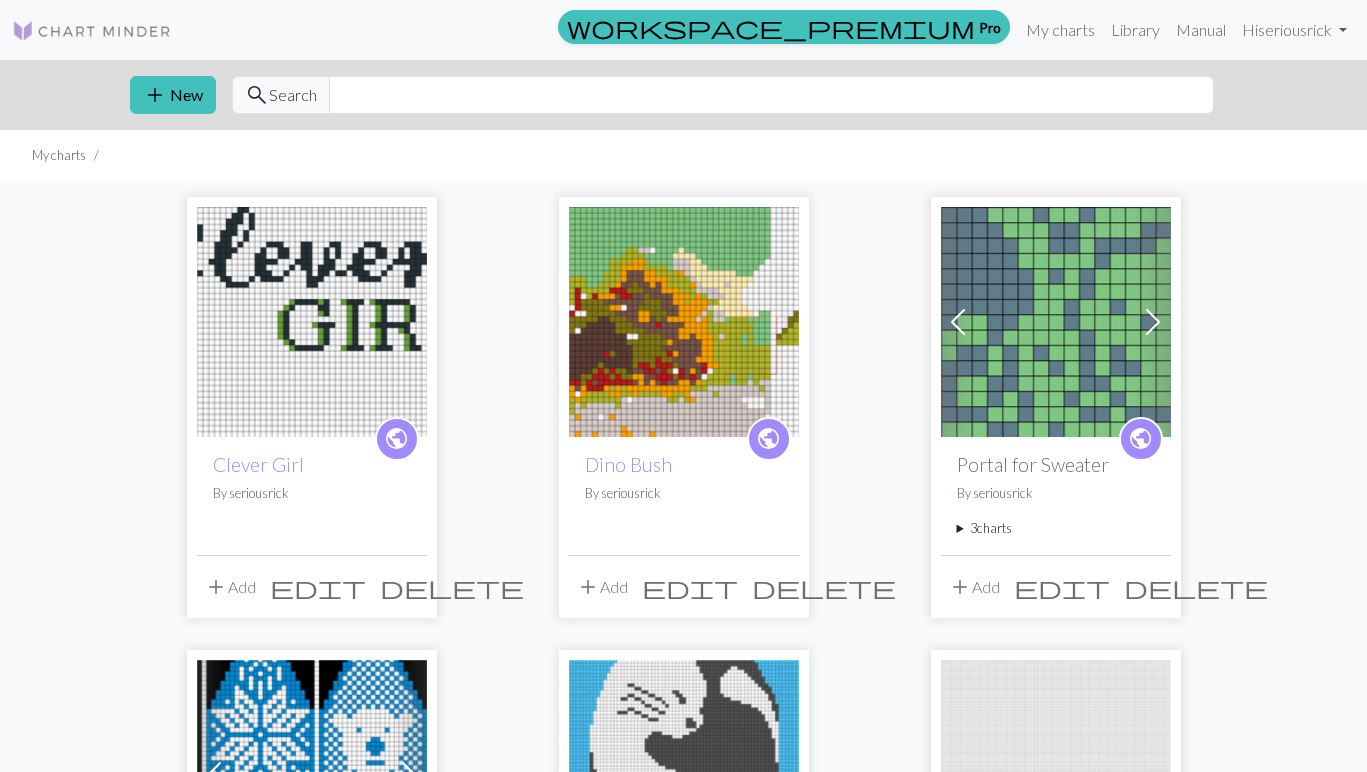 click at bounding box center [1153, 322] 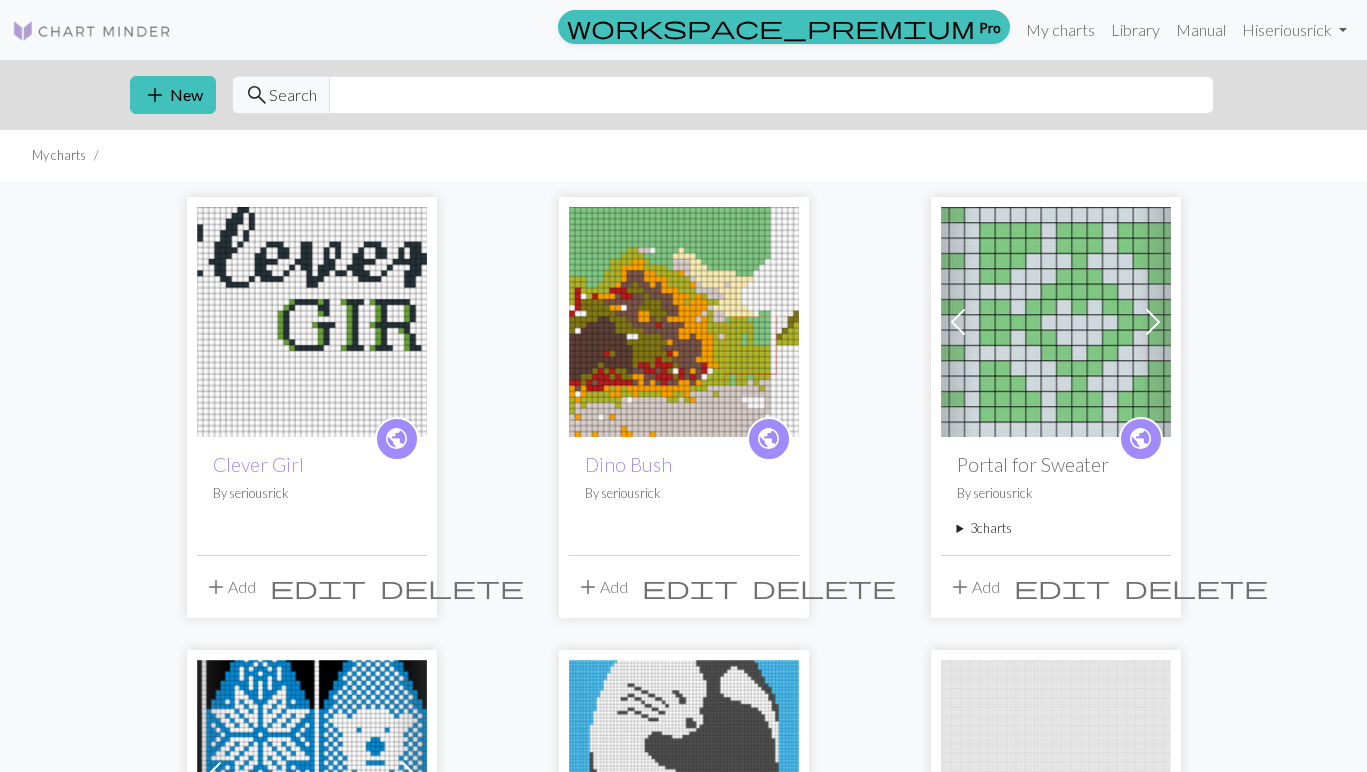 click on "Portal for Sweater" at bounding box center [1056, 464] 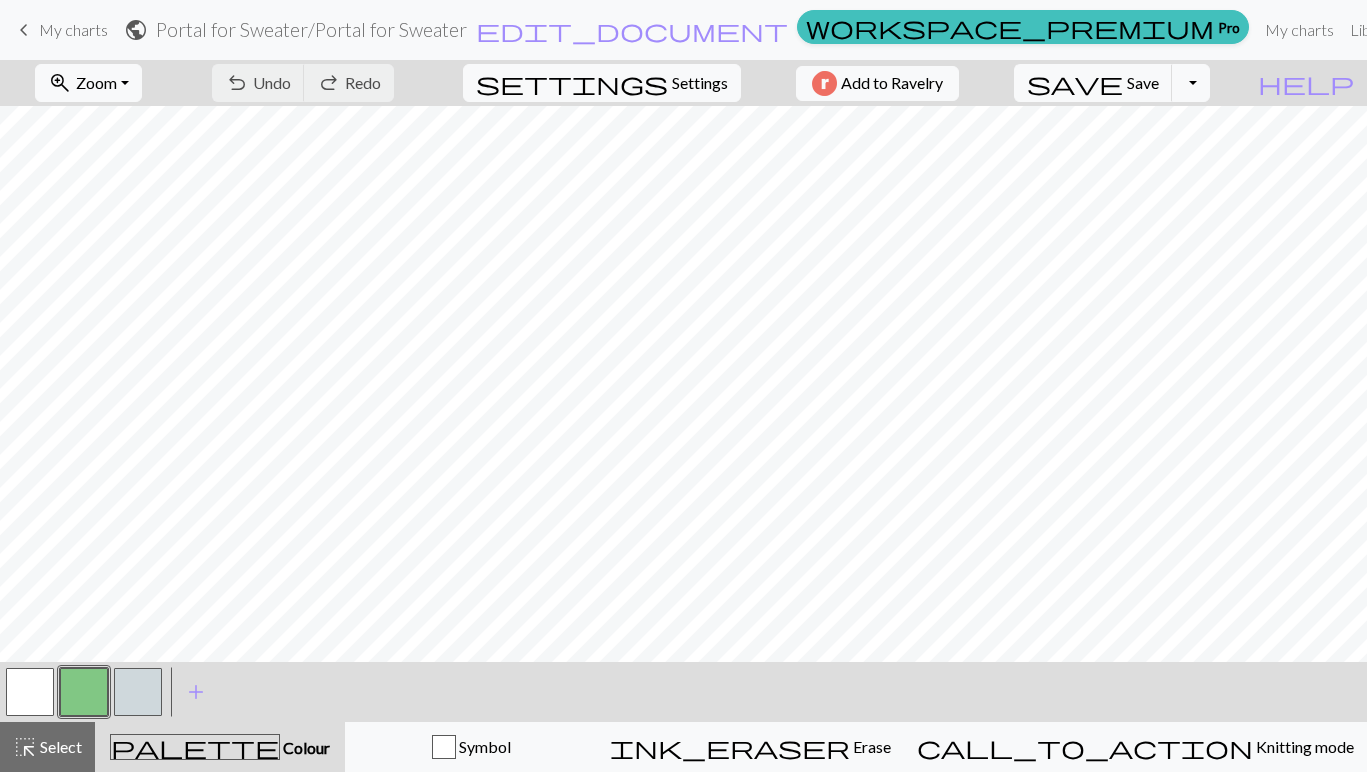 scroll, scrollTop: 0, scrollLeft: 0, axis: both 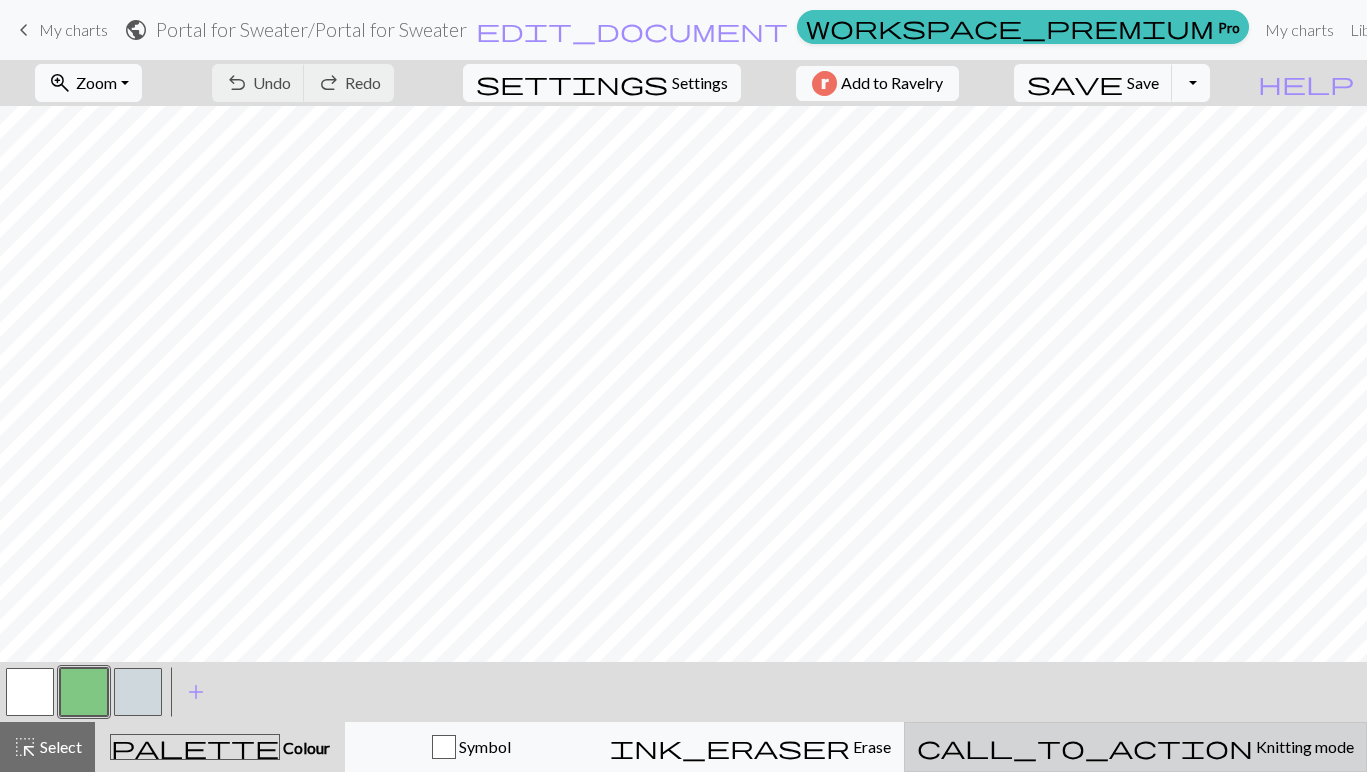 click on "call_to_action   Knitting mode   Knitting mode" at bounding box center [1135, 747] 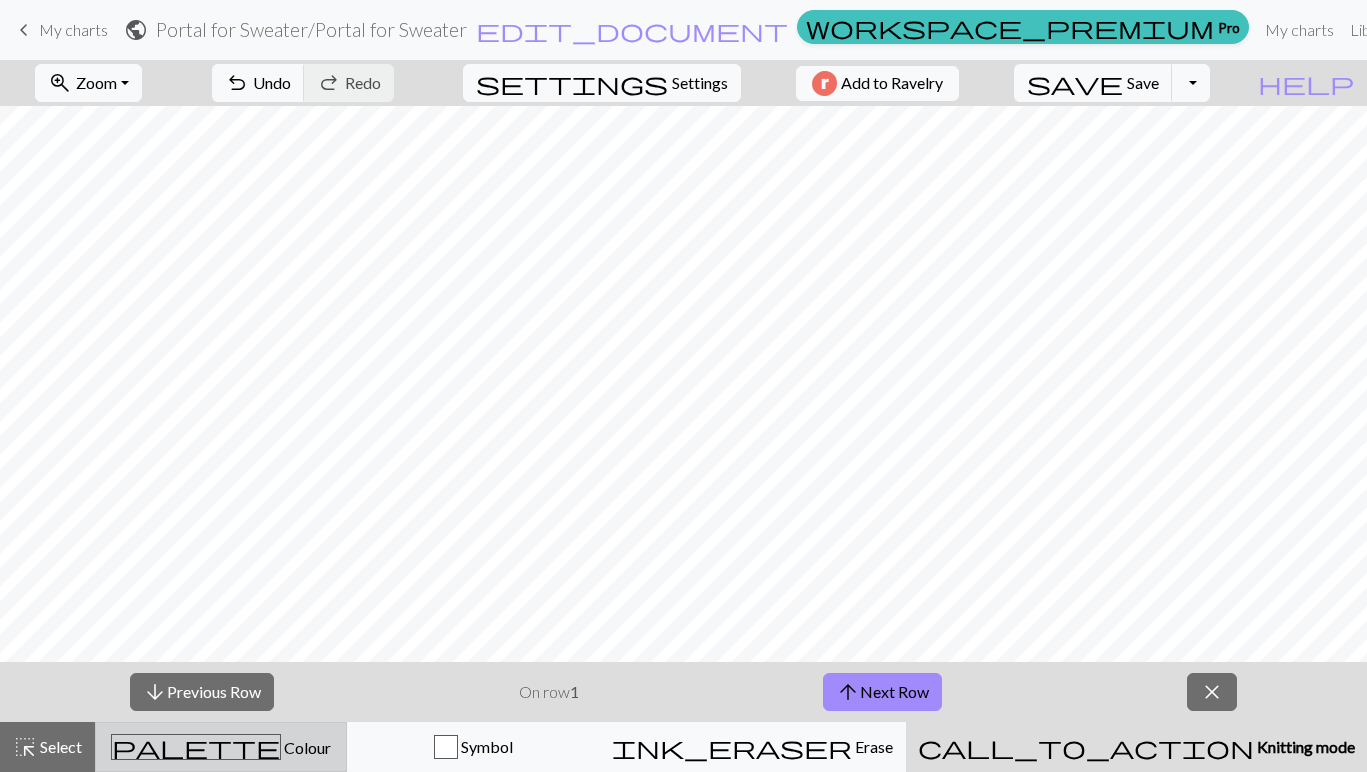 click on "palette   Colour   Colour" at bounding box center (221, 747) 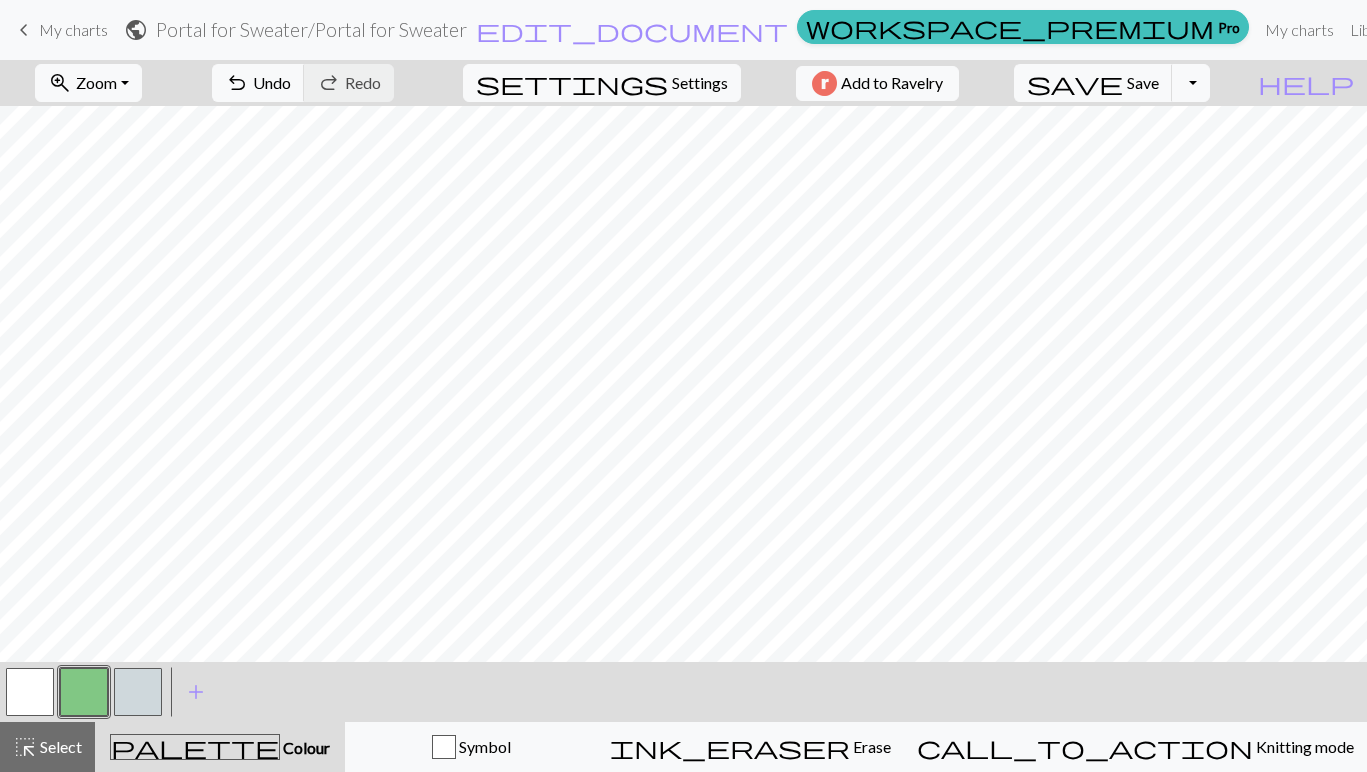 click on "Portal for Sweater  /  Portal for Sweater" at bounding box center [311, 29] 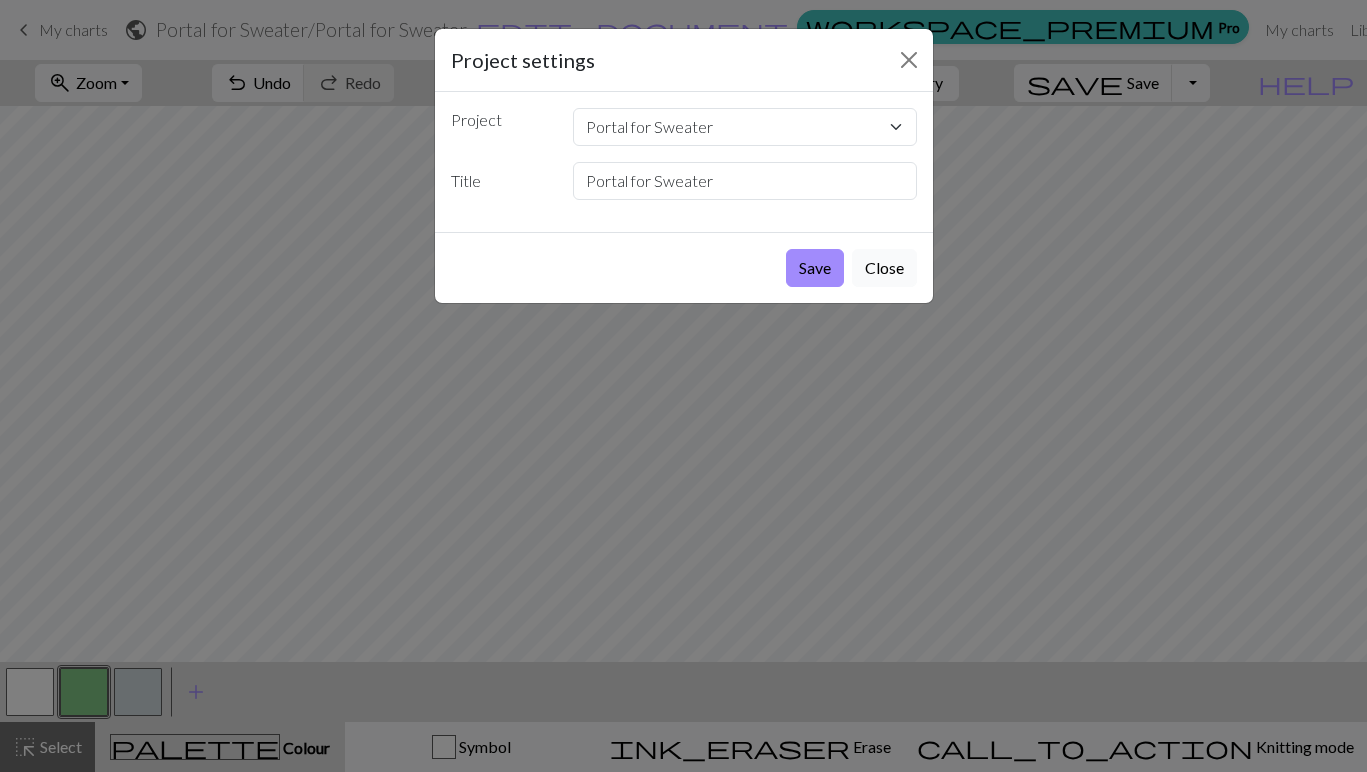 click on "Close" at bounding box center [884, 268] 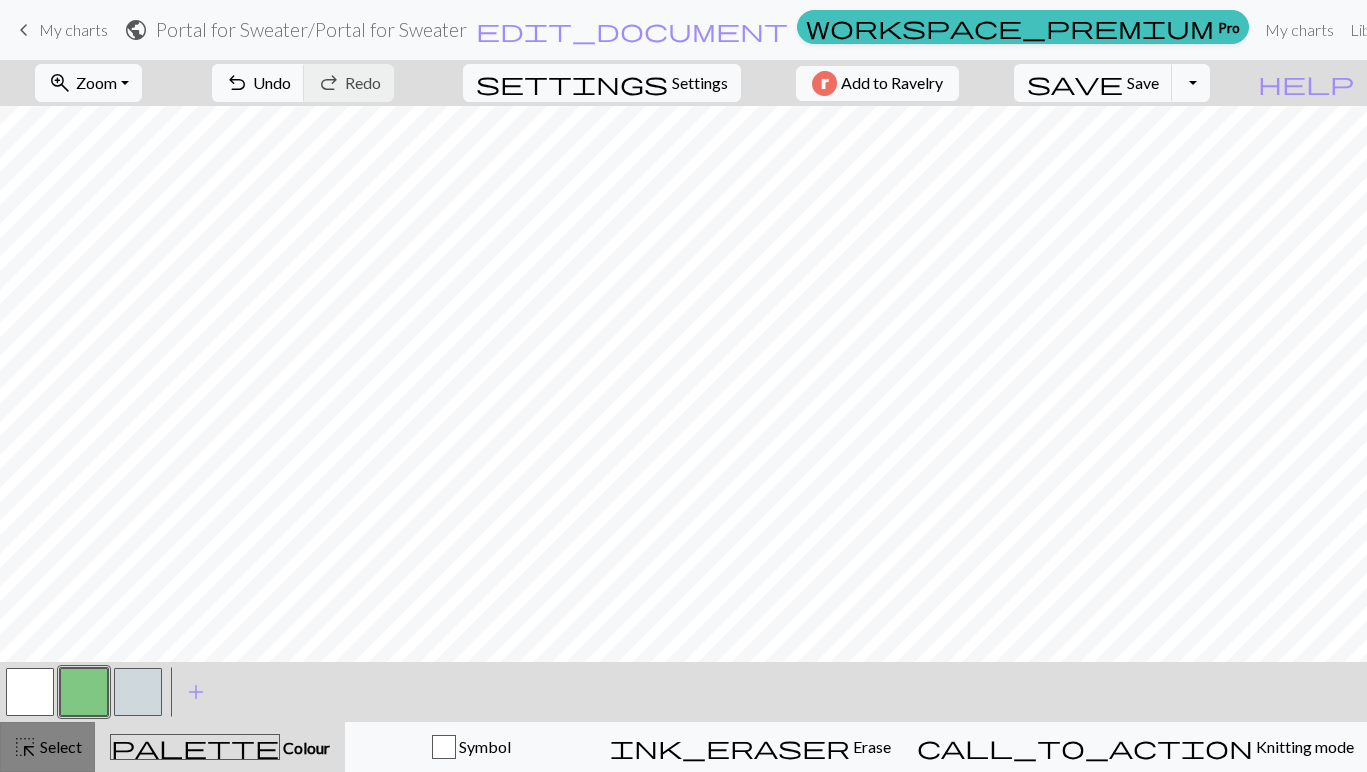 click on "highlight_alt   Select   Select" at bounding box center (47, 747) 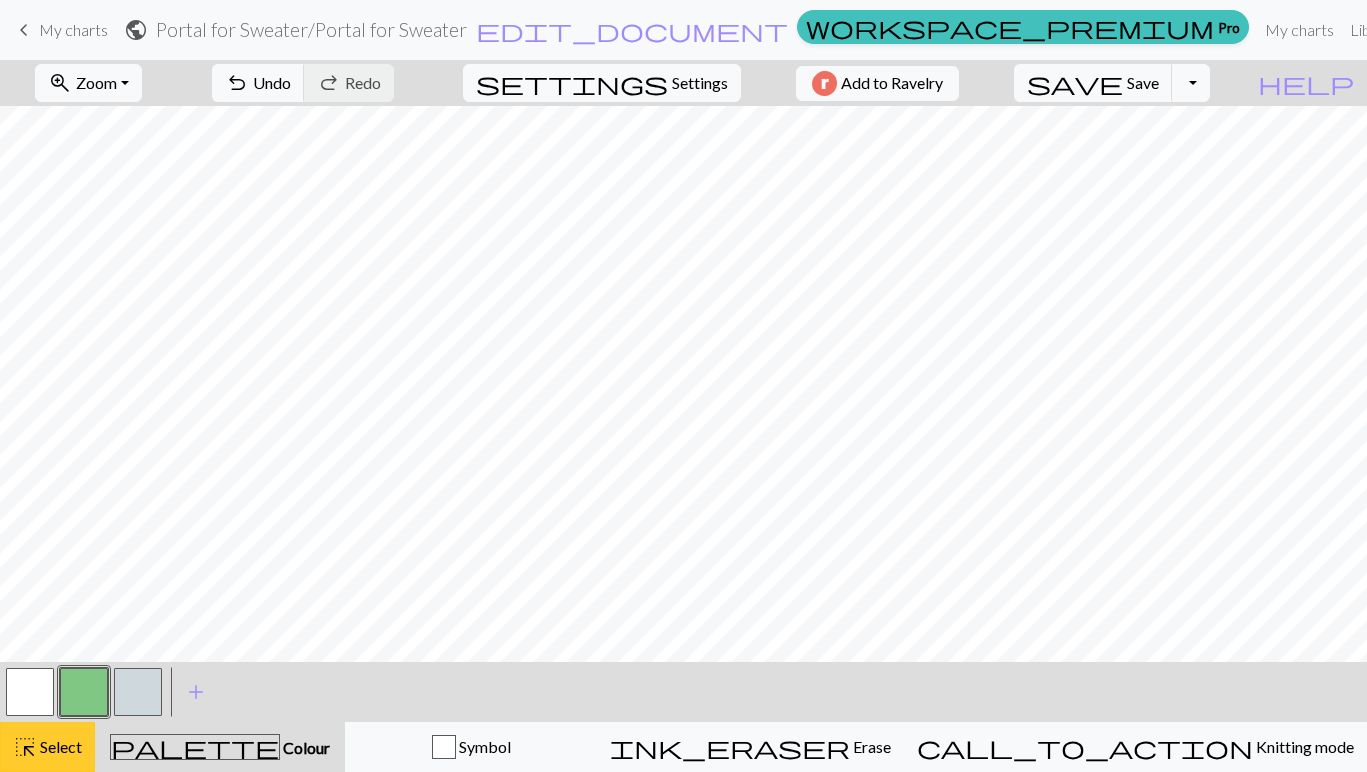 click on "highlight_alt   Select   Select" at bounding box center (47, 747) 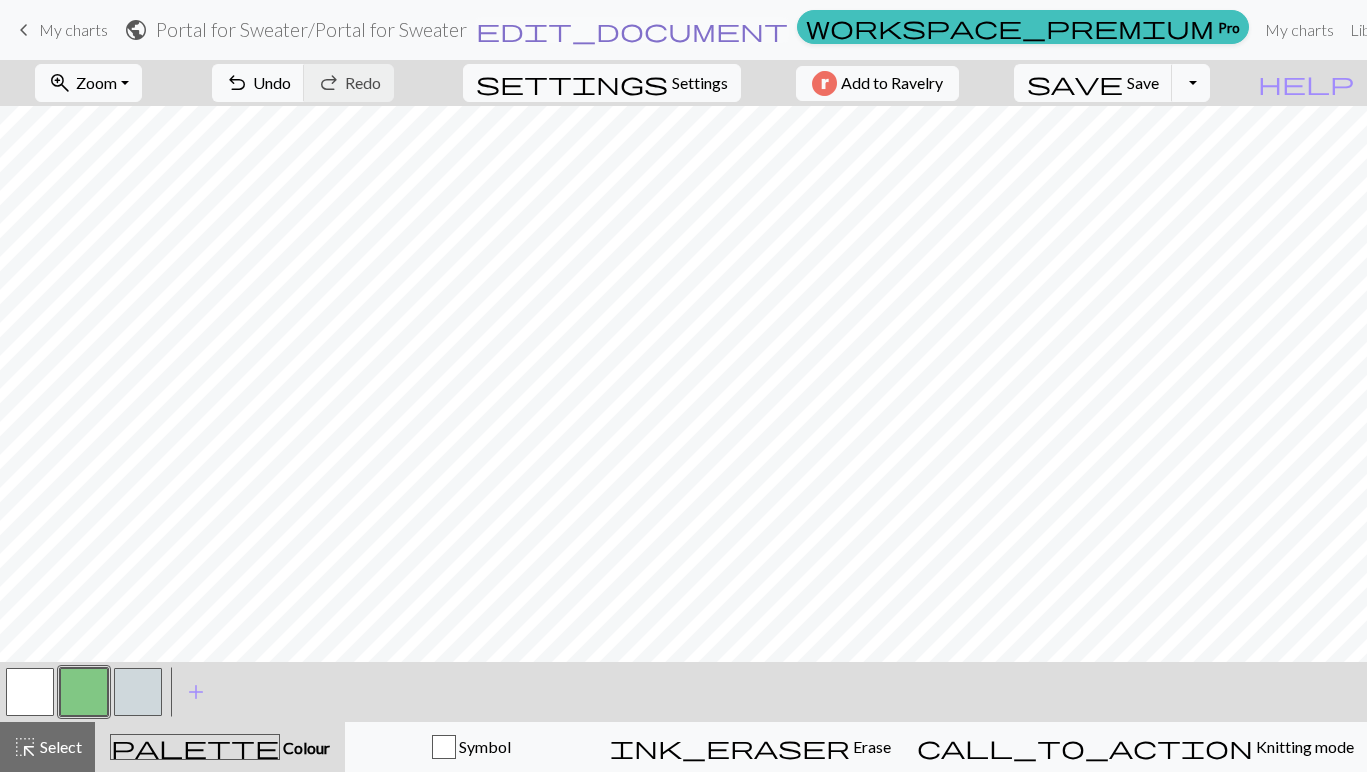 click on "edit_document" at bounding box center [632, 30] 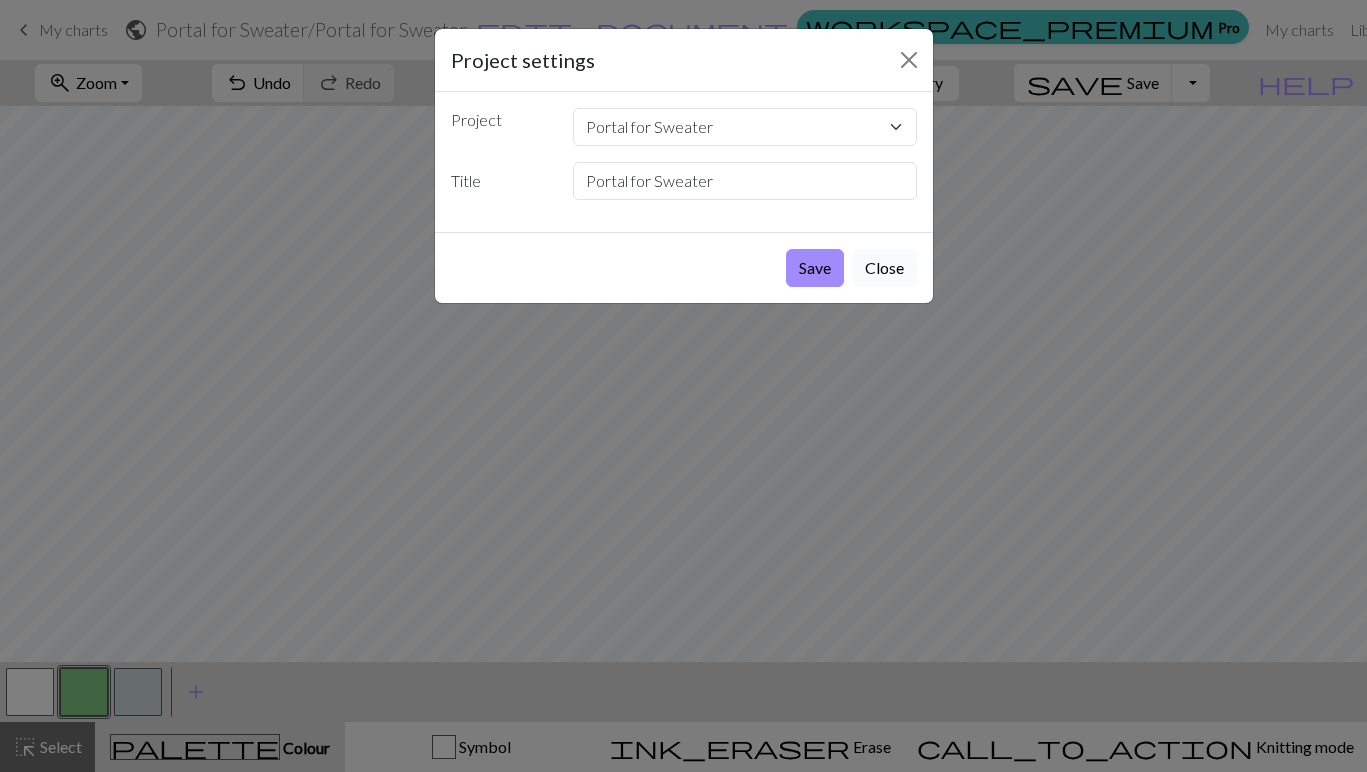 click on "Close" at bounding box center [884, 268] 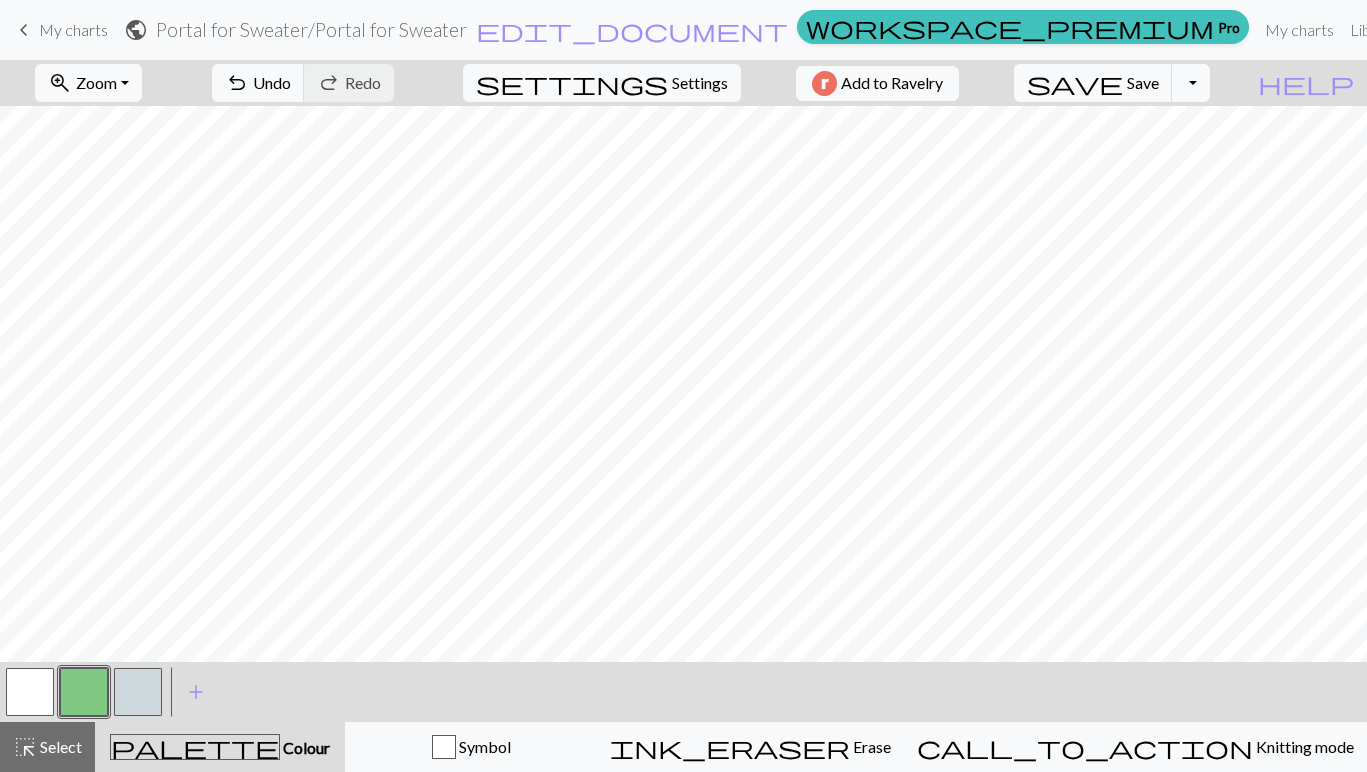 click on "public" at bounding box center (136, 30) 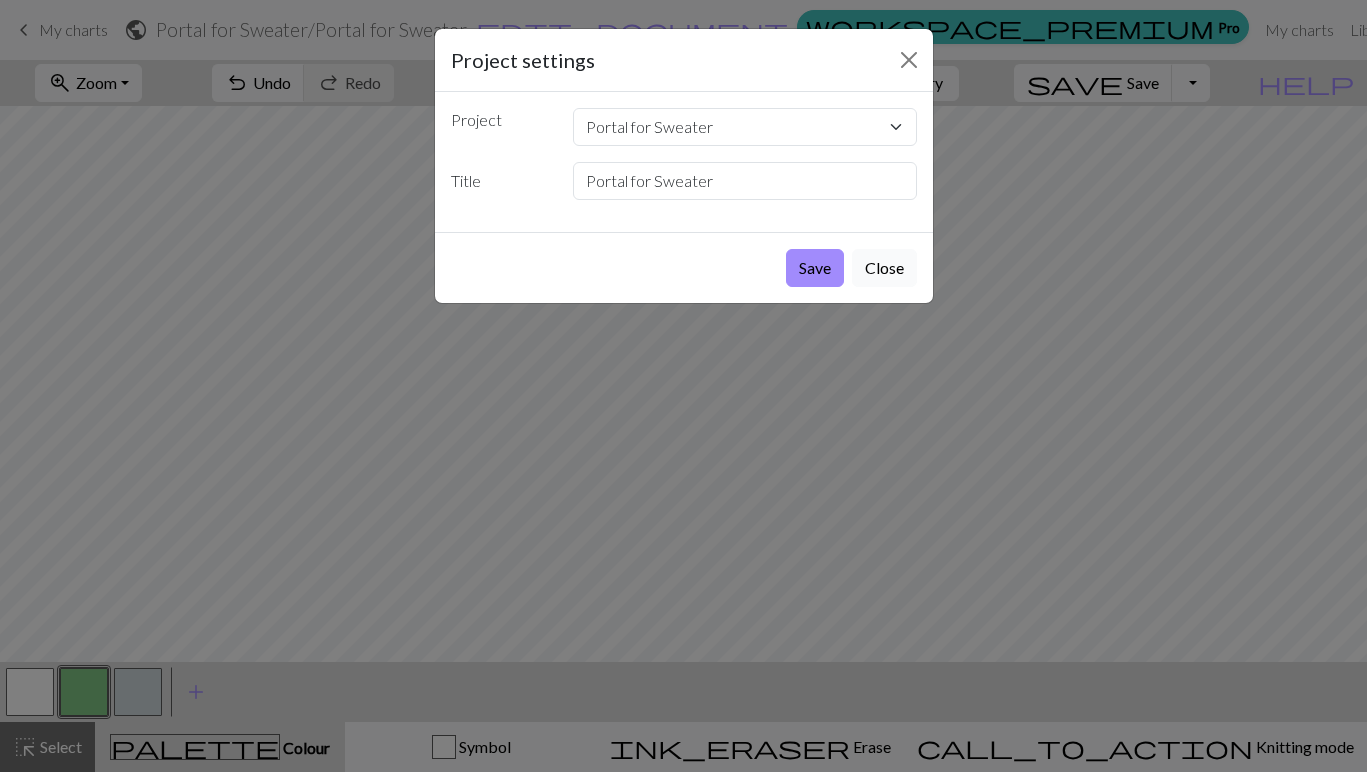 click on "Close" at bounding box center [884, 268] 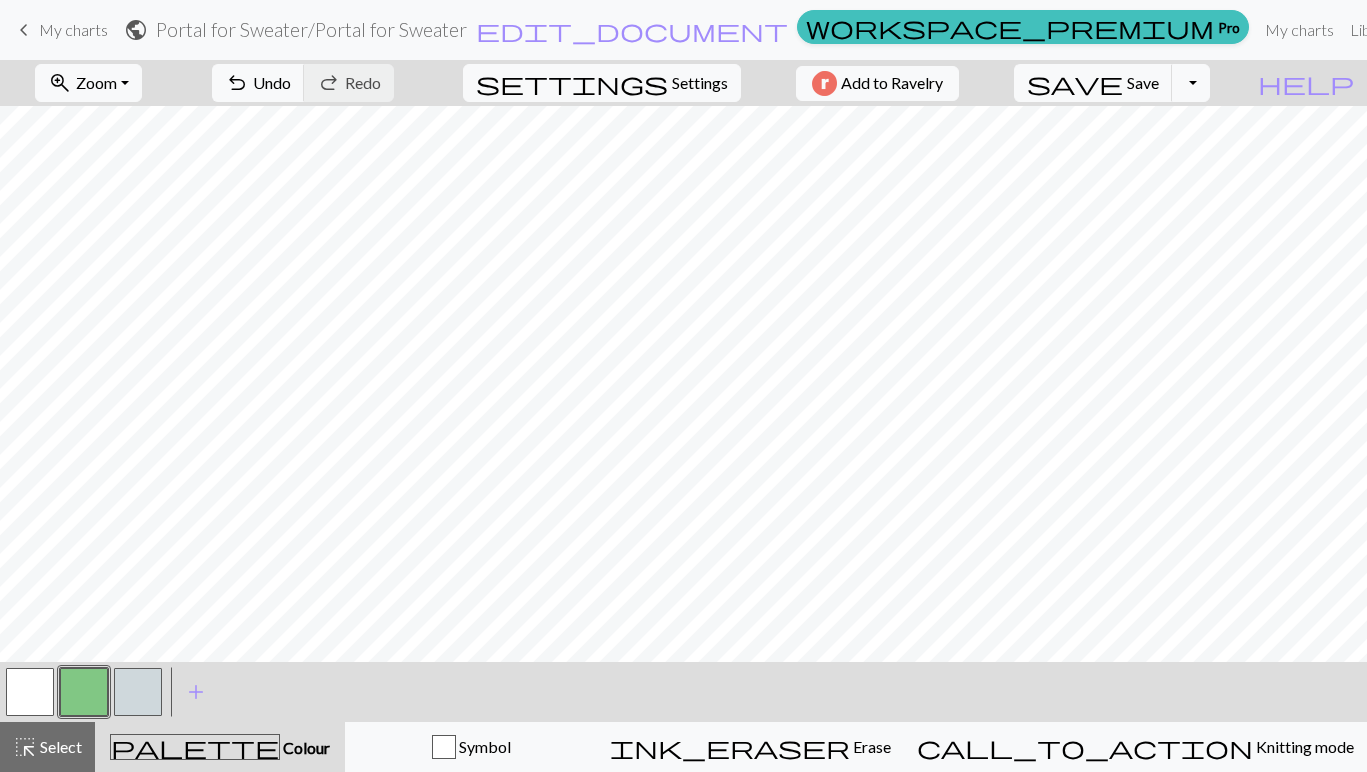 click on "My charts" at bounding box center (73, 29) 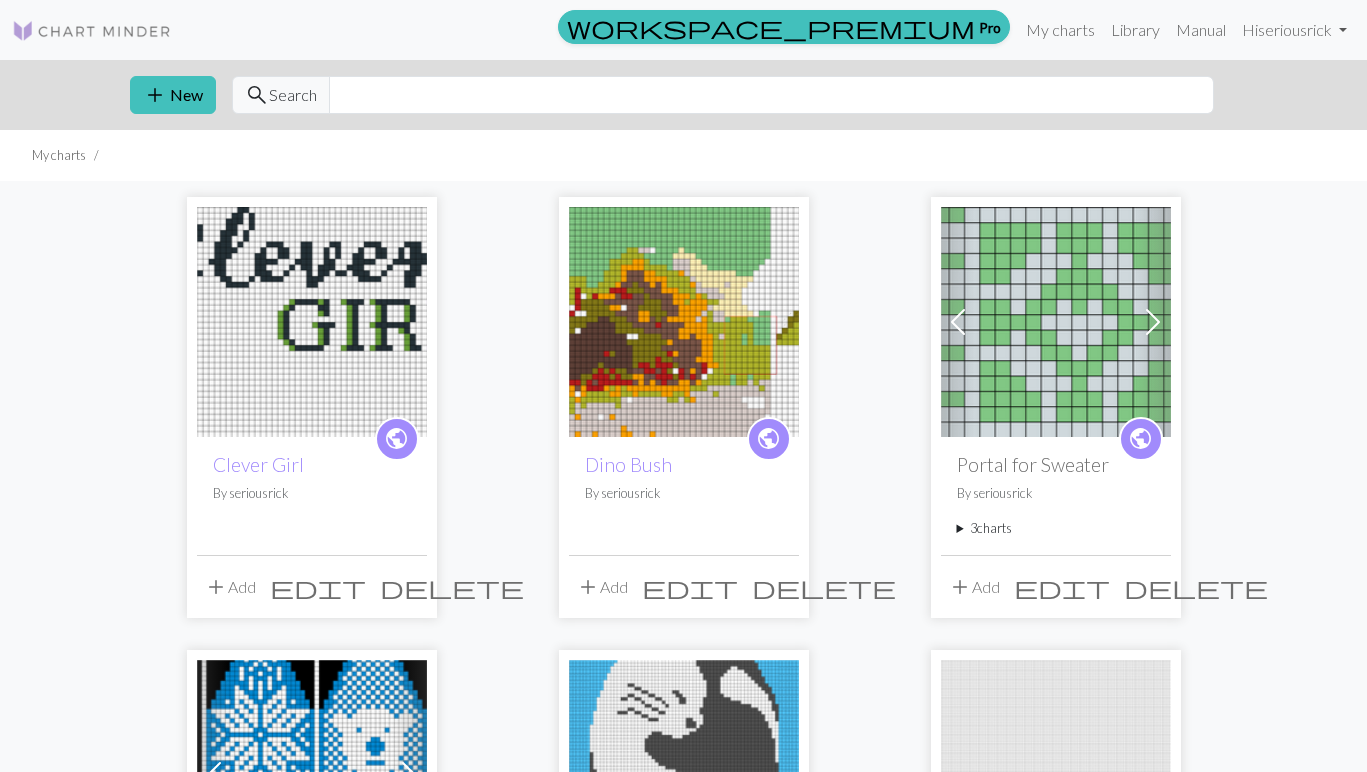 click on "3  charts" at bounding box center (1056, 528) 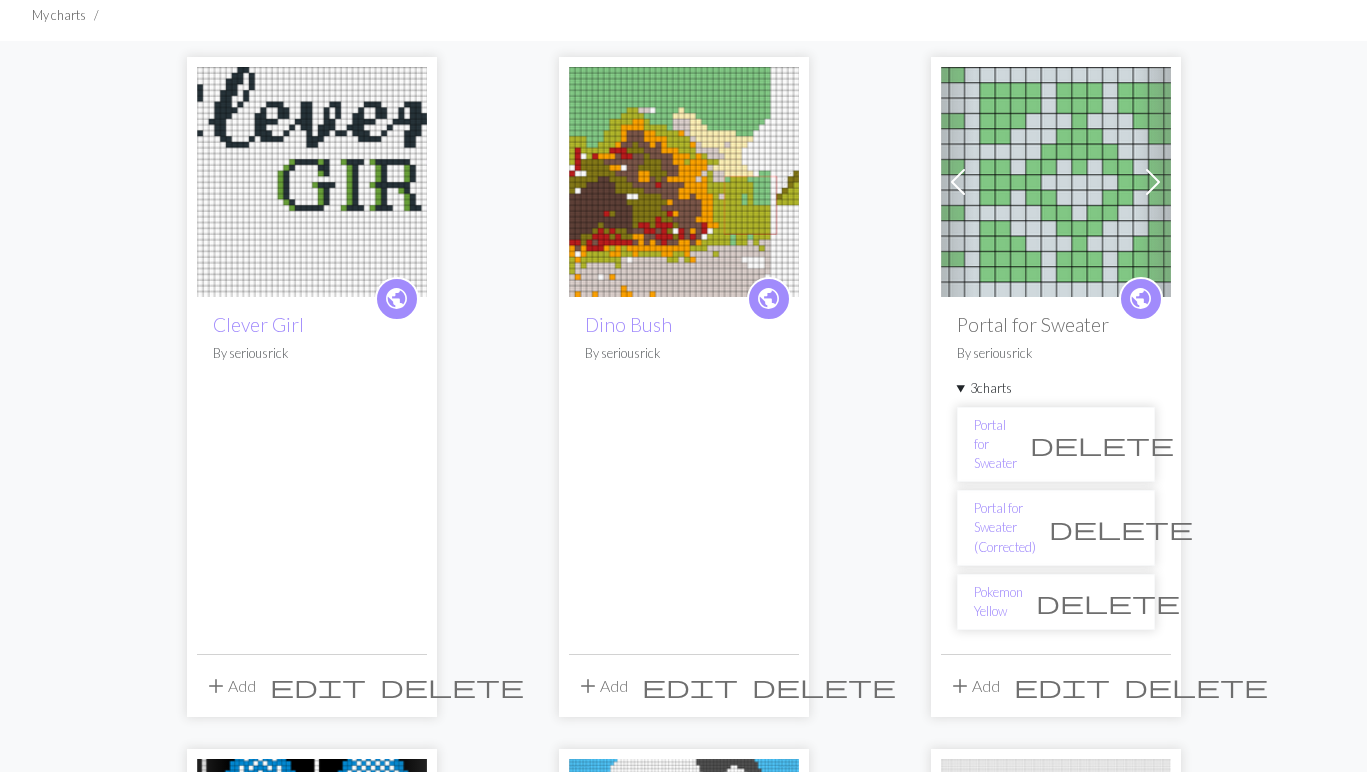 scroll, scrollTop: 144, scrollLeft: 0, axis: vertical 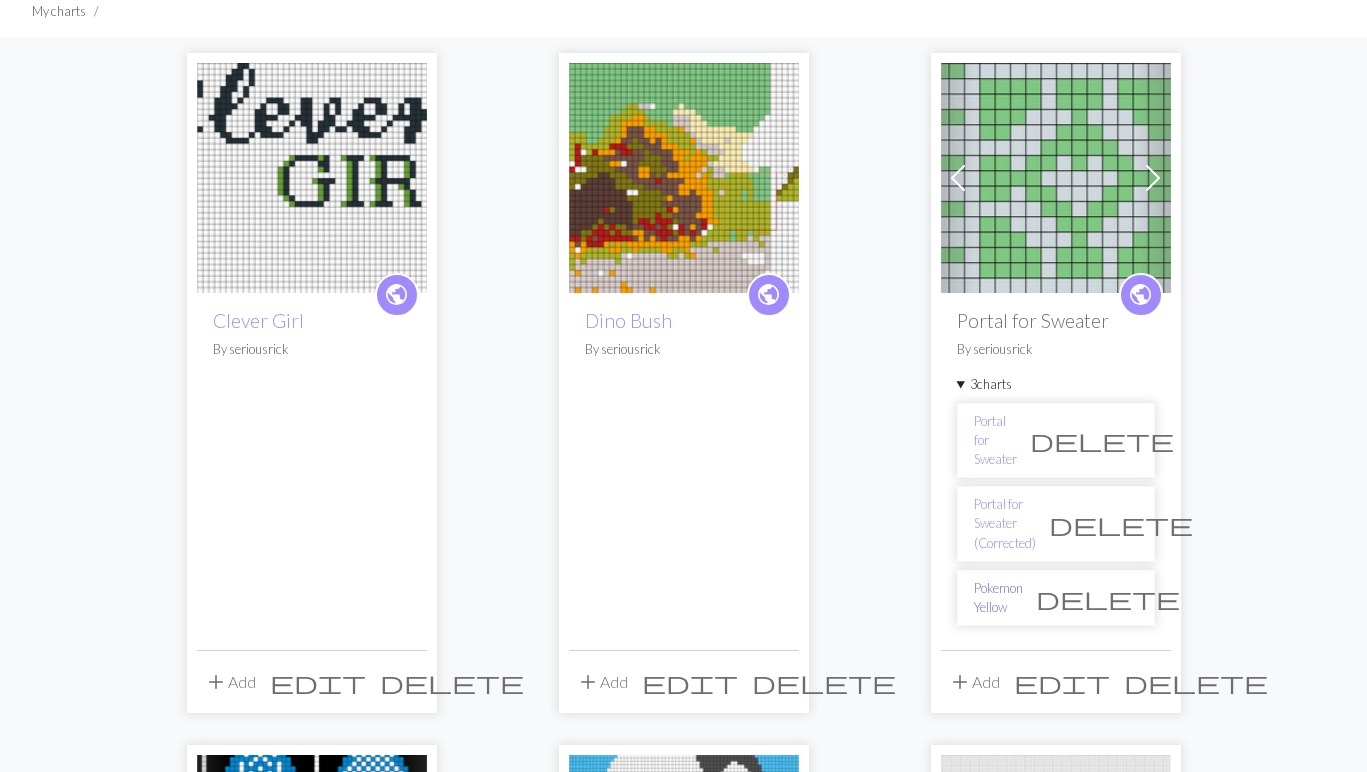 click on "Pokemon Yellow" at bounding box center [998, 598] 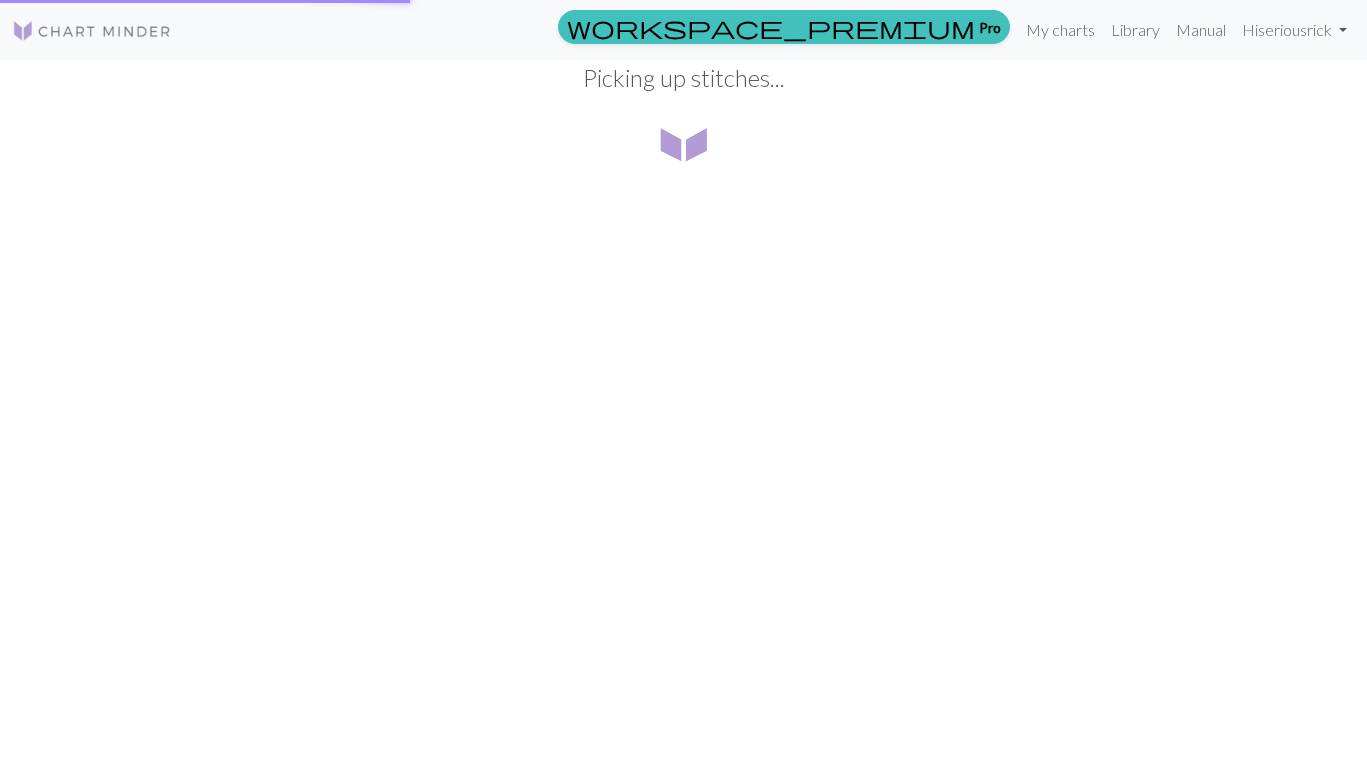 scroll, scrollTop: 0, scrollLeft: 0, axis: both 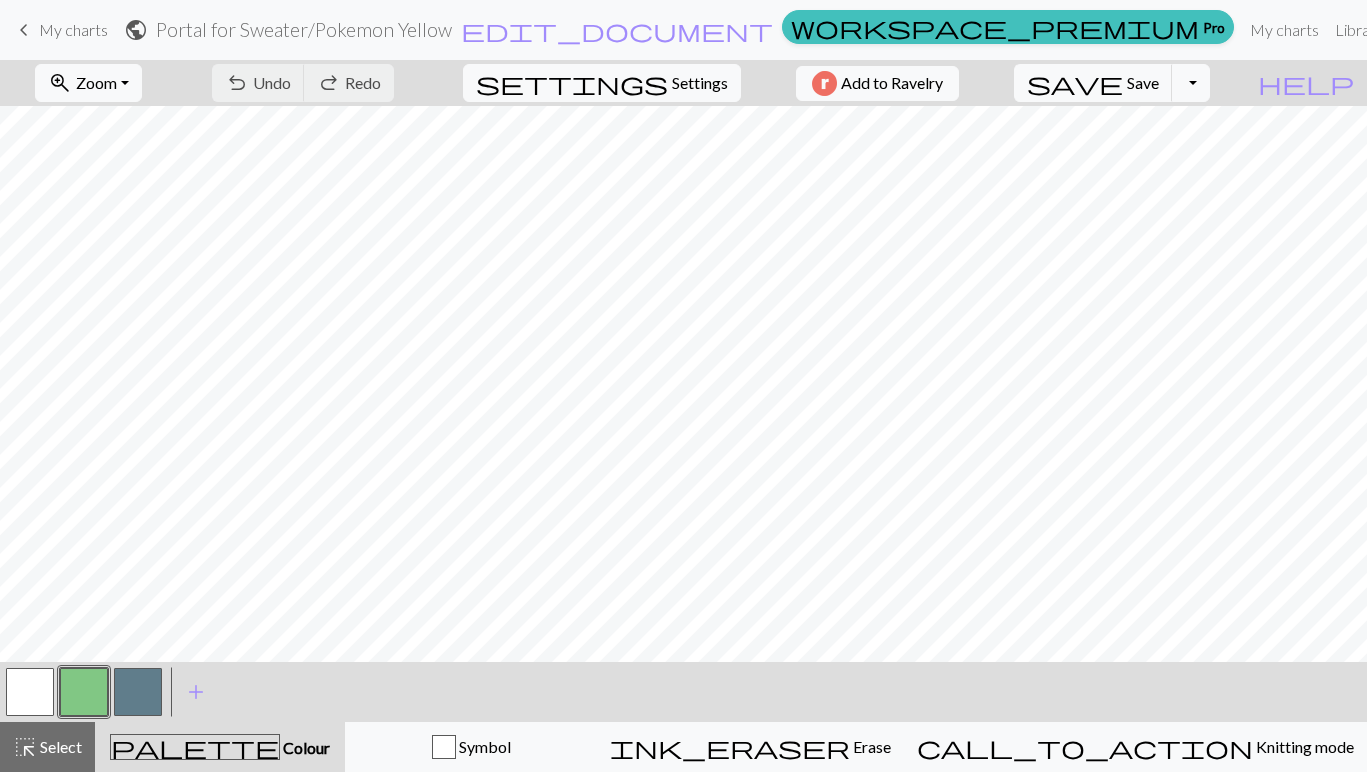click on "keyboard_arrow_left   My charts" at bounding box center [60, 30] 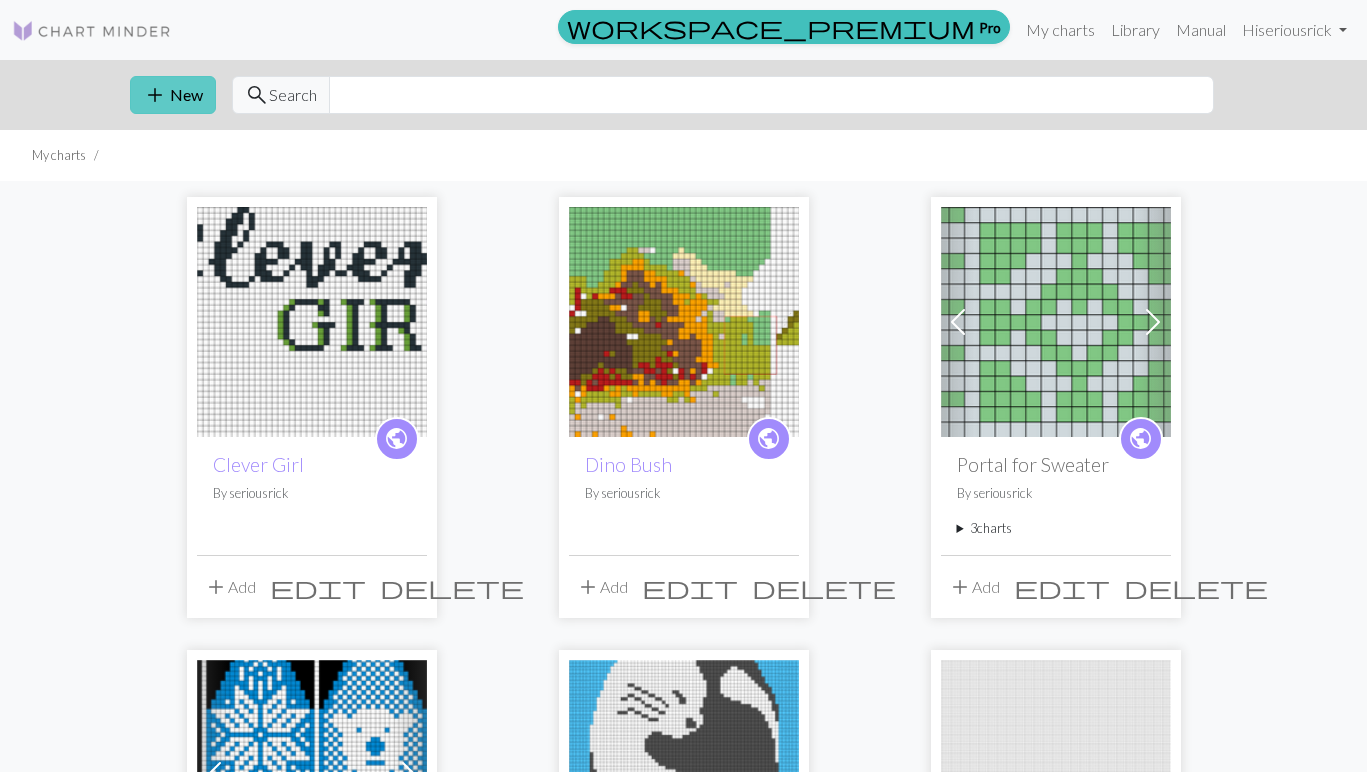 click on "add   New" at bounding box center (173, 95) 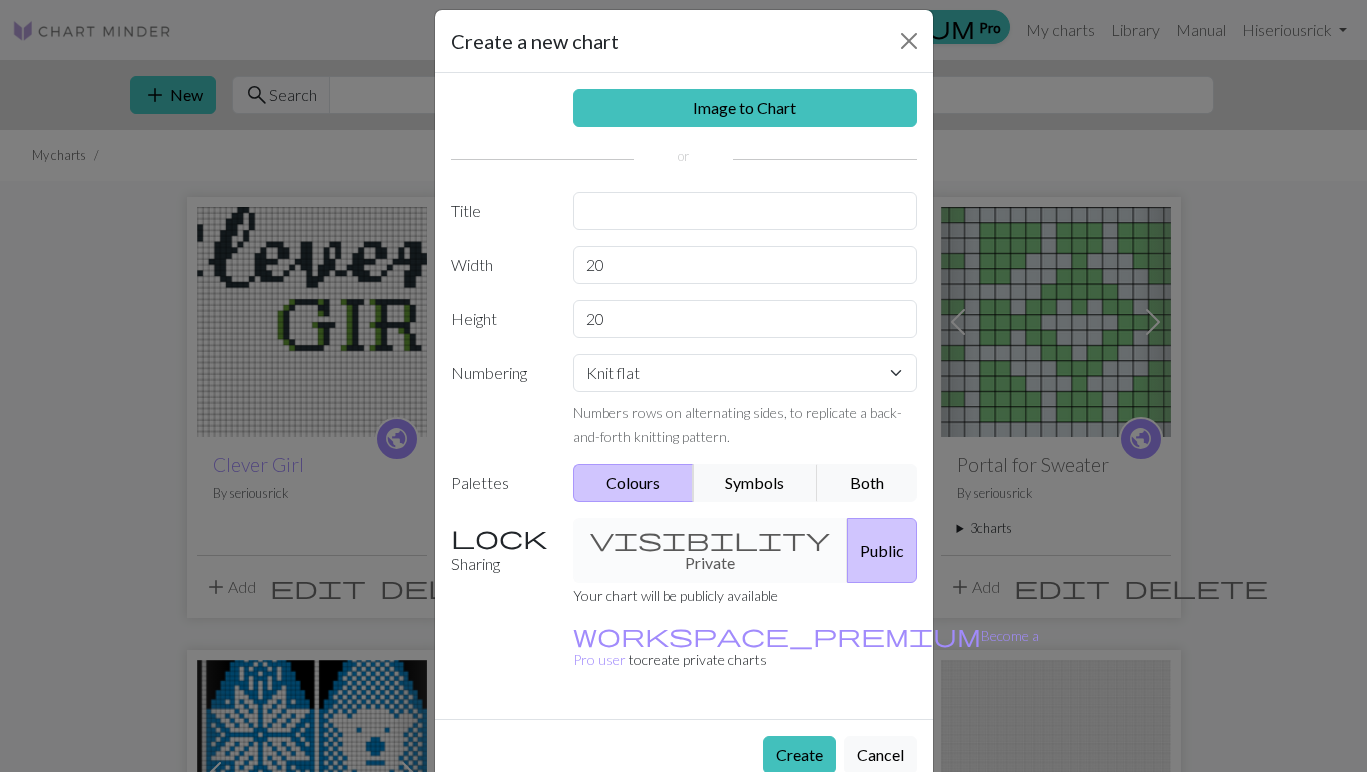 scroll, scrollTop: 18, scrollLeft: 0, axis: vertical 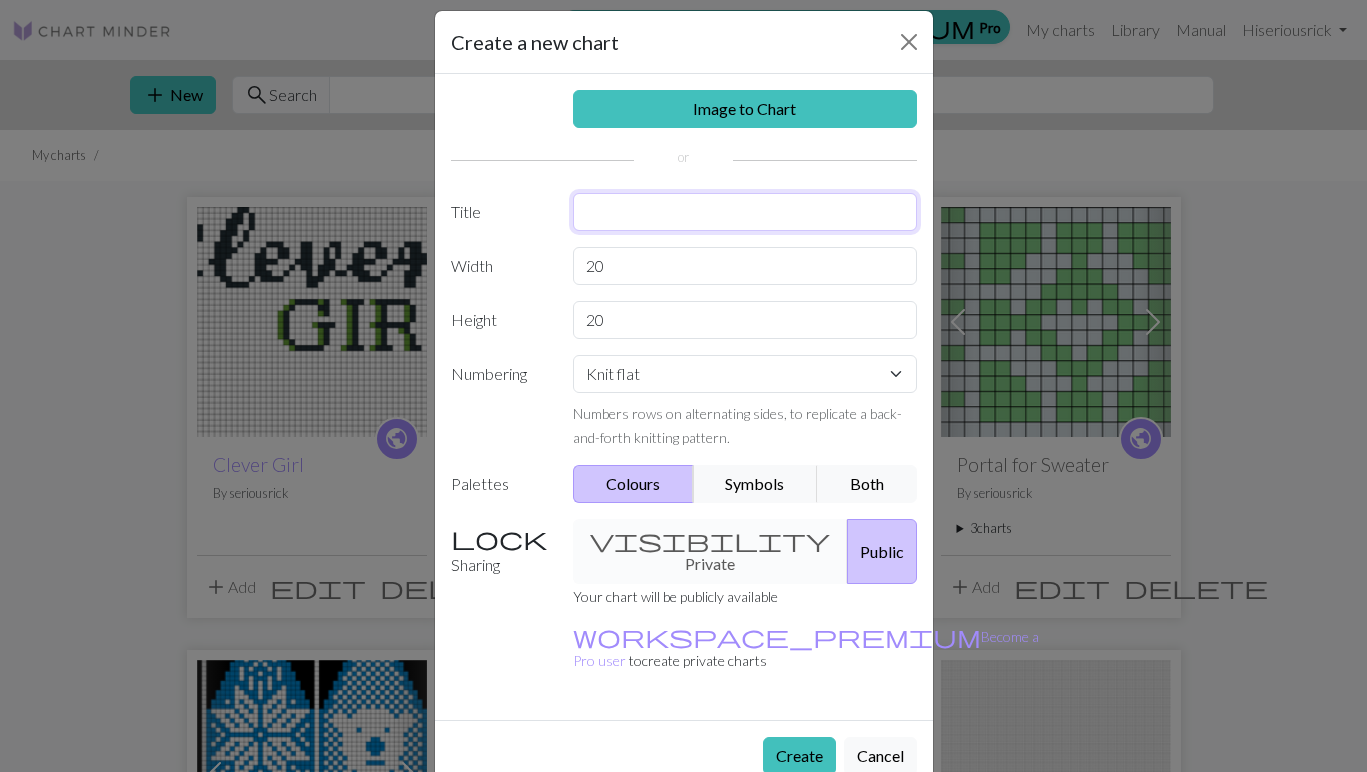 click at bounding box center (745, 212) 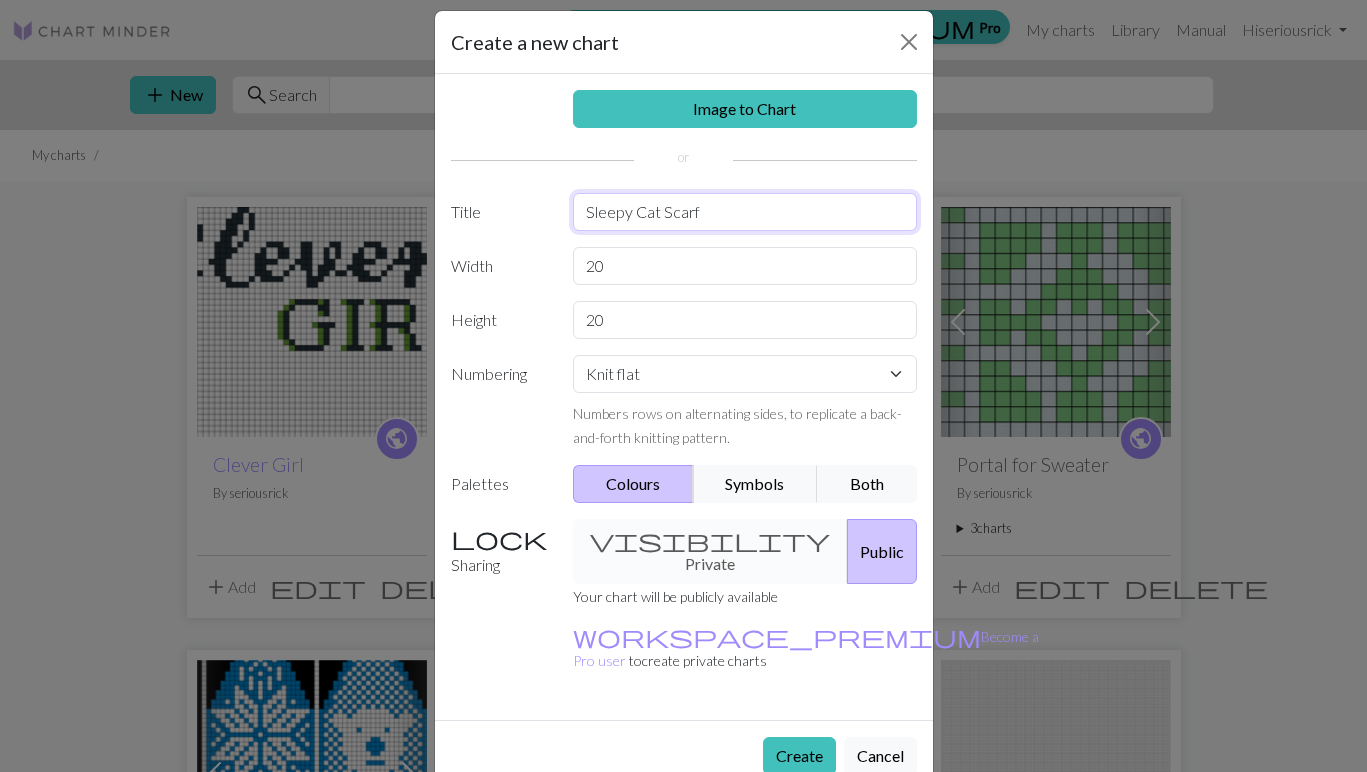 type on "Sleepy Cat Scarf" 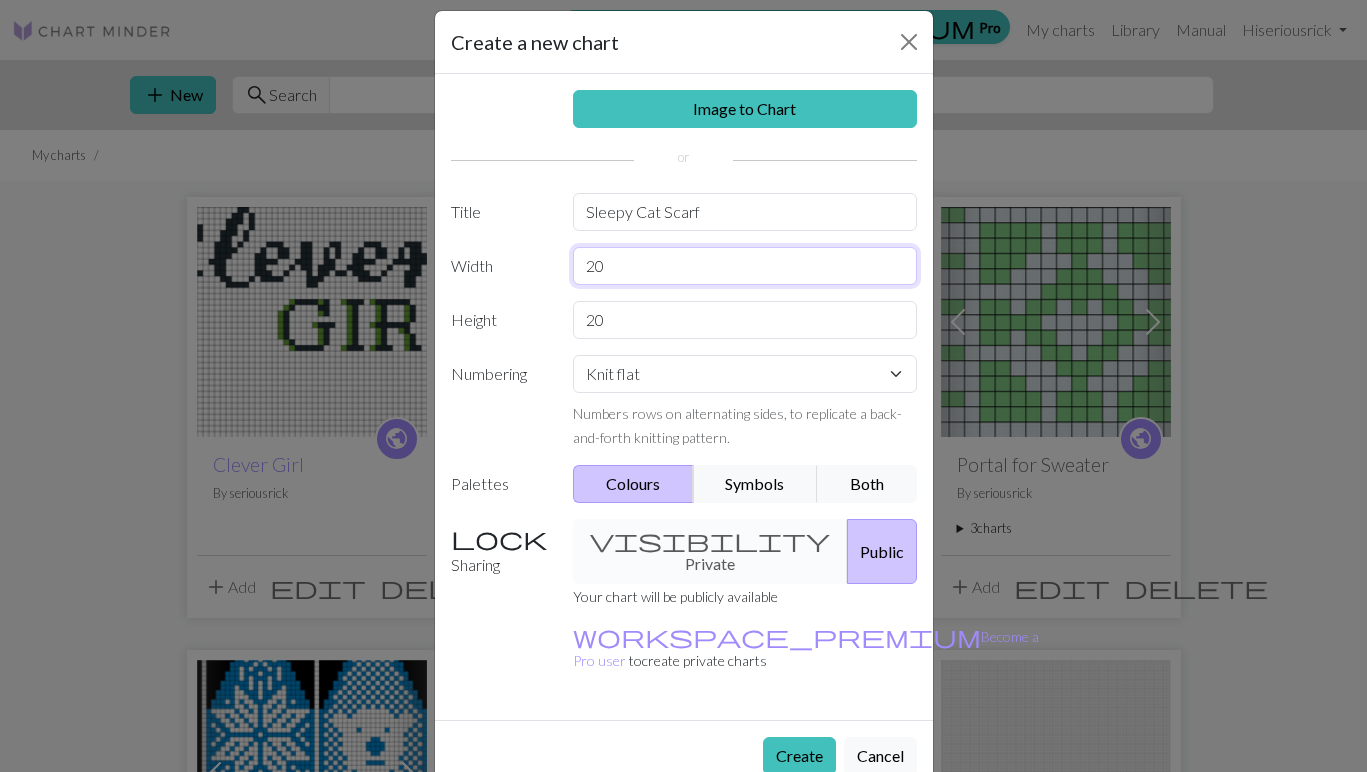 drag, startPoint x: 654, startPoint y: 273, endPoint x: 460, endPoint y: 267, distance: 194.09276 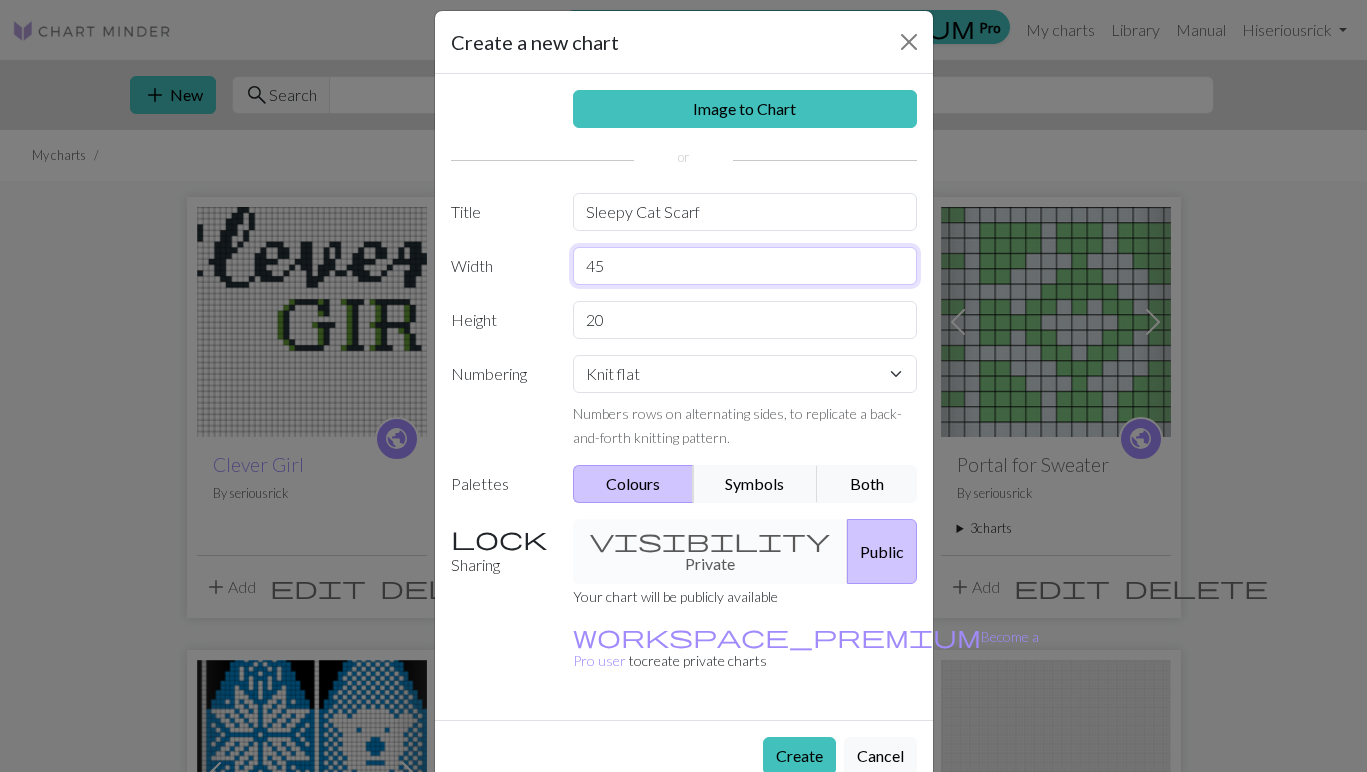 type on "45" 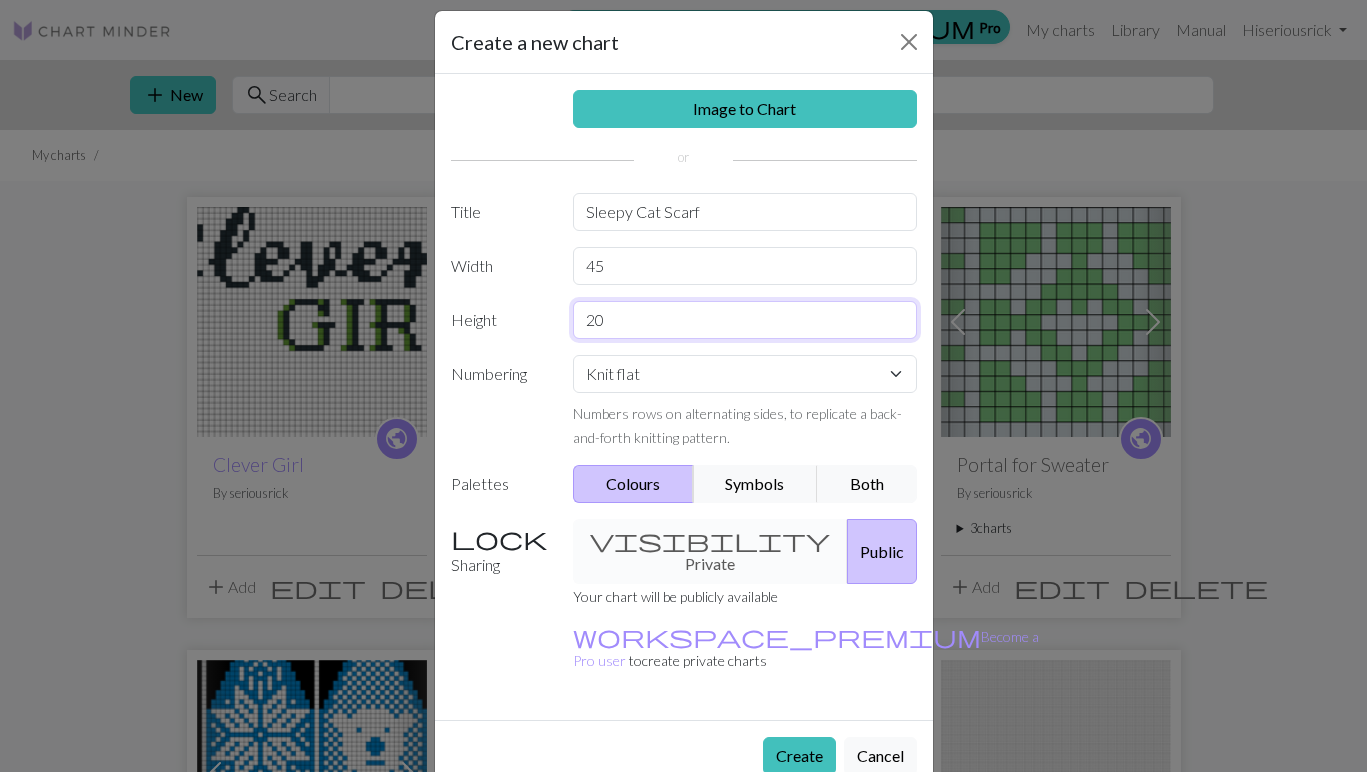 drag, startPoint x: 616, startPoint y: 319, endPoint x: 499, endPoint y: 320, distance: 117.00427 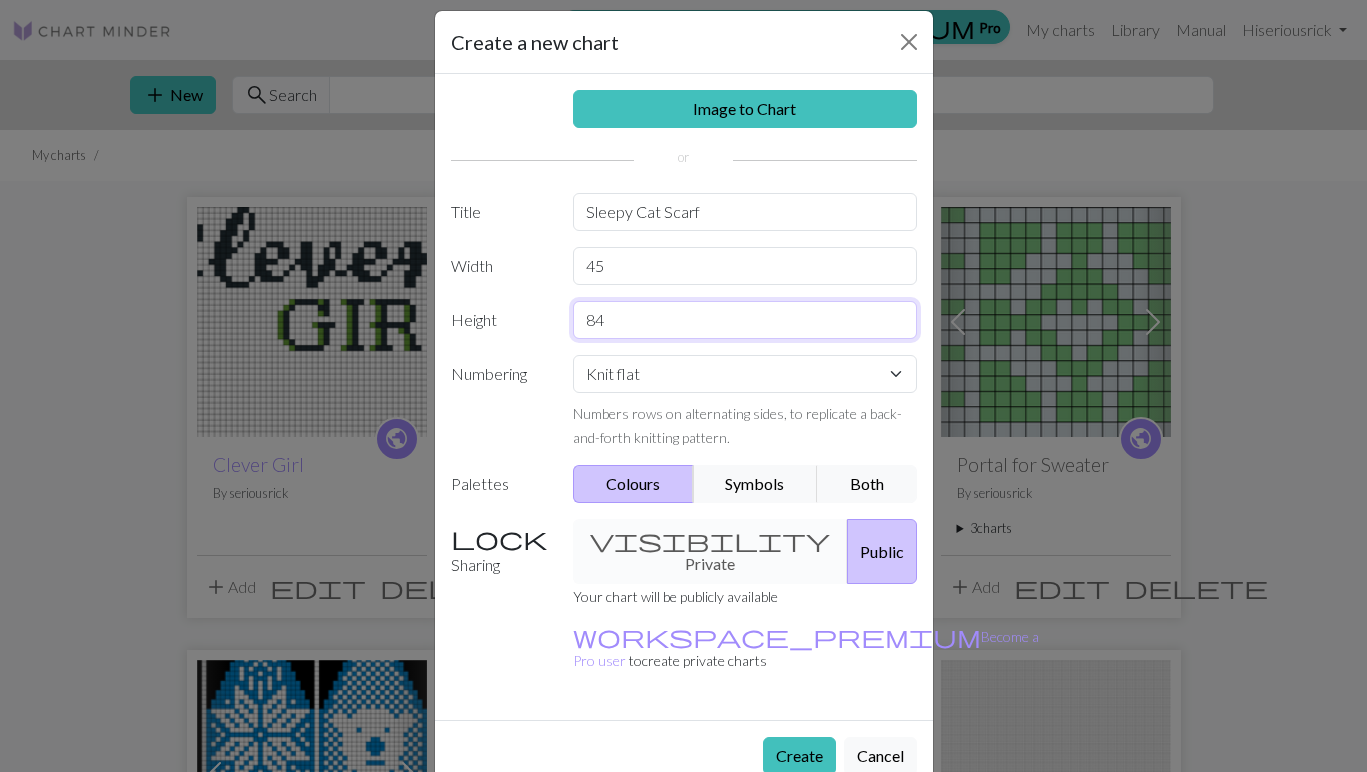 type on "84" 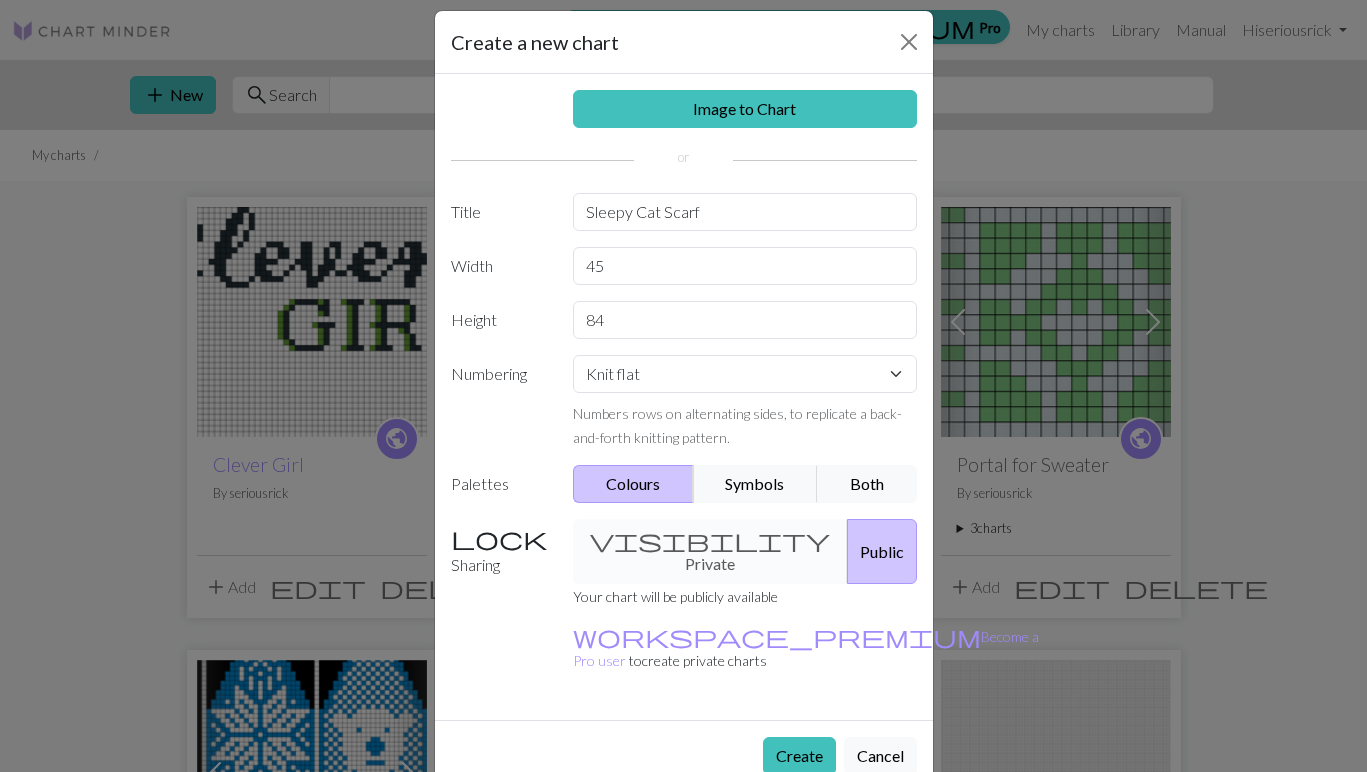 click on "visibility  Private Public" at bounding box center (745, 551) 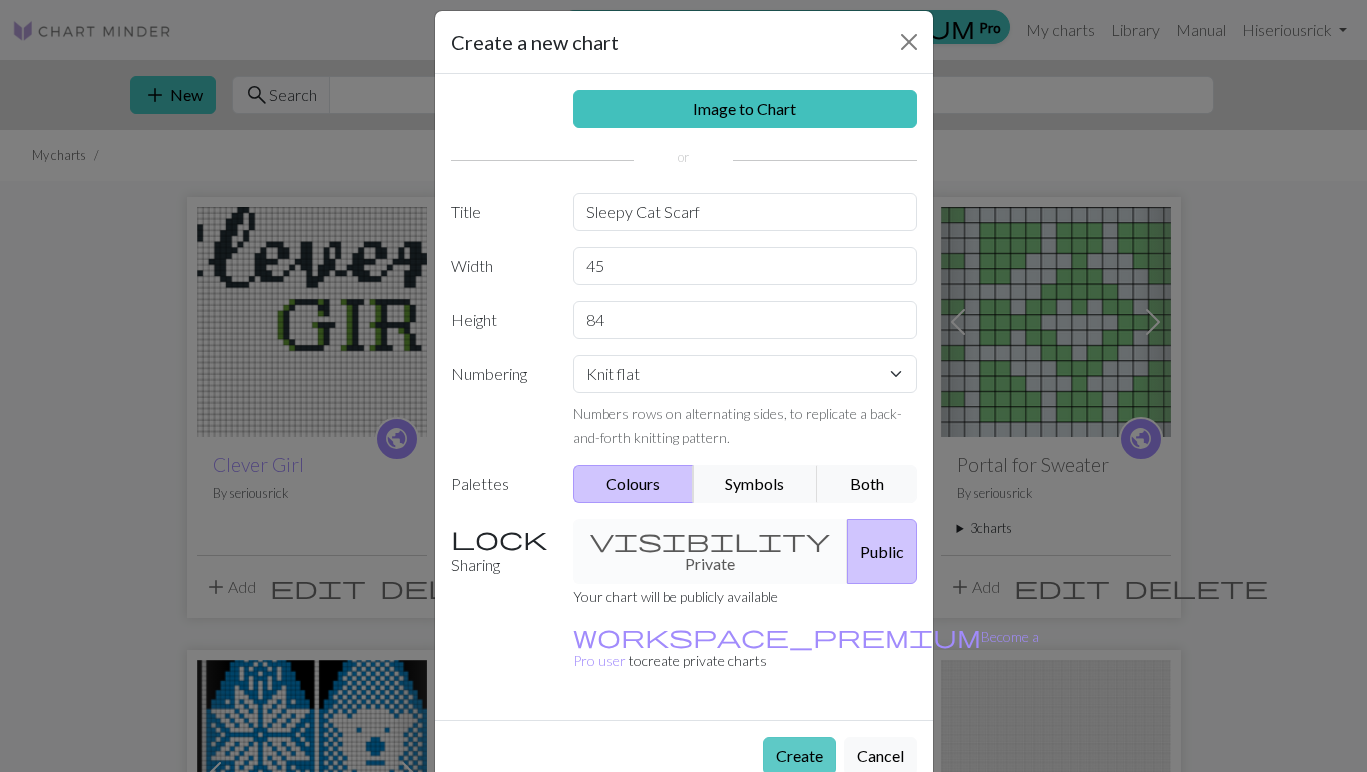 click on "Create" at bounding box center [799, 756] 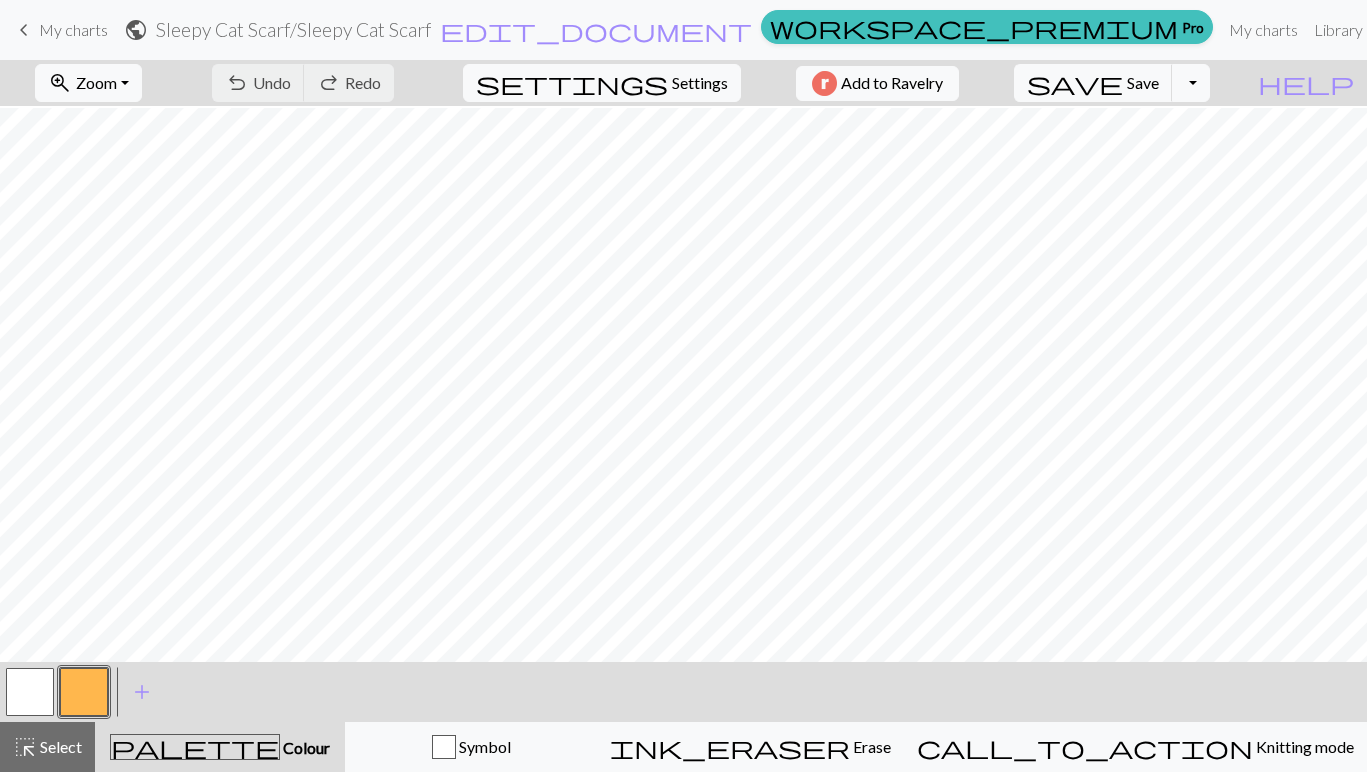 scroll, scrollTop: 1181, scrollLeft: 0, axis: vertical 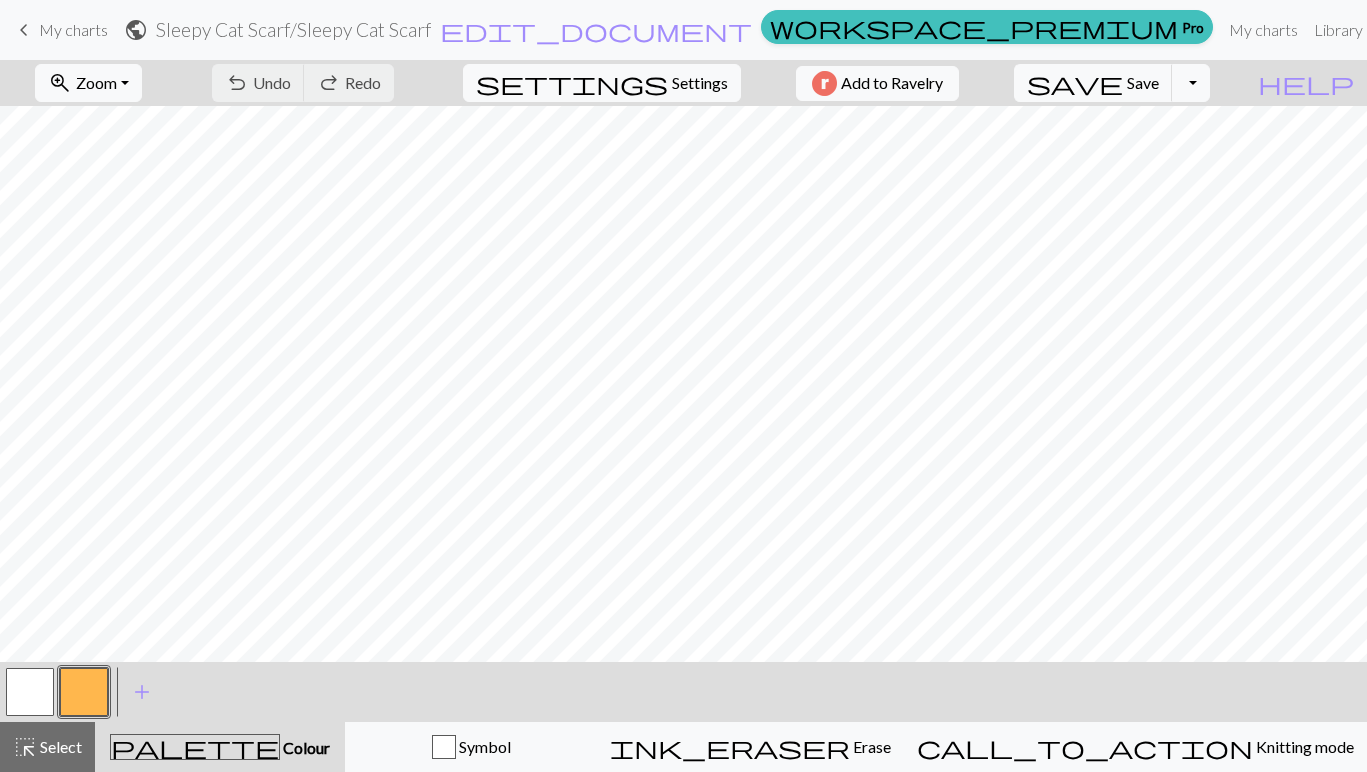 click at bounding box center [84, 692] 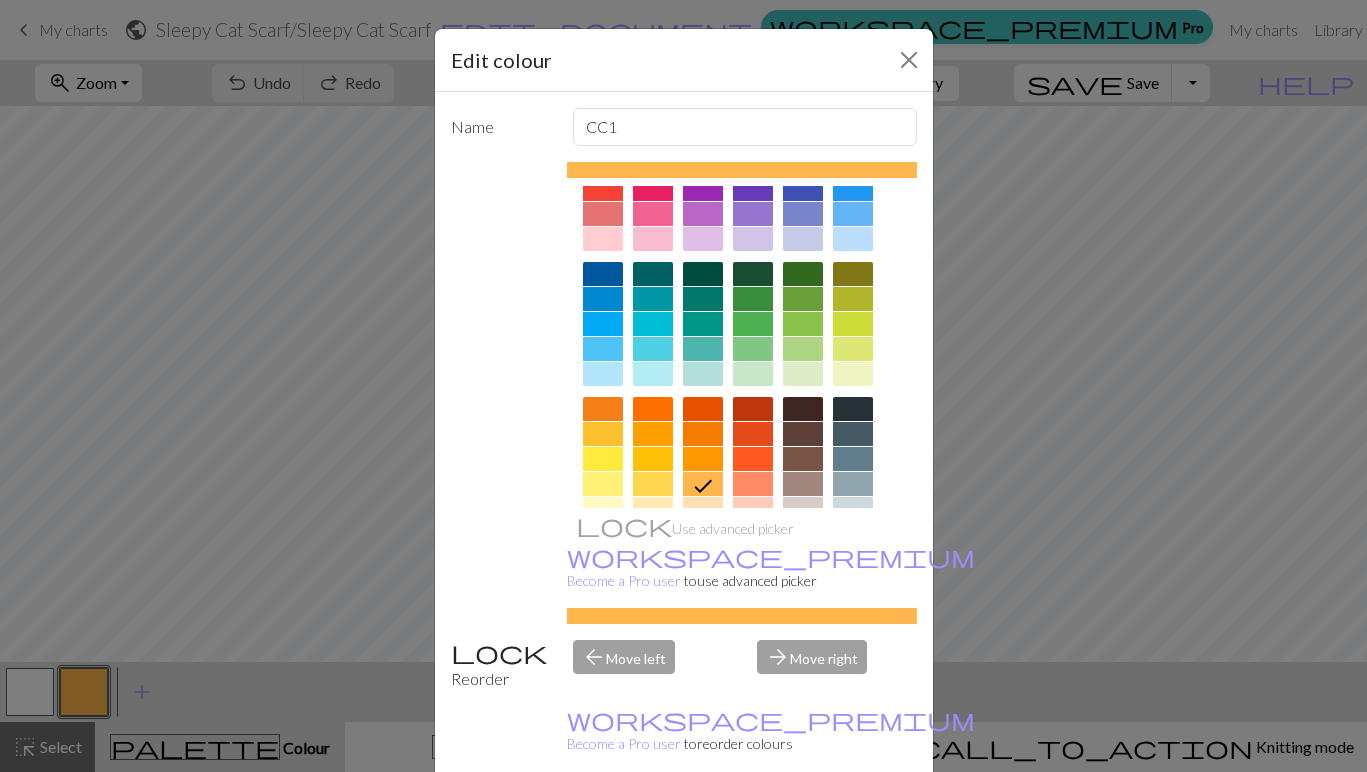 scroll, scrollTop: 85, scrollLeft: 0, axis: vertical 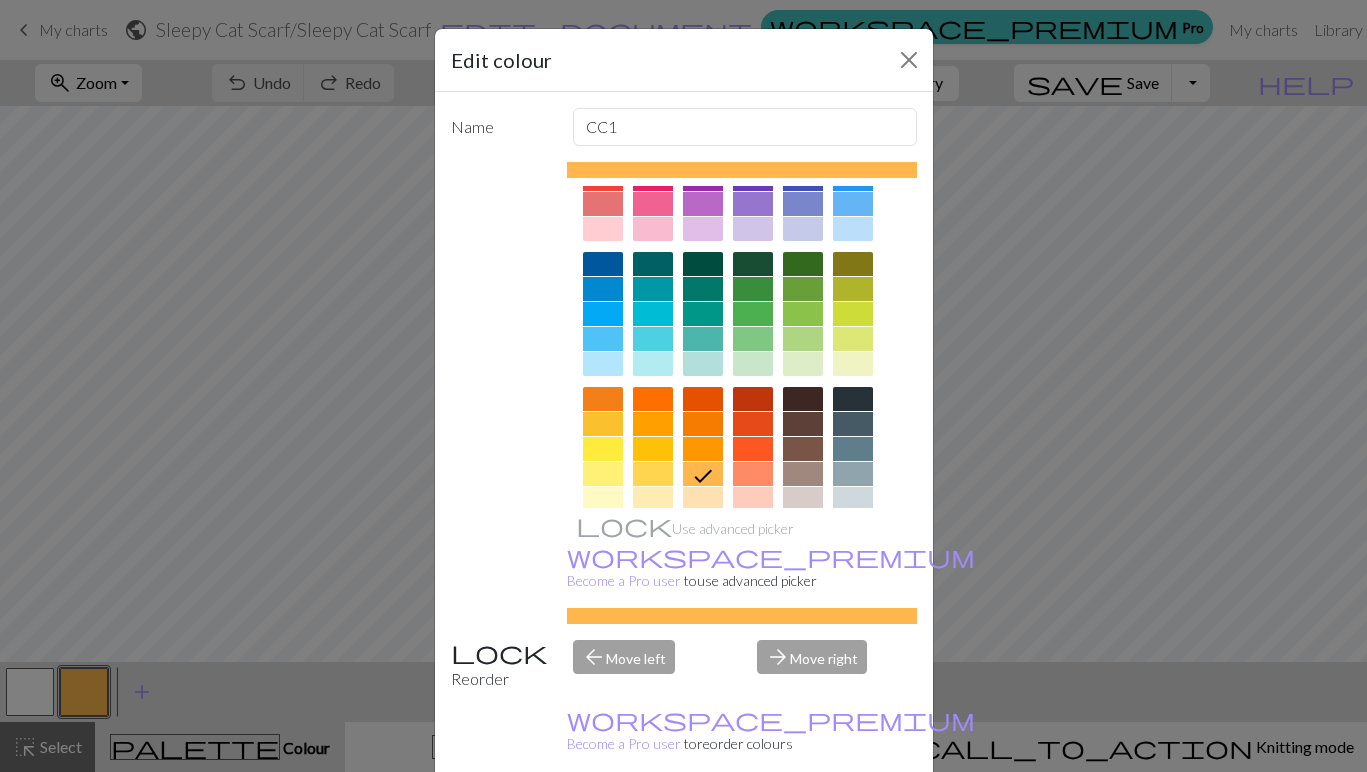 click at bounding box center (853, 399) 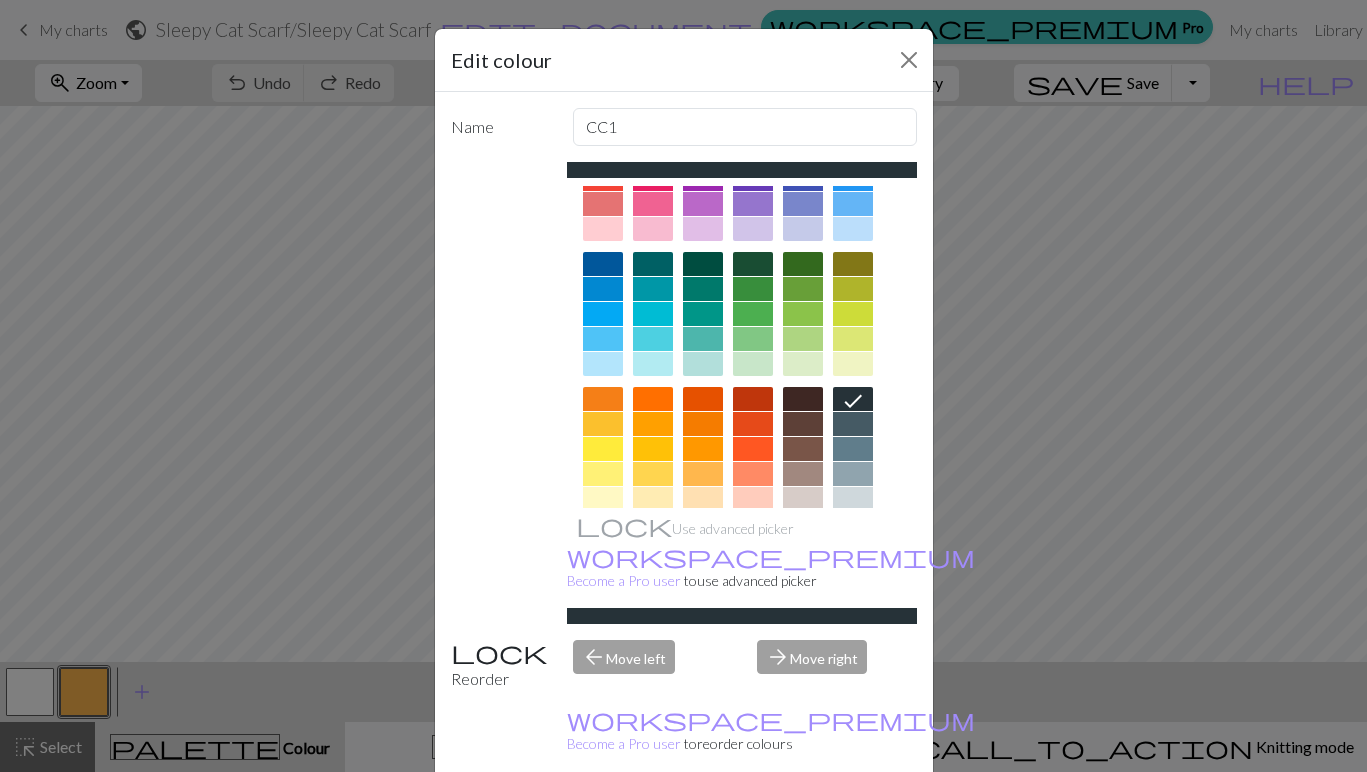 click on "Done" at bounding box center [804, 823] 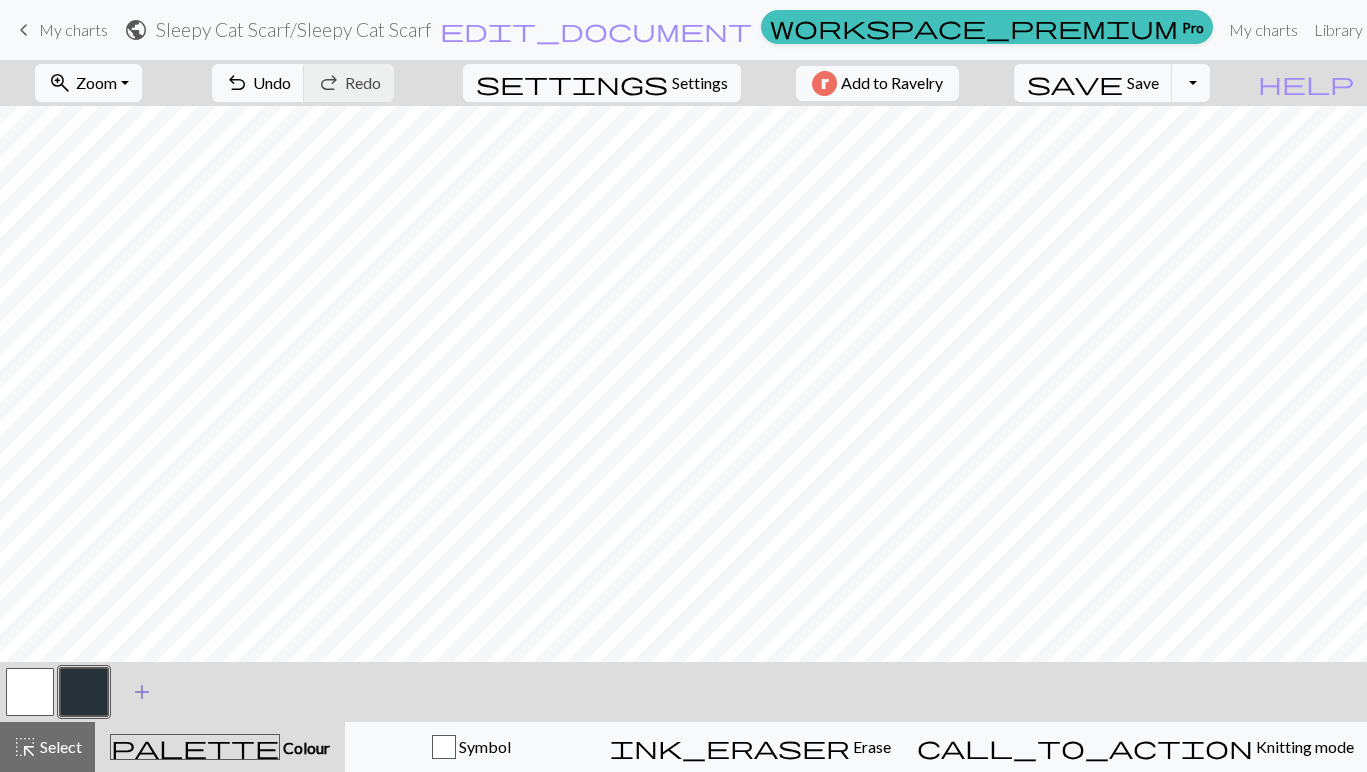 click on "add" at bounding box center [142, 692] 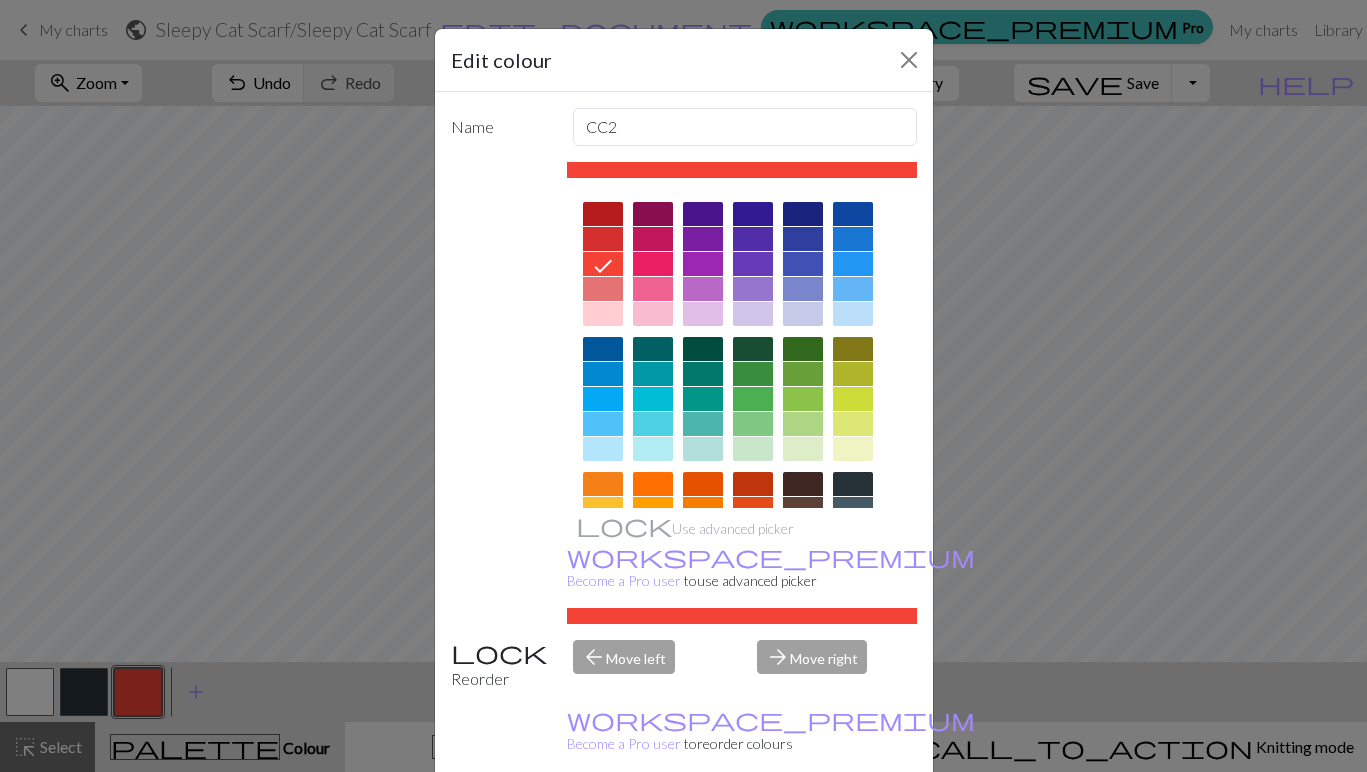 click at bounding box center [853, 264] 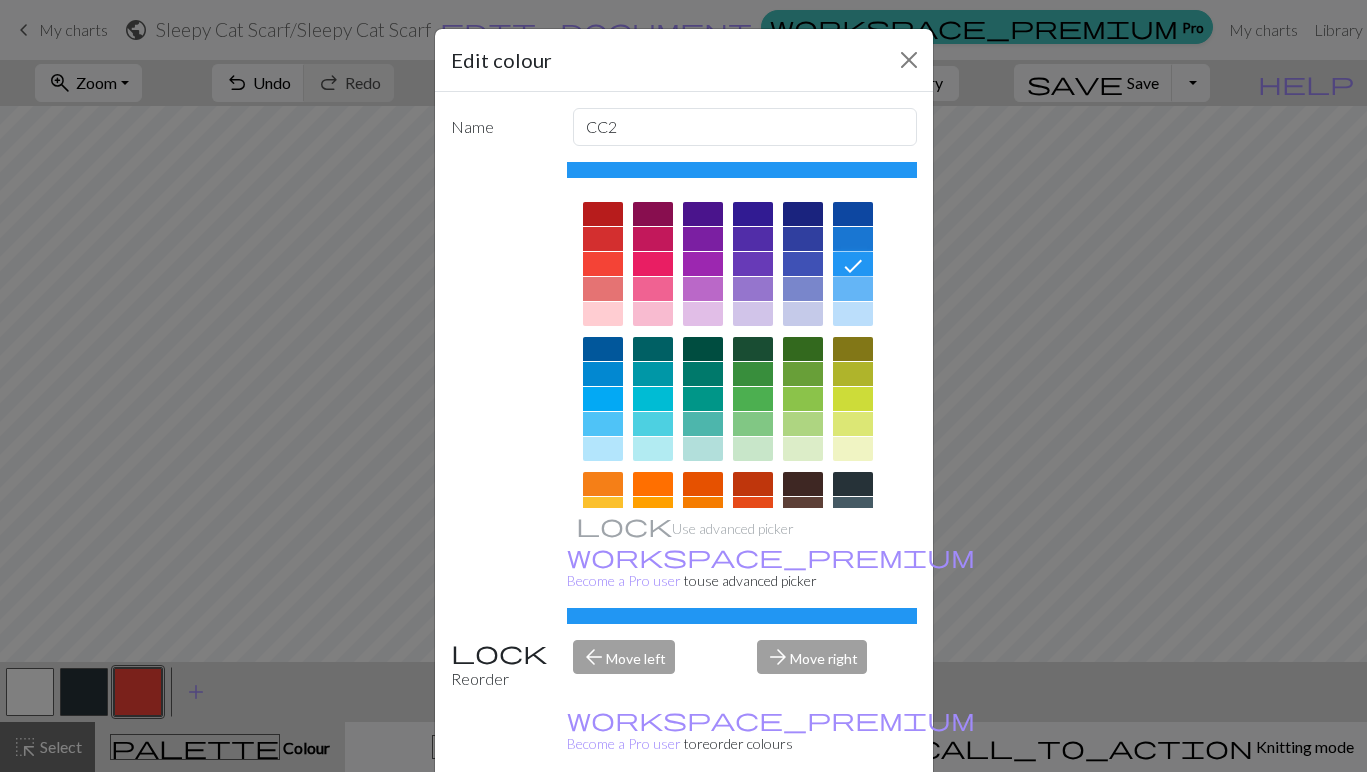 click on "Done" at bounding box center (804, 823) 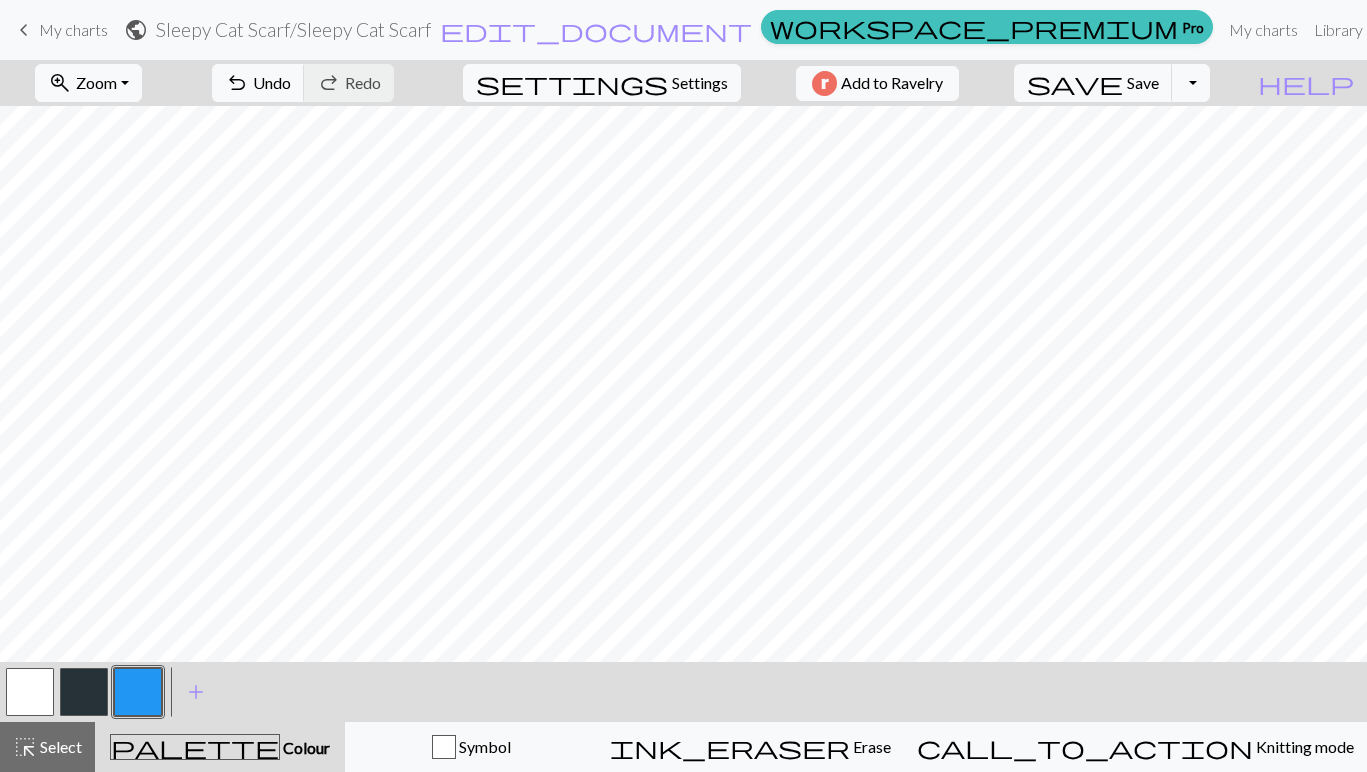 scroll, scrollTop: 1214, scrollLeft: 0, axis: vertical 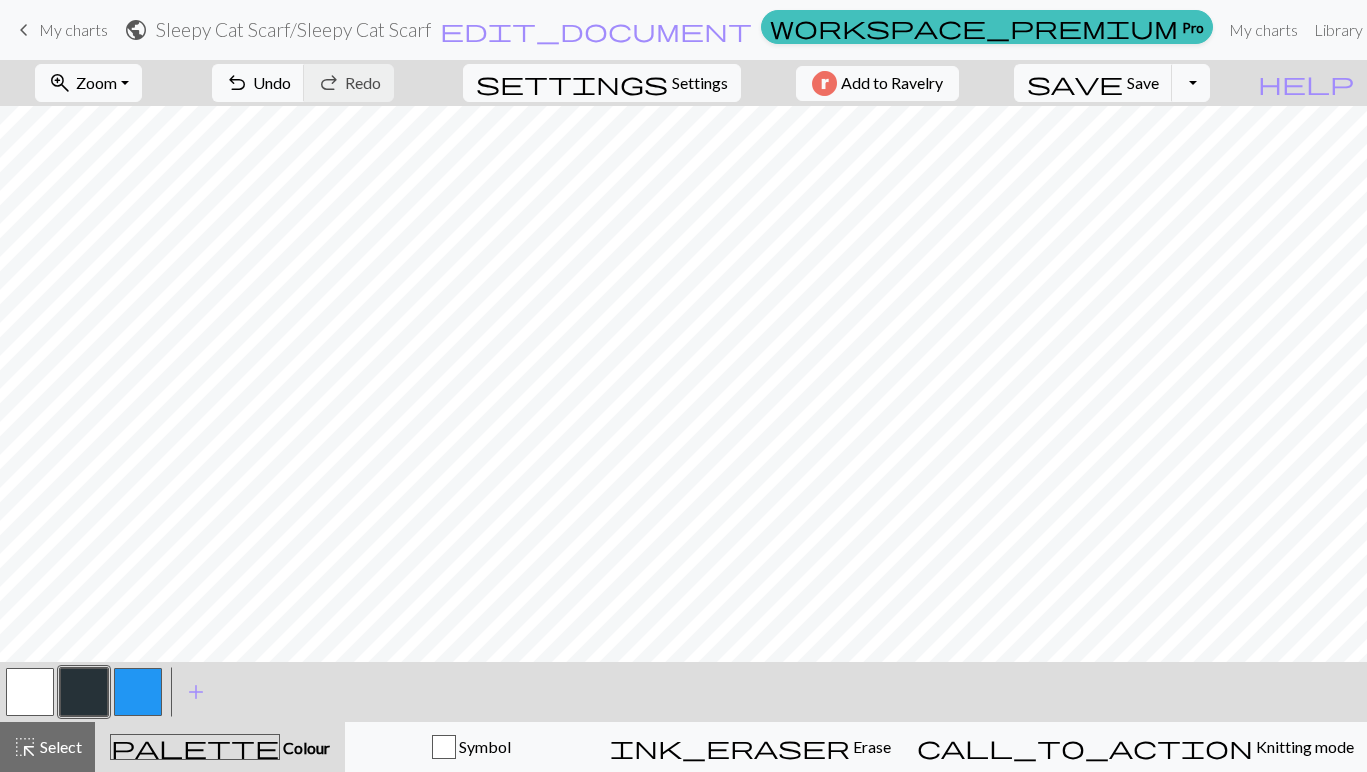 click at bounding box center [84, 692] 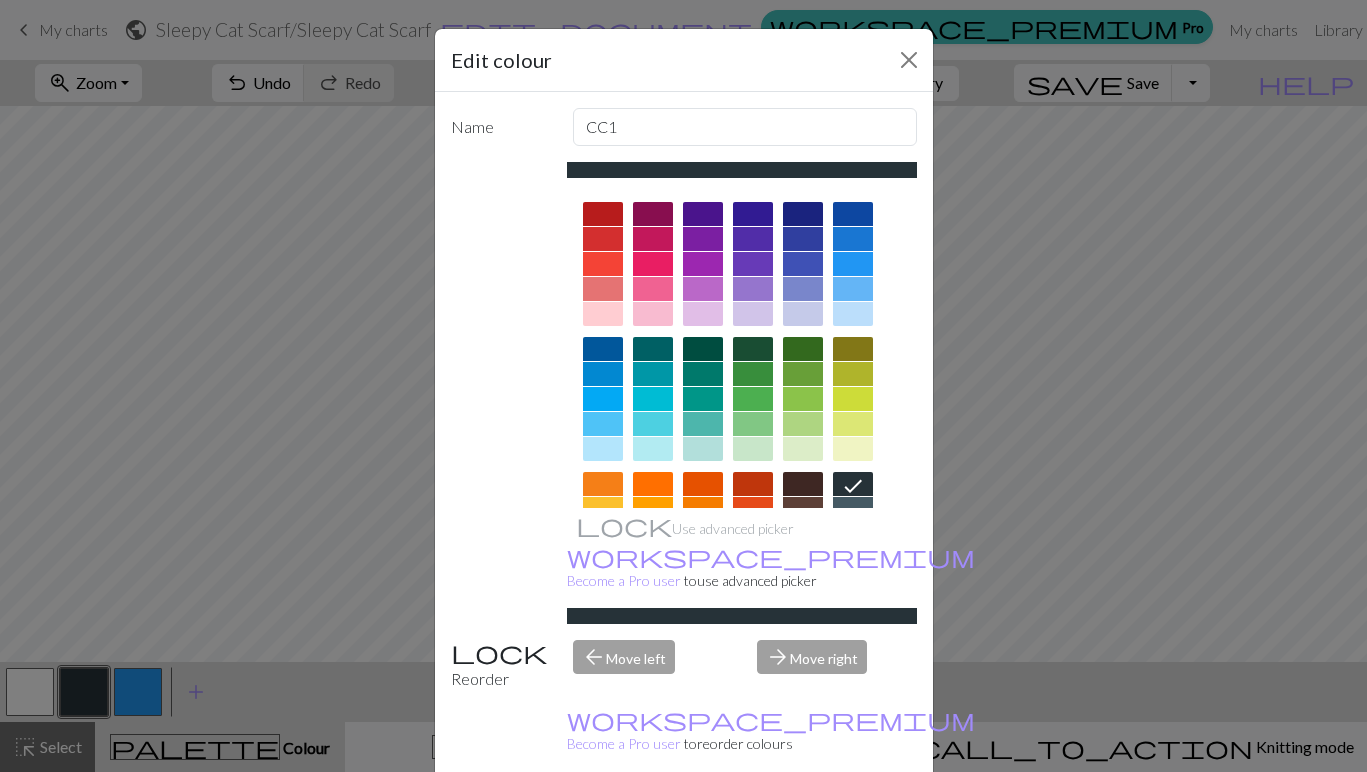 click on "Done" at bounding box center (804, 823) 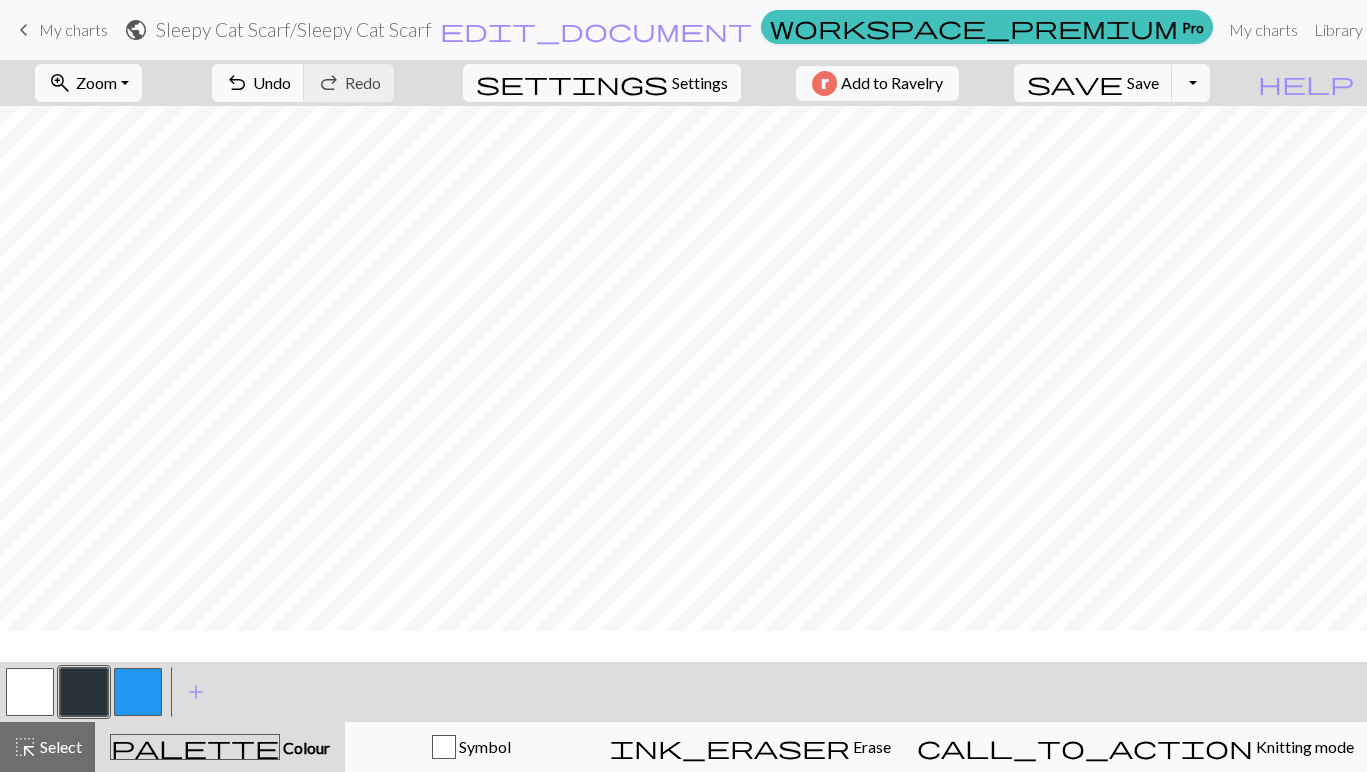 scroll, scrollTop: 0, scrollLeft: 0, axis: both 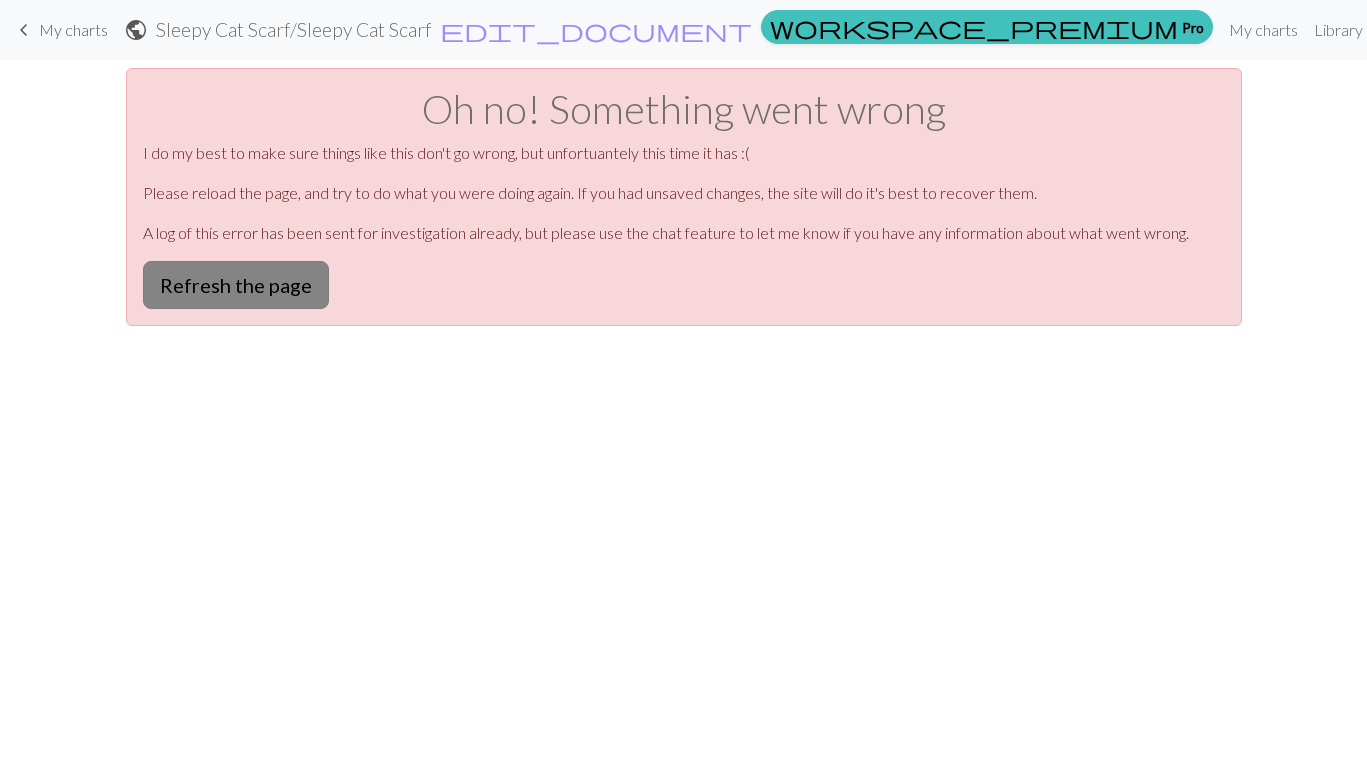 click on "Refresh the page" at bounding box center [236, 285] 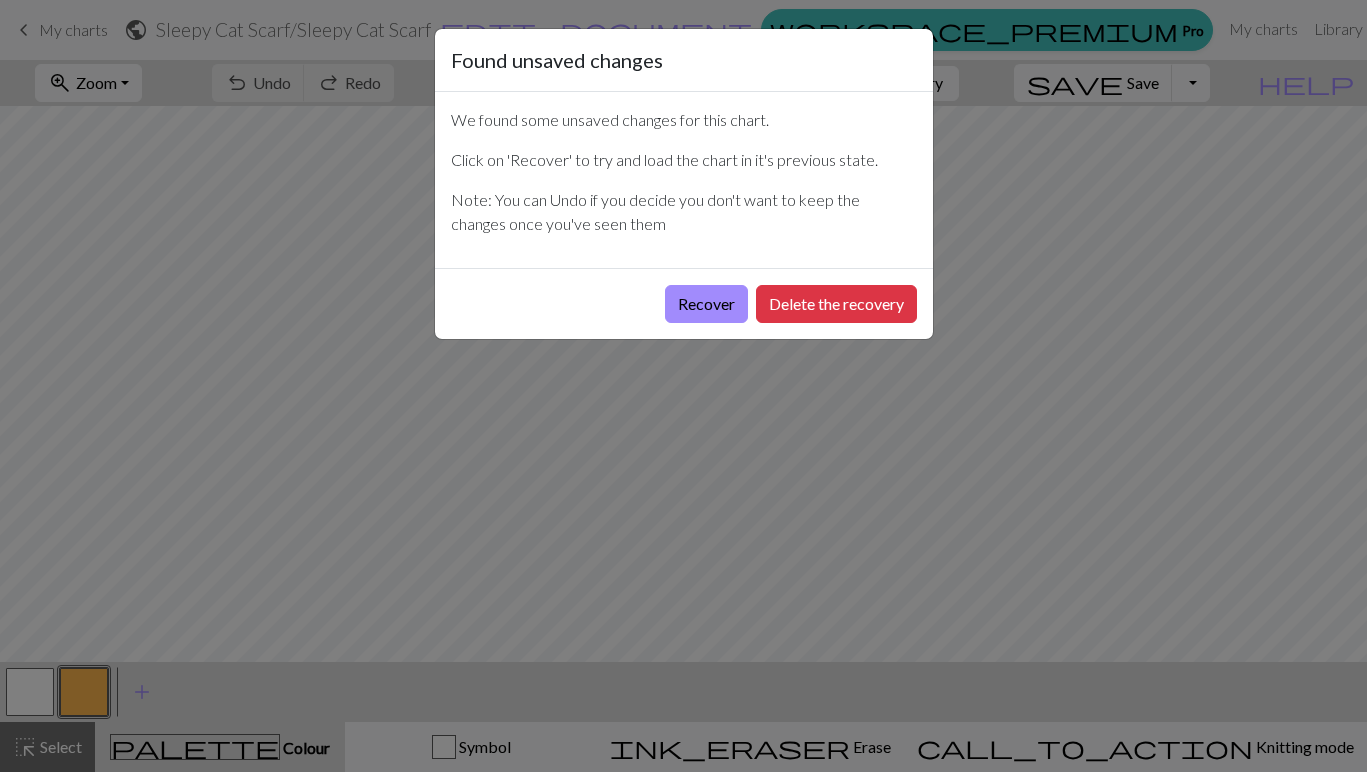 scroll, scrollTop: 0, scrollLeft: 0, axis: both 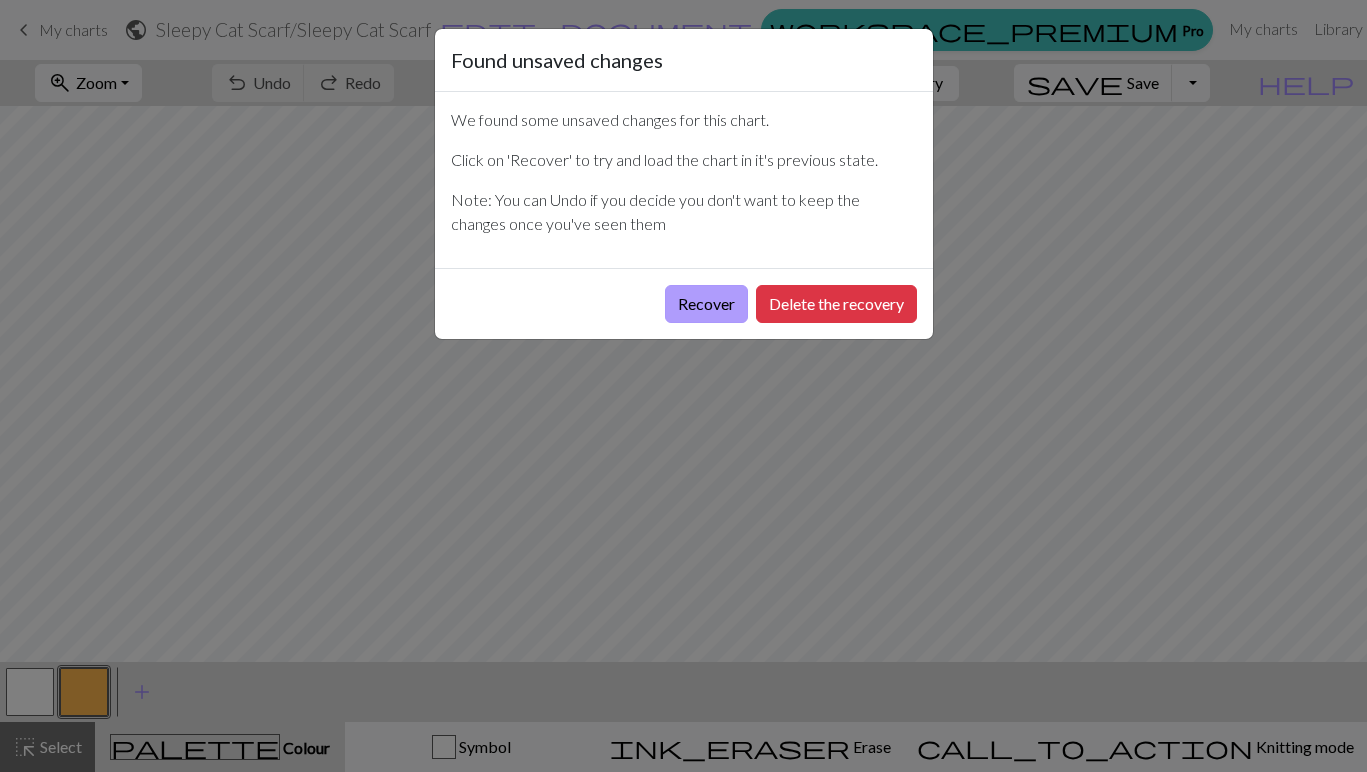 click on "Recover" at bounding box center (706, 304) 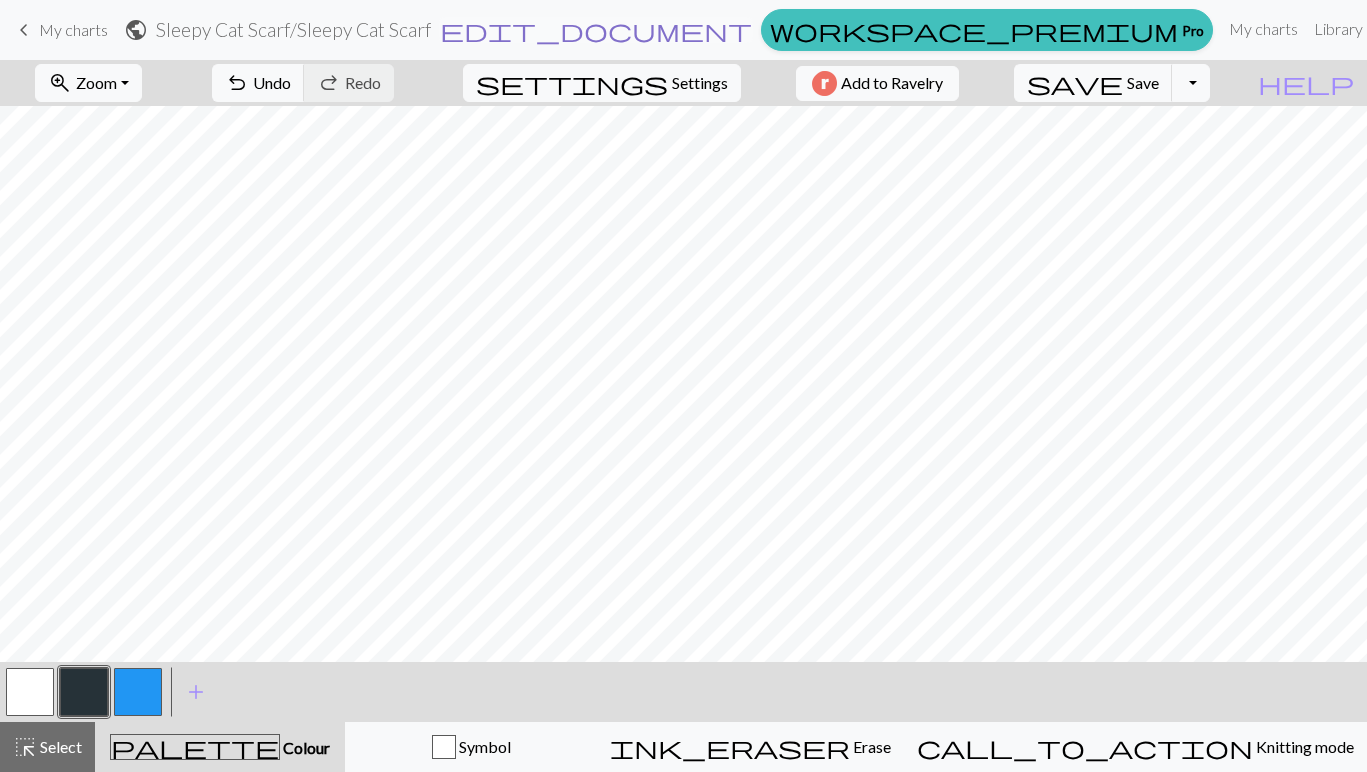 click on "edit_document" at bounding box center (596, 30) 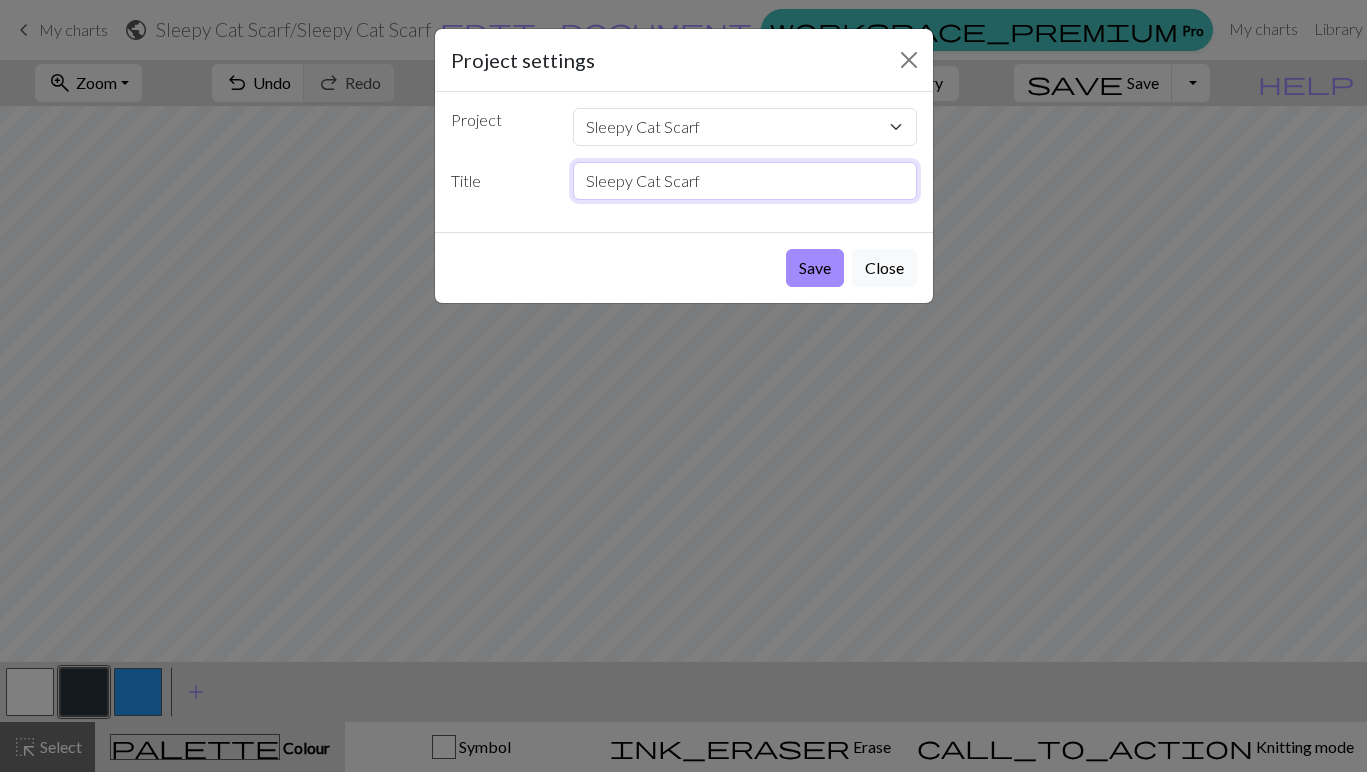 click on "Sleepy Cat Scarf" at bounding box center [745, 181] 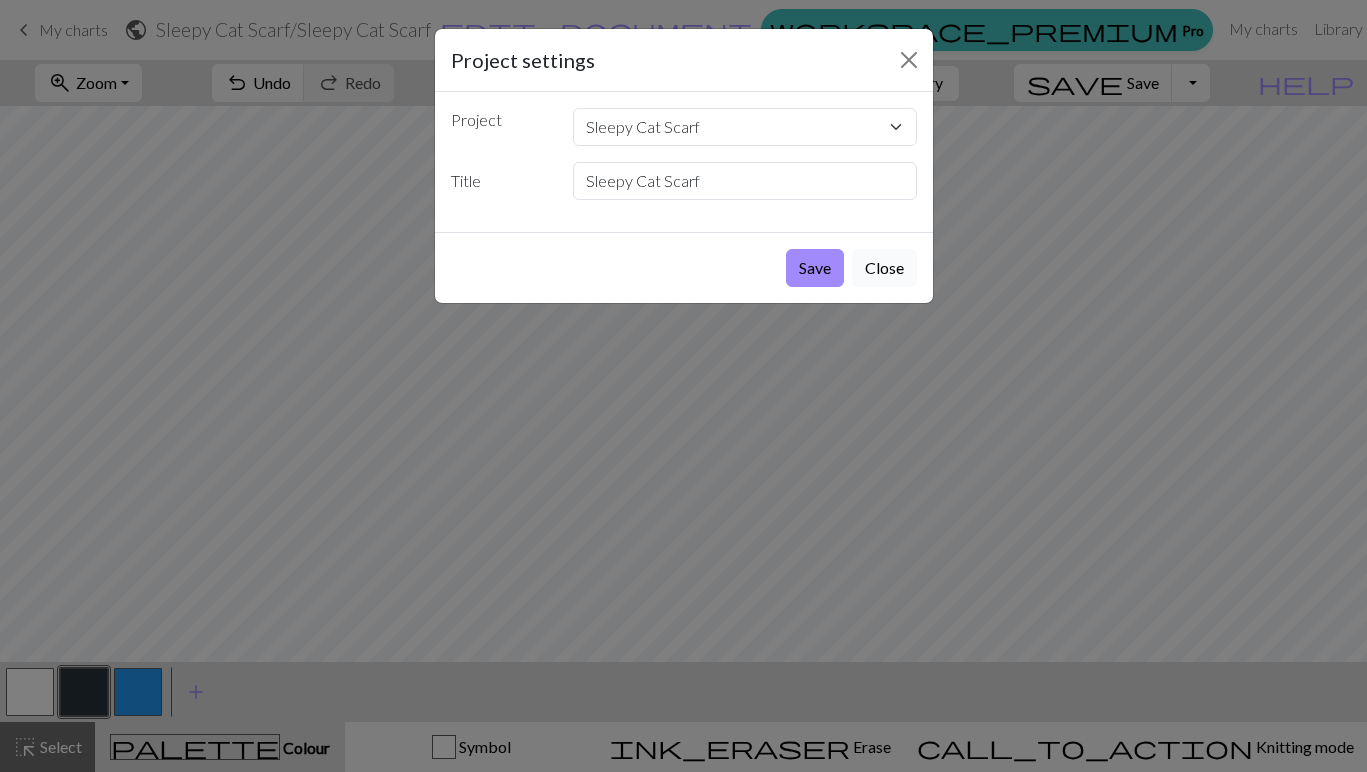 click on "Close" at bounding box center (884, 268) 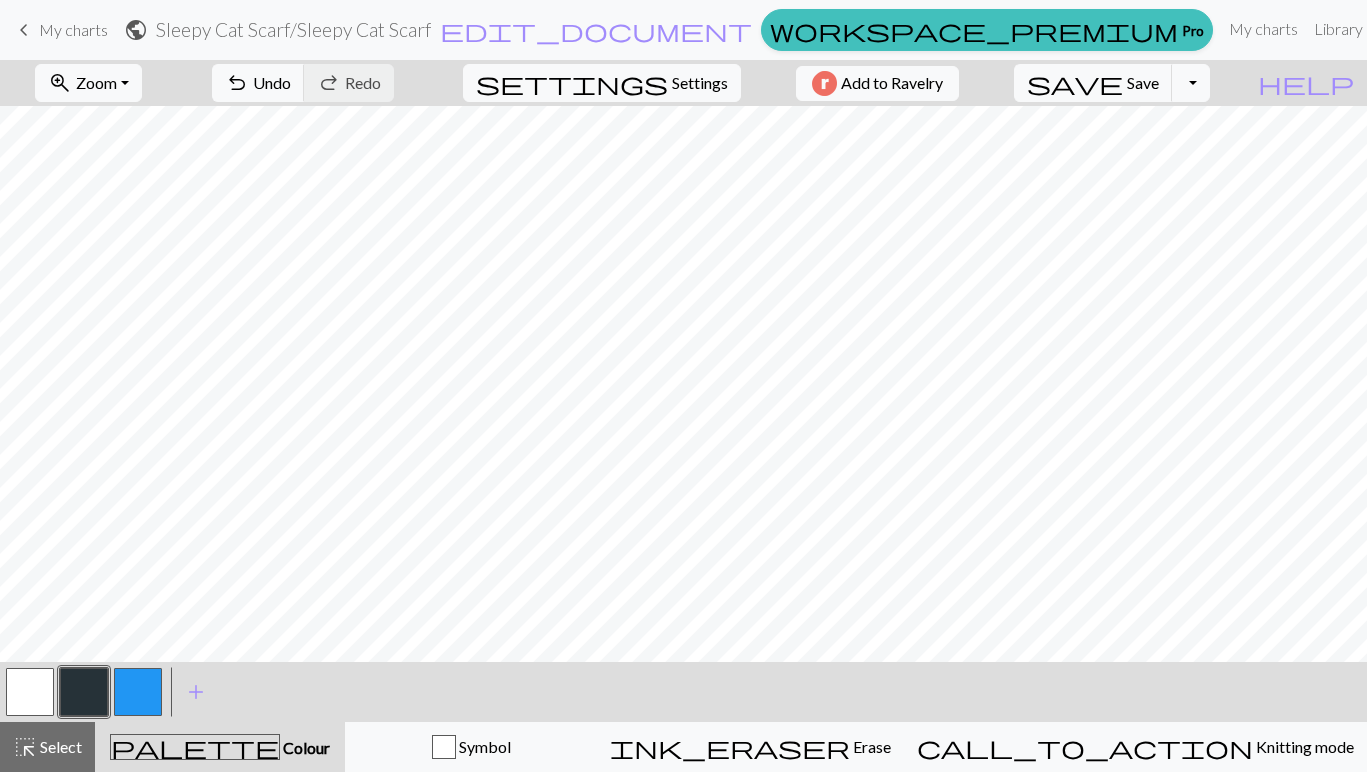 scroll, scrollTop: 0, scrollLeft: 0, axis: both 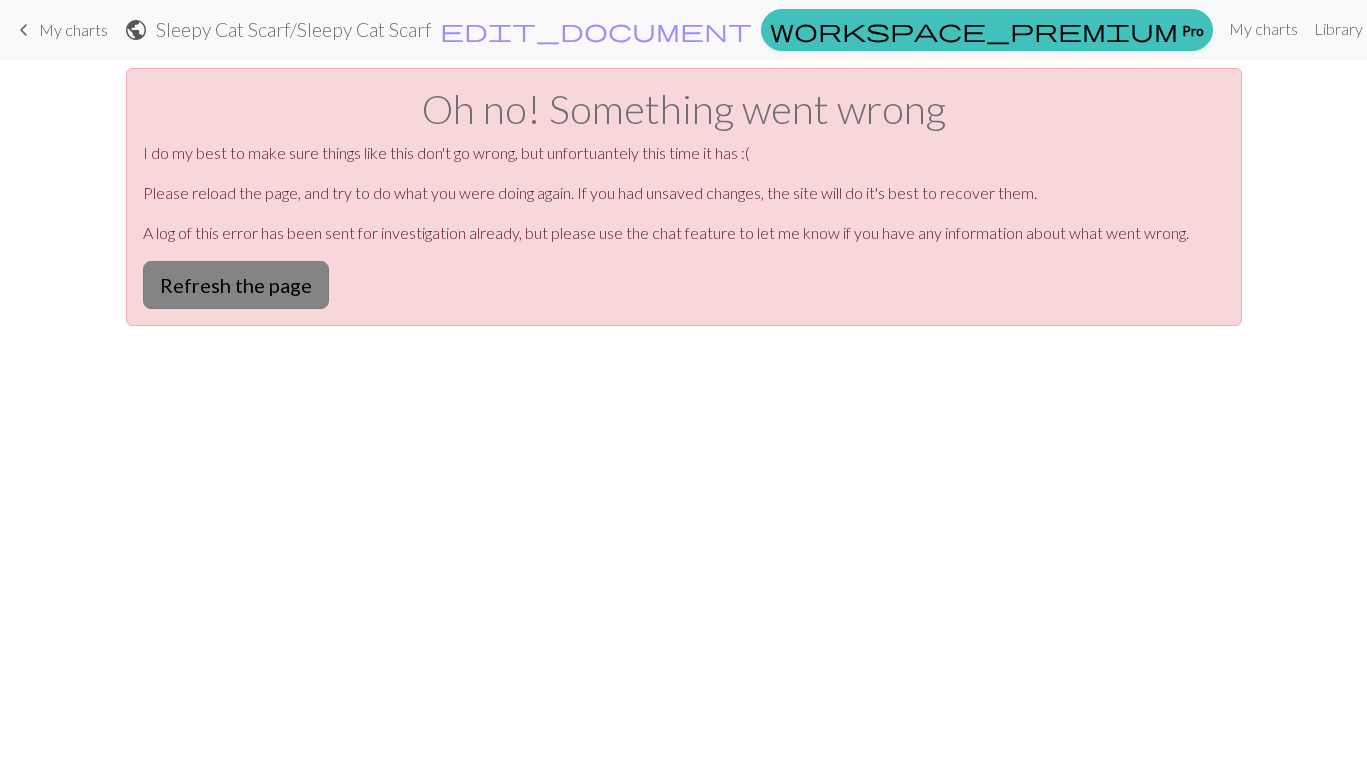 click on "Refresh the page" at bounding box center (236, 285) 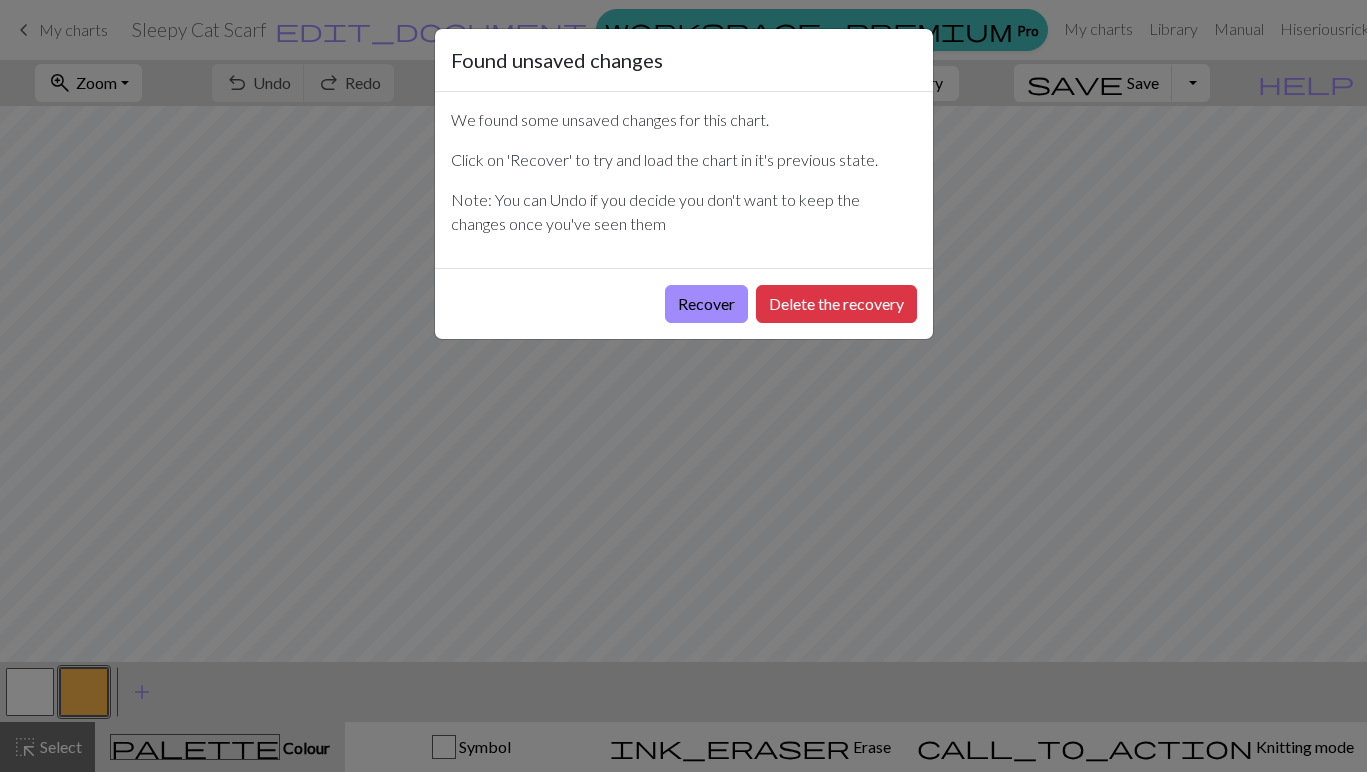 scroll, scrollTop: 0, scrollLeft: 0, axis: both 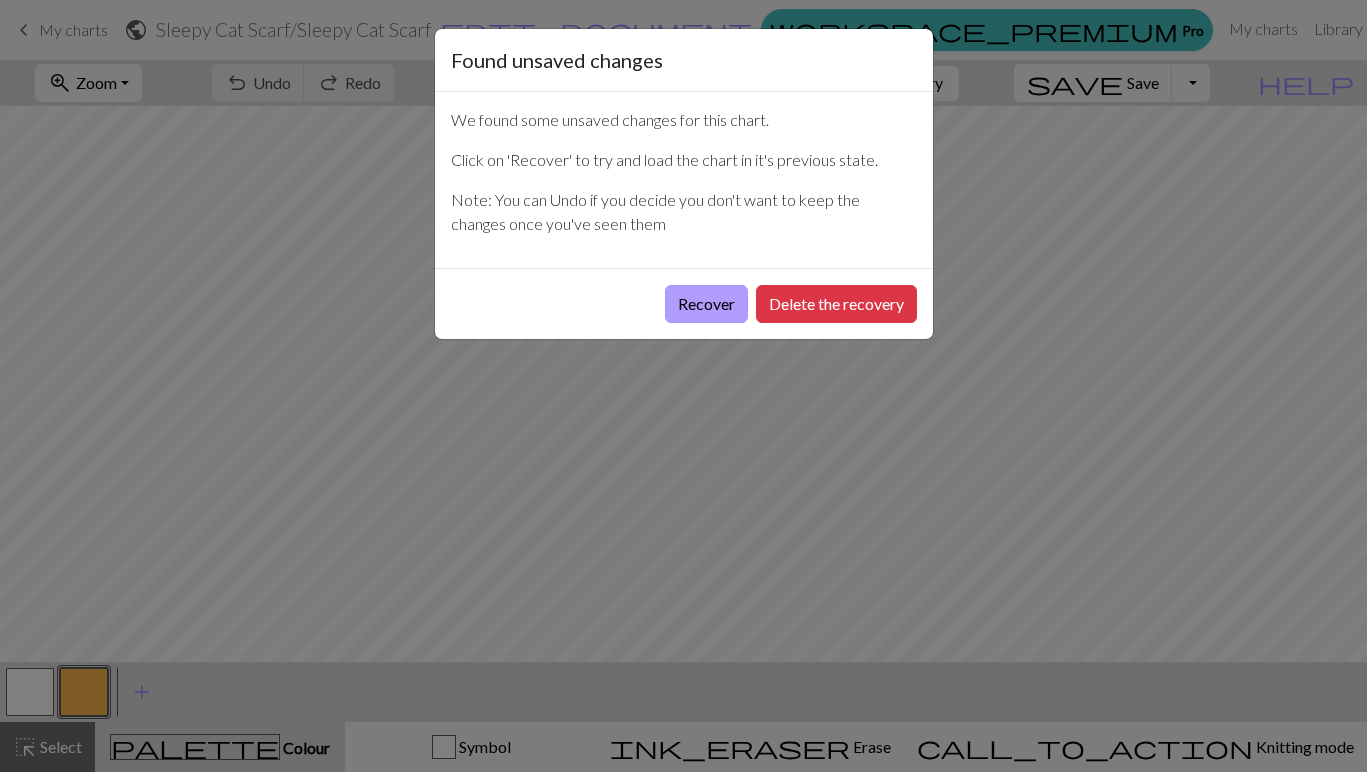 click on "Recover" at bounding box center (706, 304) 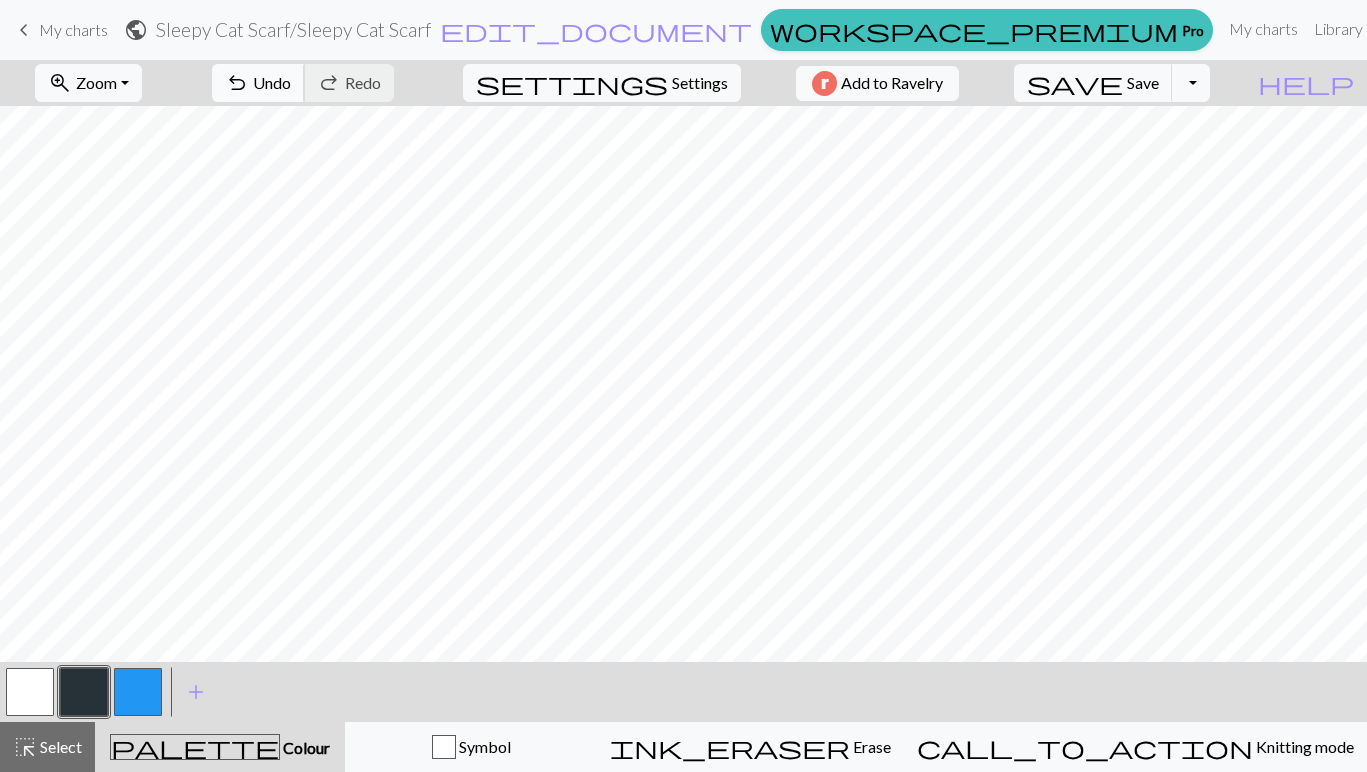 click on "undo Undo Undo" at bounding box center [258, 83] 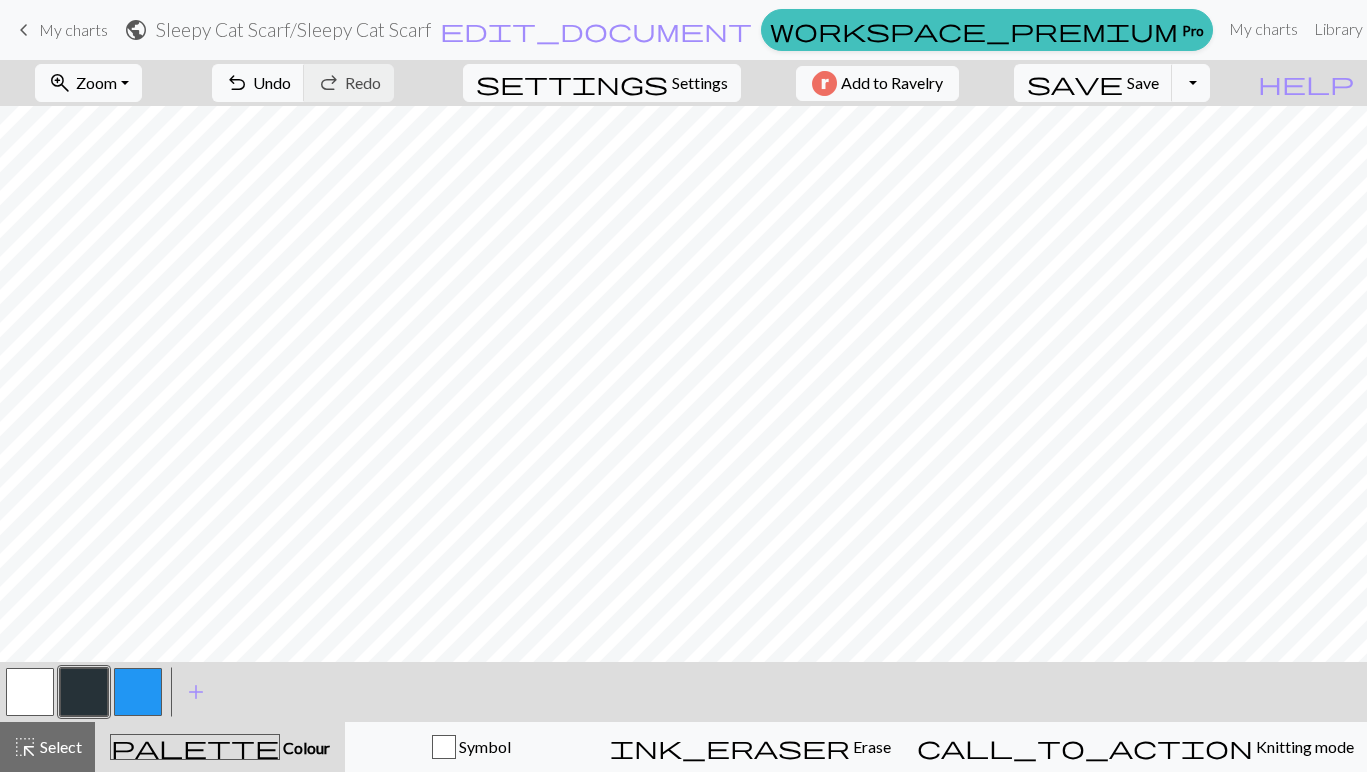 click at bounding box center (30, 692) 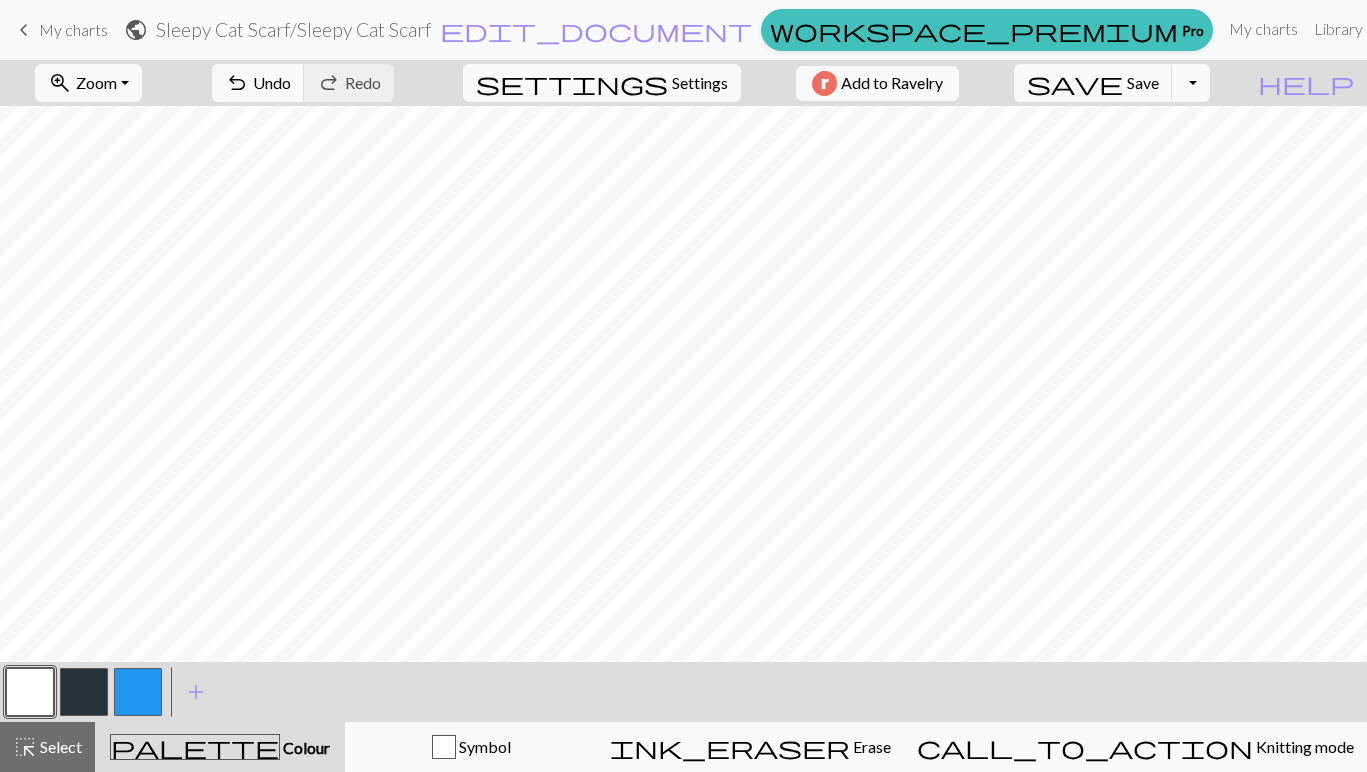 click at bounding box center (84, 692) 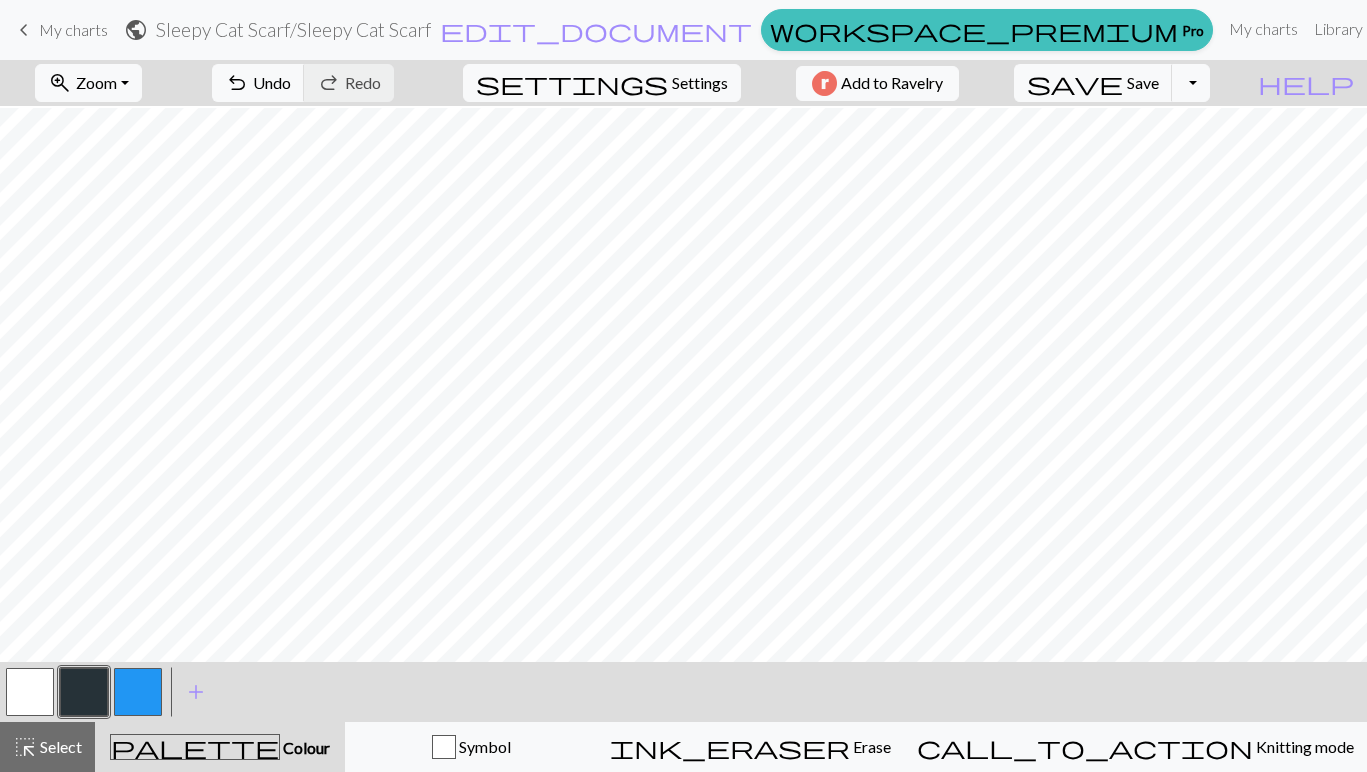 scroll, scrollTop: 1214, scrollLeft: 0, axis: vertical 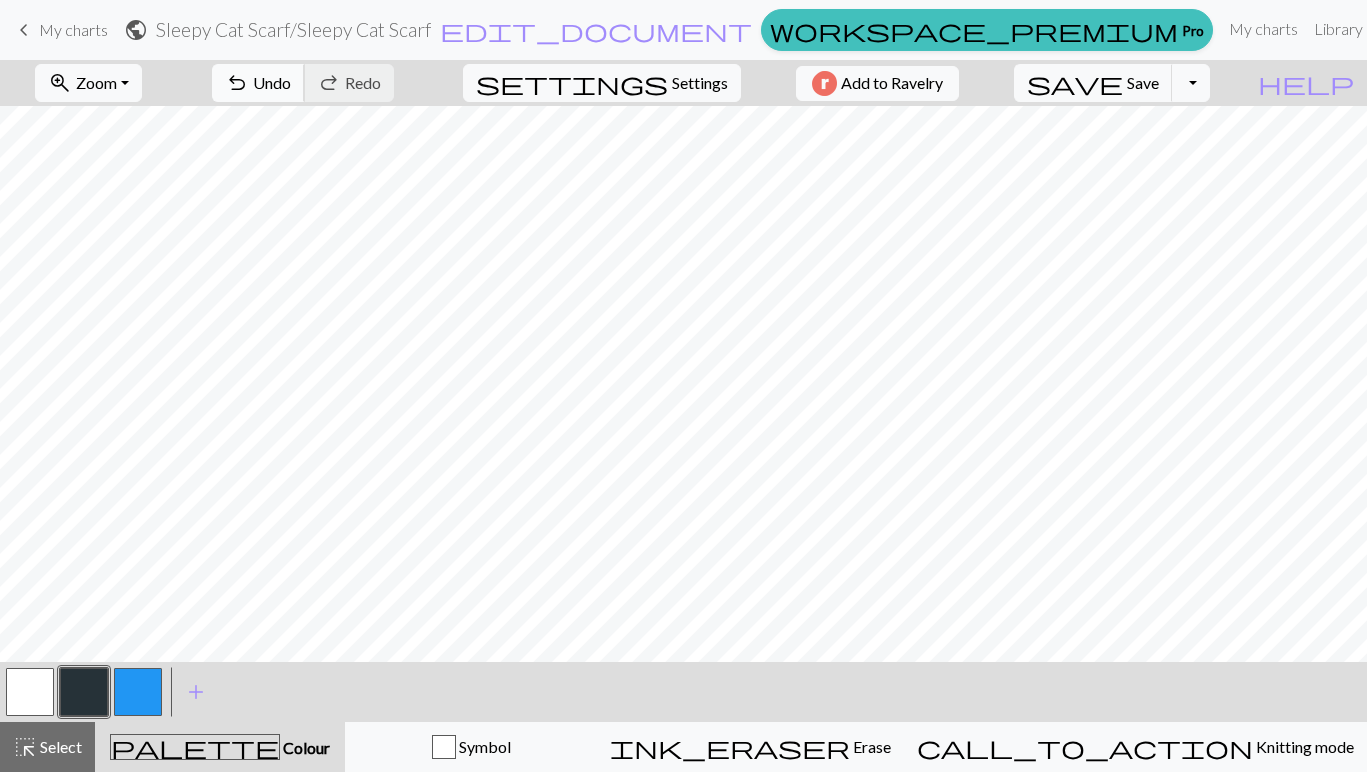click on "undo Undo Undo" at bounding box center [258, 83] 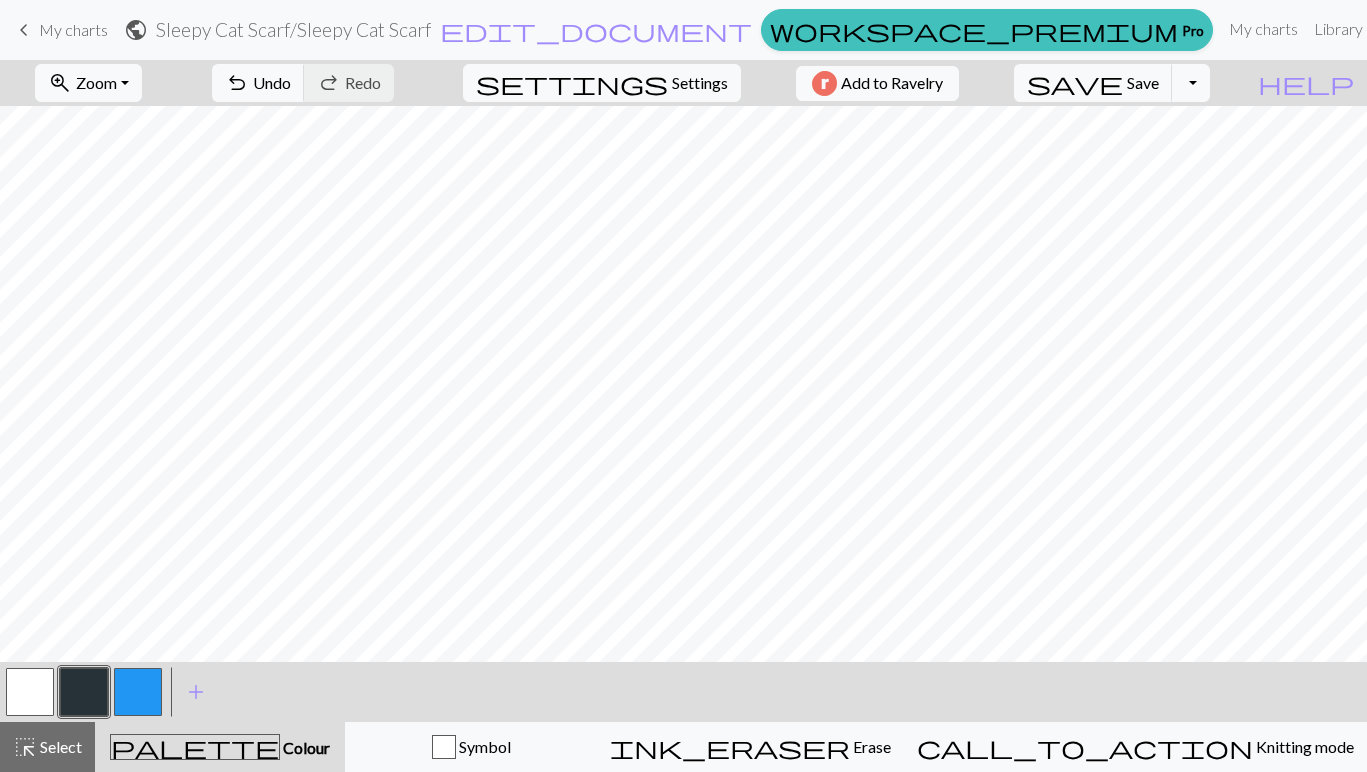 click at bounding box center (138, 692) 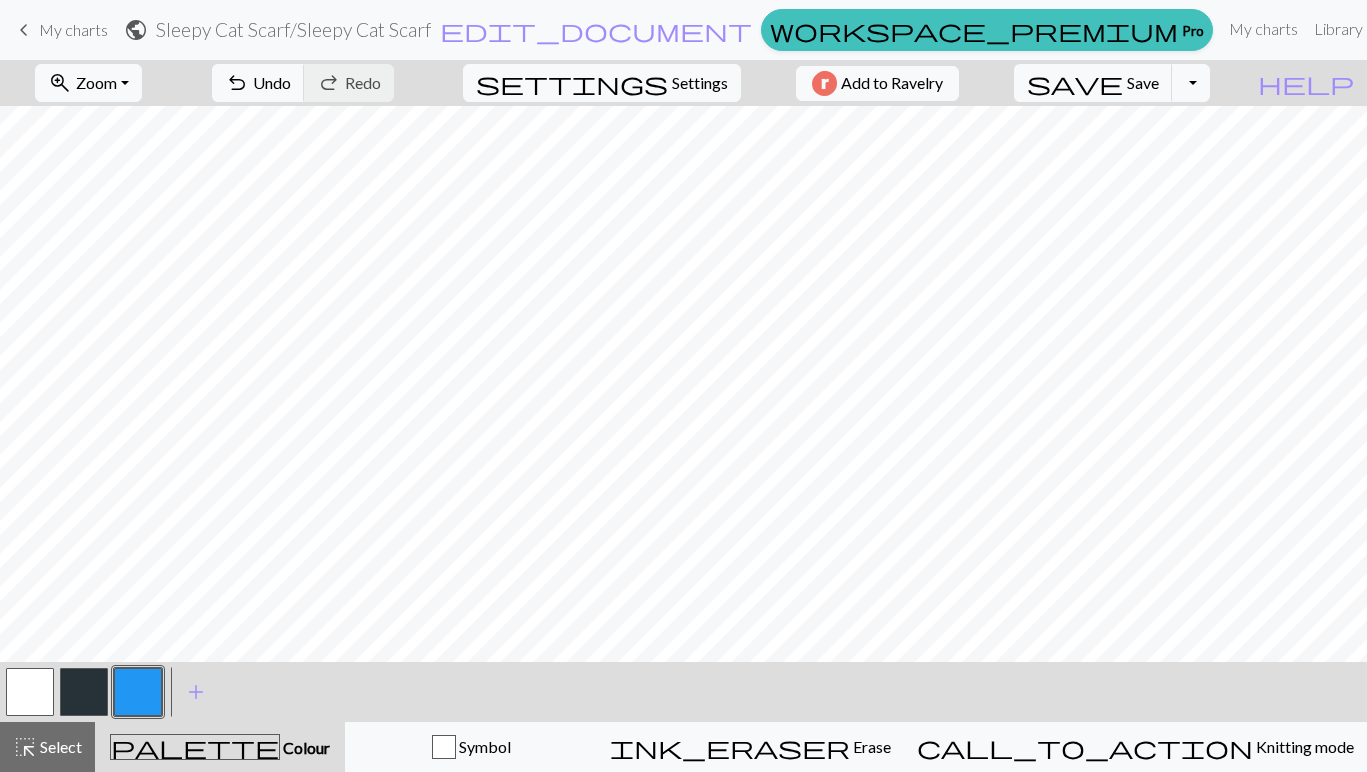 click at bounding box center [84, 692] 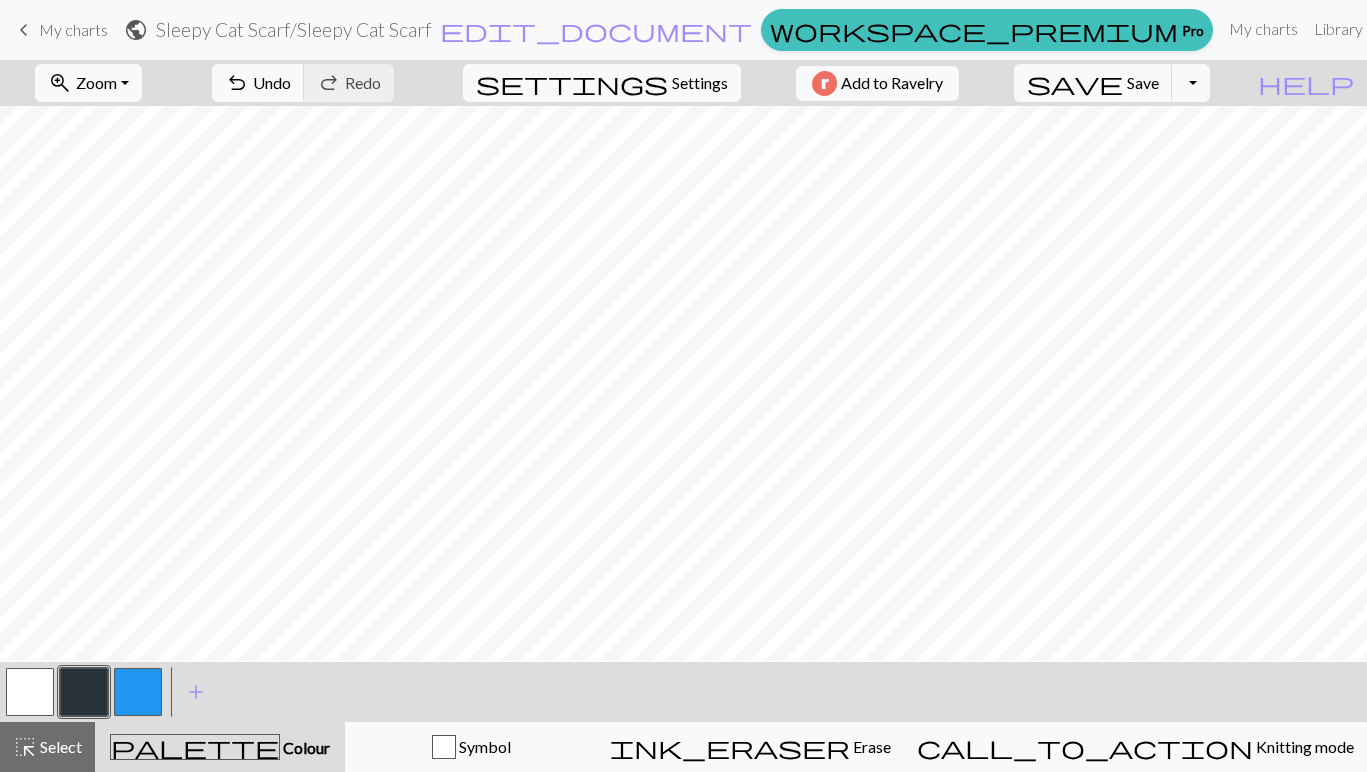 scroll, scrollTop: 981, scrollLeft: 0, axis: vertical 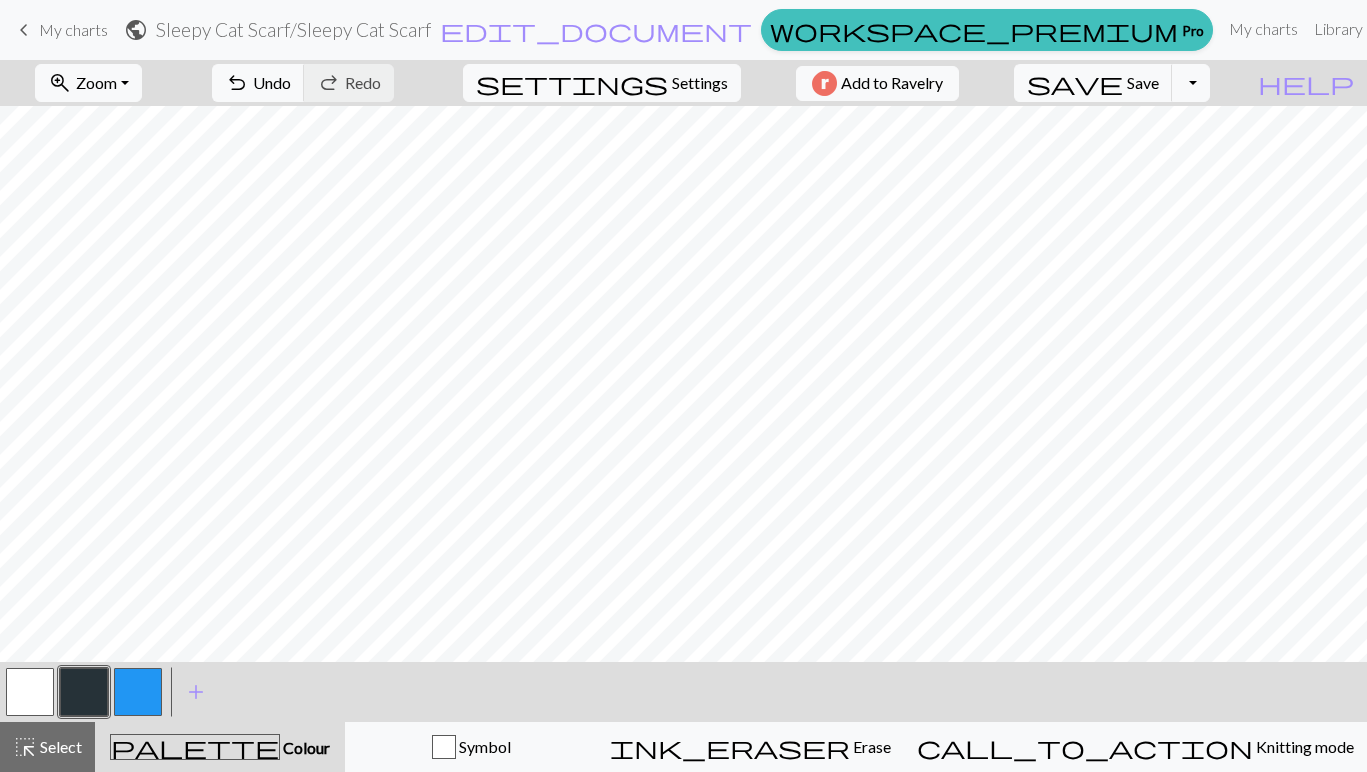 click at bounding box center (138, 692) 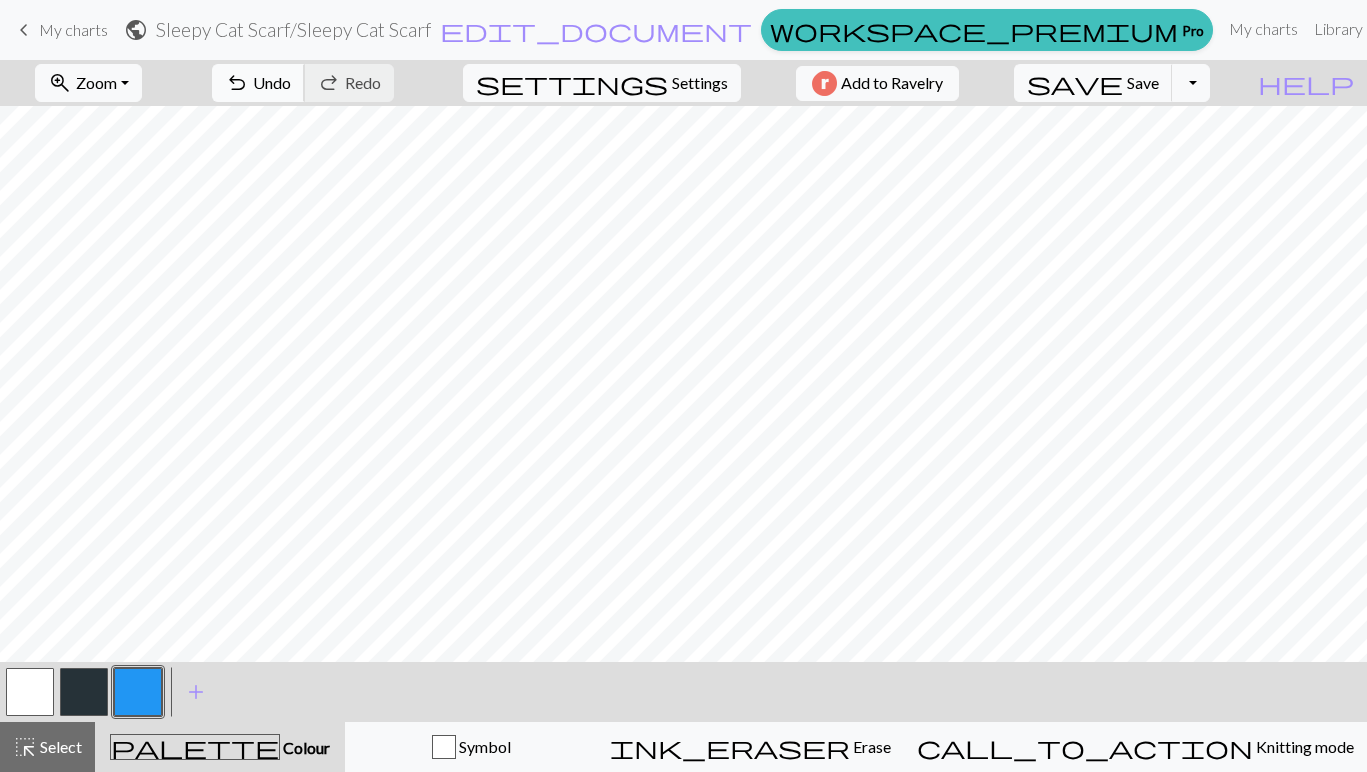 click on "Undo" at bounding box center [272, 82] 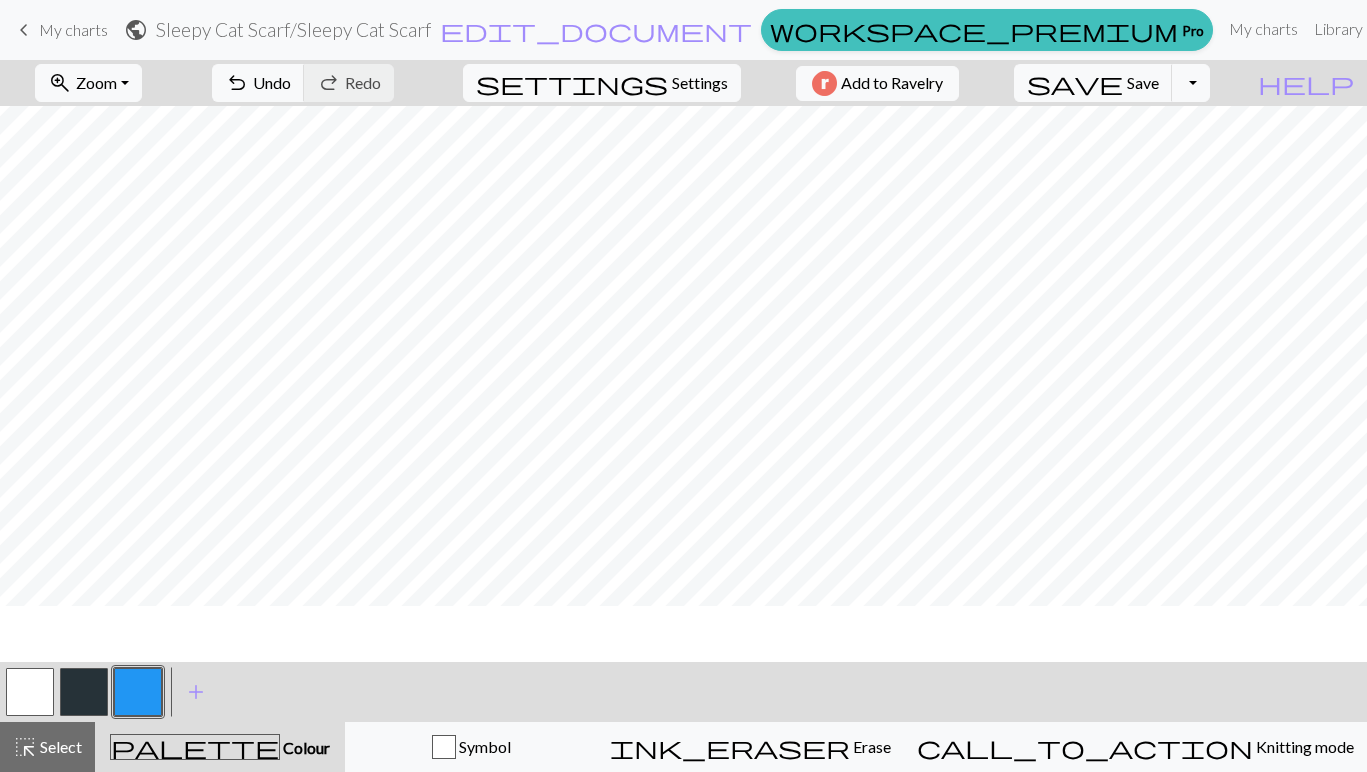 scroll, scrollTop: 1147, scrollLeft: 0, axis: vertical 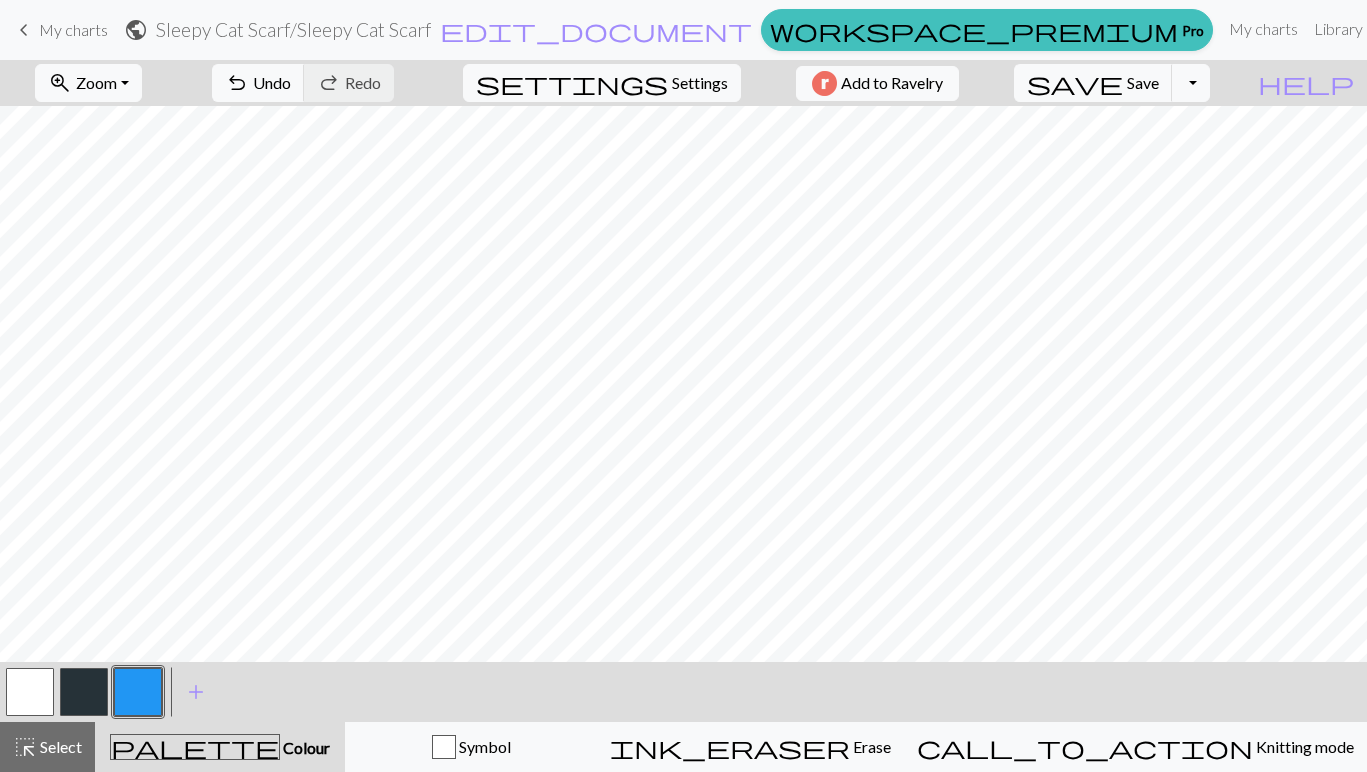 click at bounding box center (84, 692) 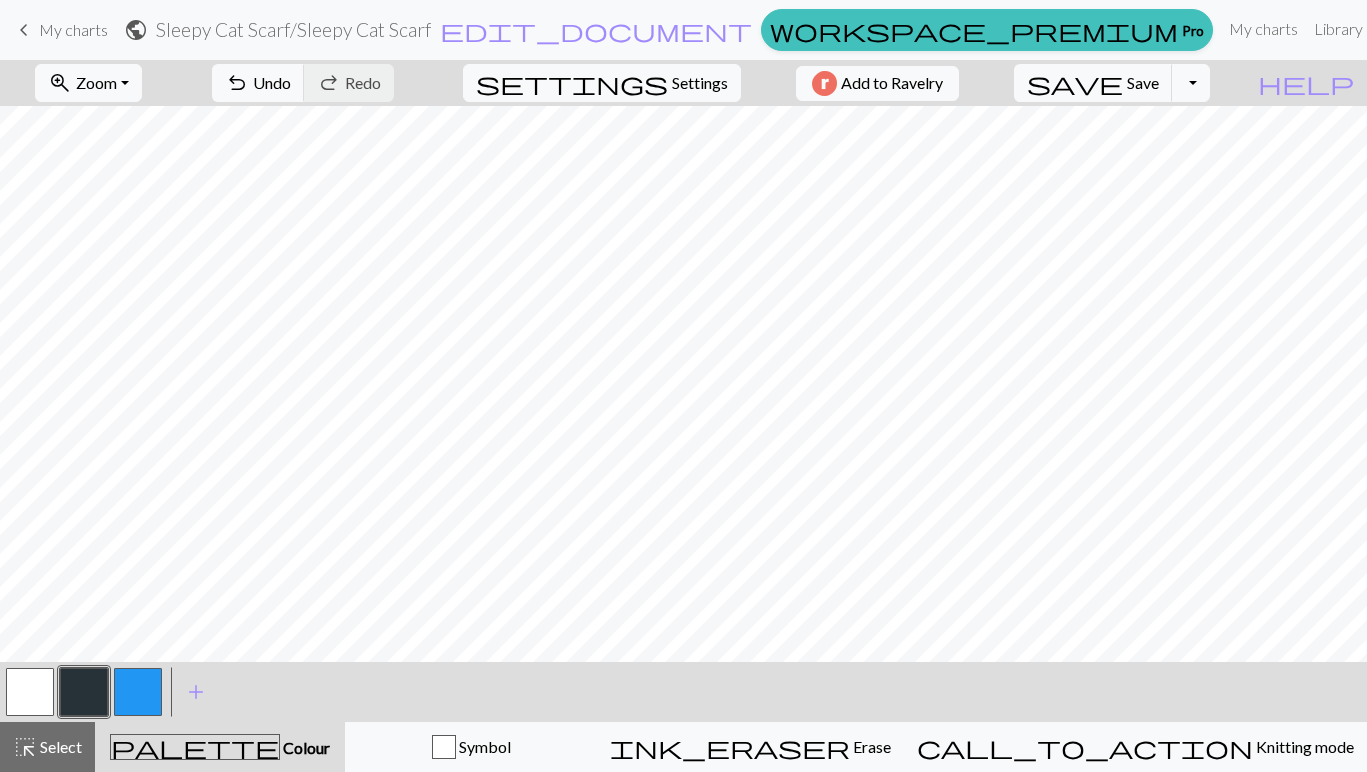 click on "Sleepy Cat Scarf  /  Sleepy Cat Scarf" at bounding box center [293, 29] 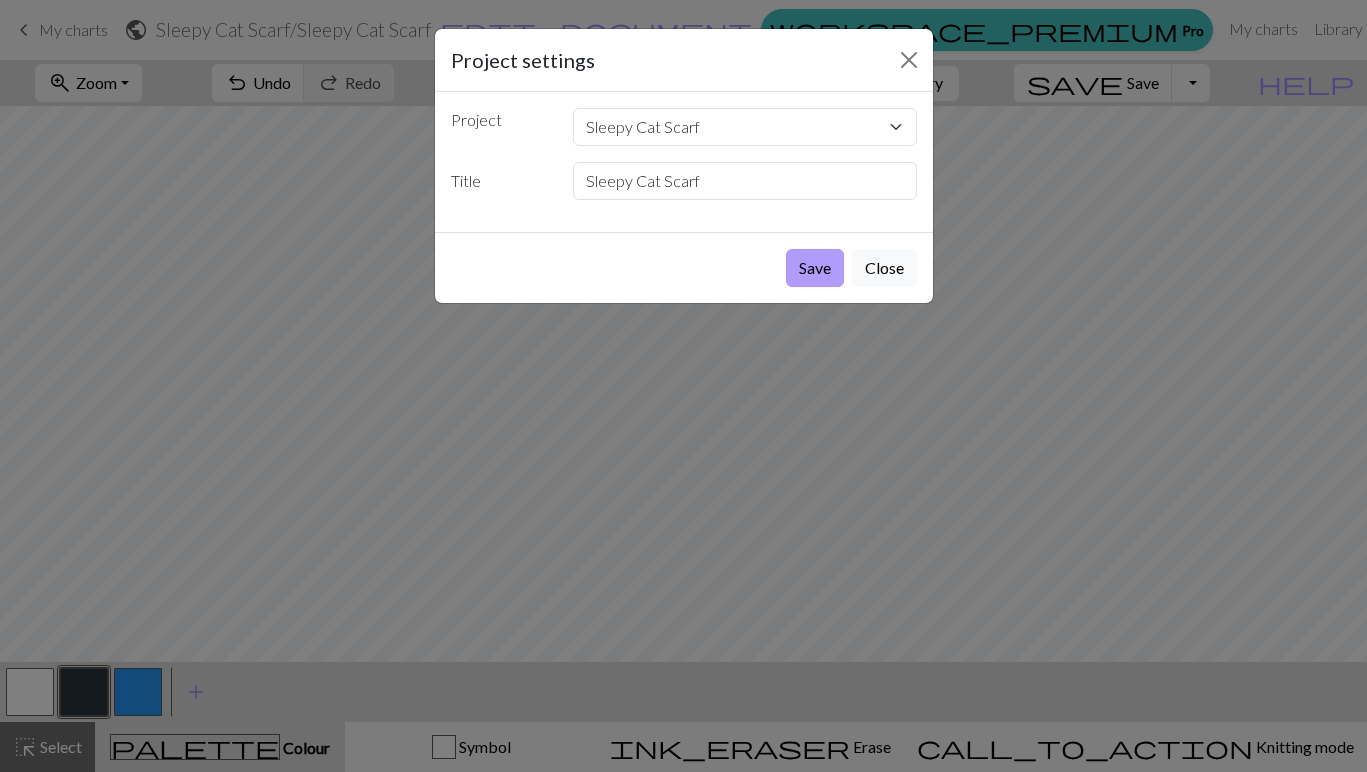 click on "Save" at bounding box center [815, 268] 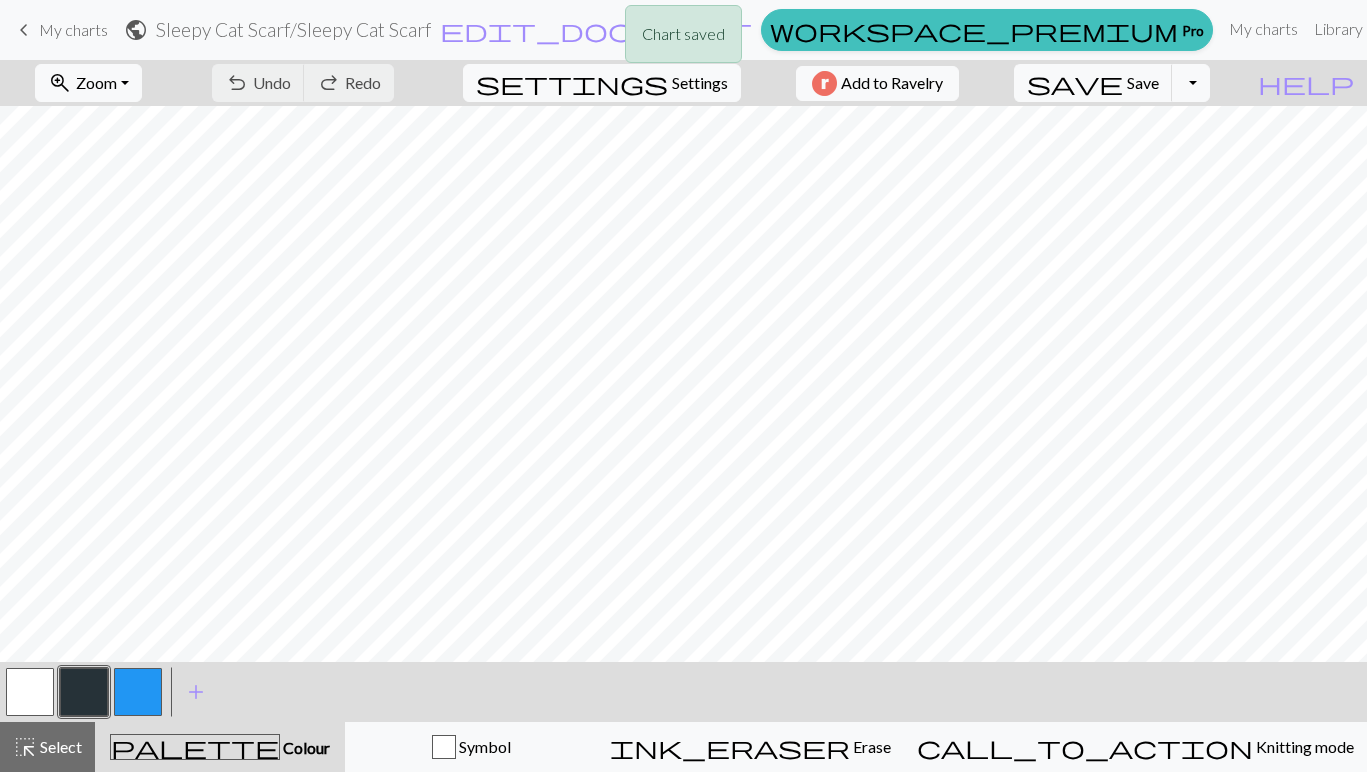 click on "Chart saved" at bounding box center (683, 39) 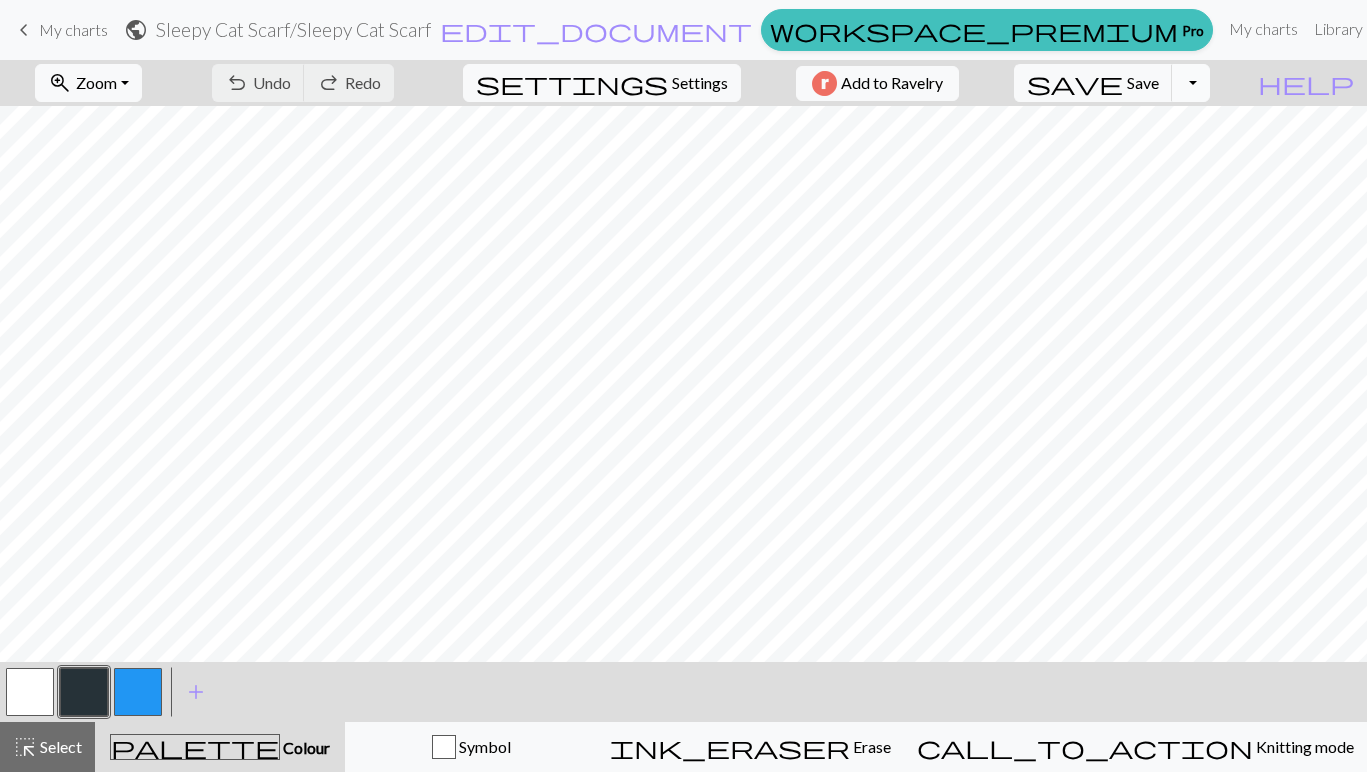 click on "Toggle Dropdown" at bounding box center [1191, 83] 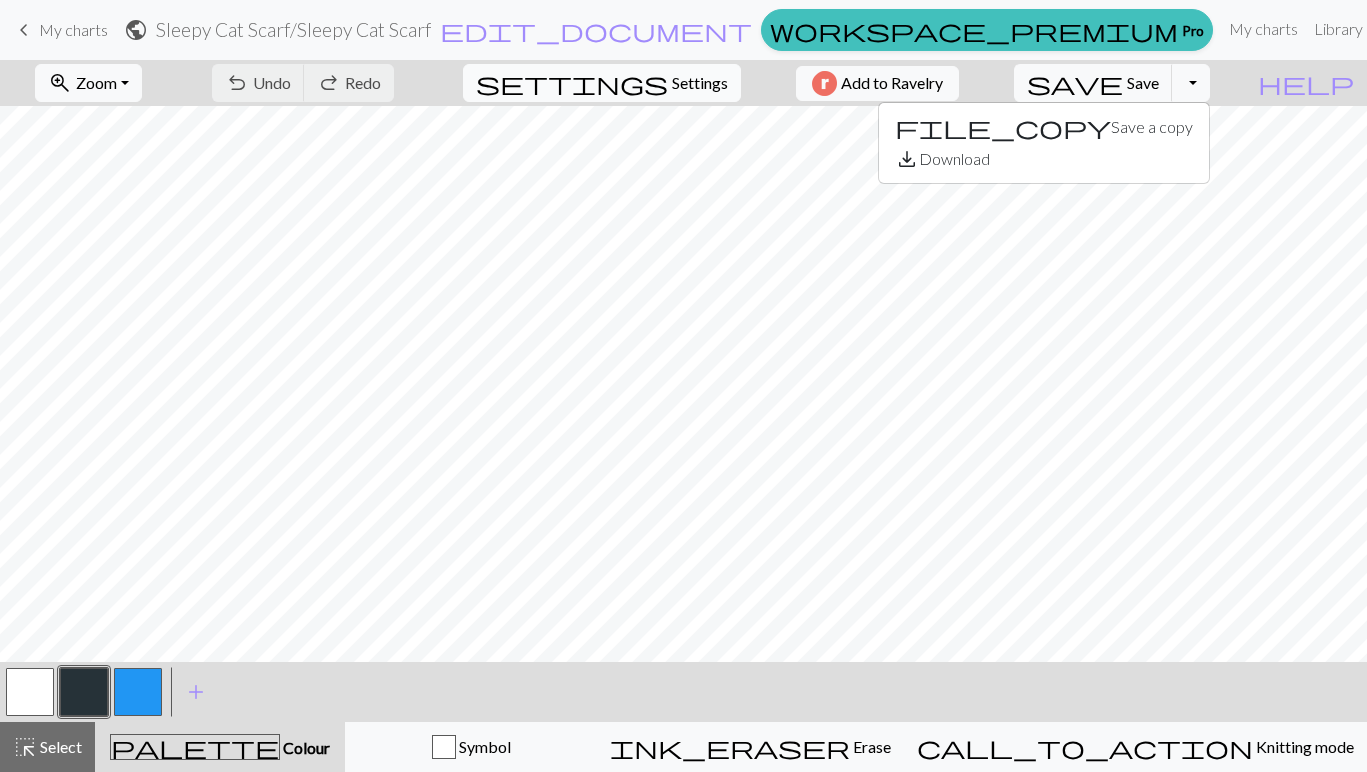 click on "Settings" at bounding box center [700, 83] 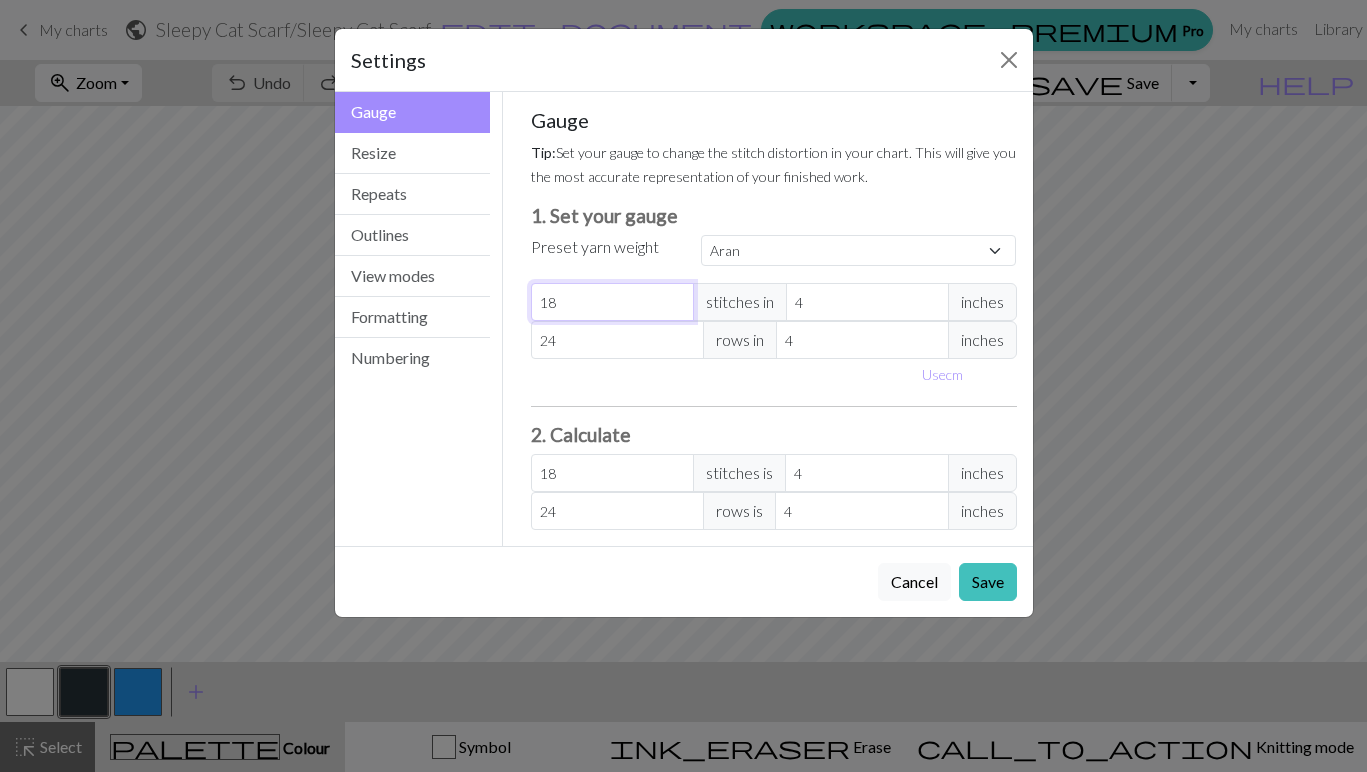 drag, startPoint x: 599, startPoint y: 298, endPoint x: 490, endPoint y: 294, distance: 109.07337 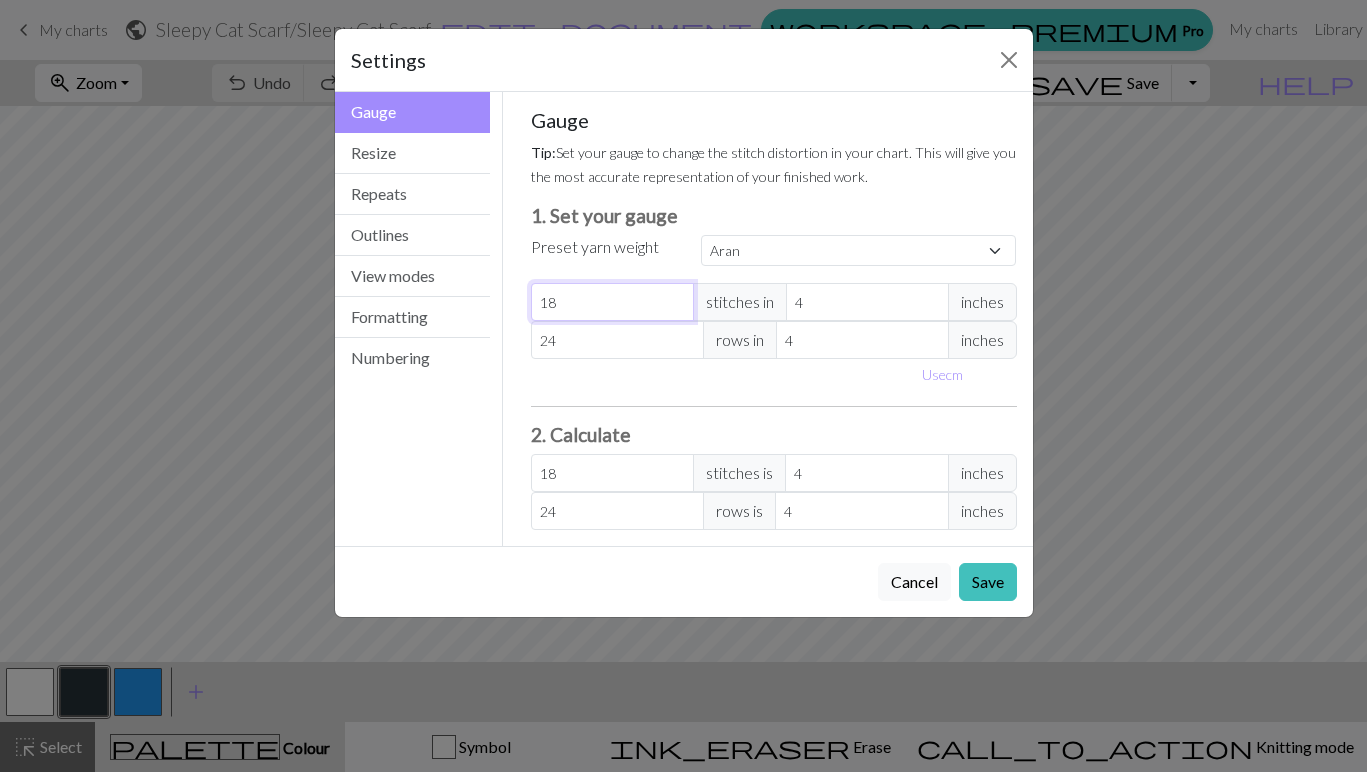 select on "custom" 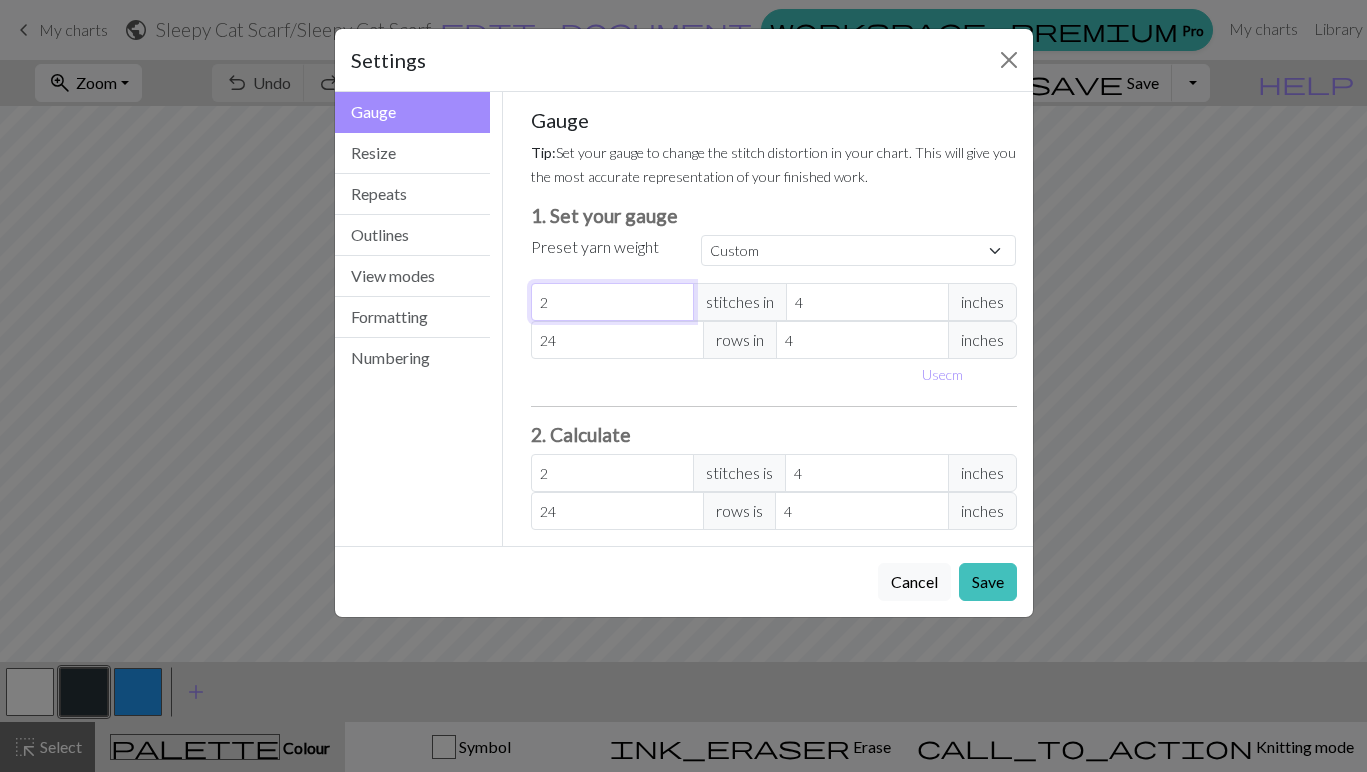 type on "24" 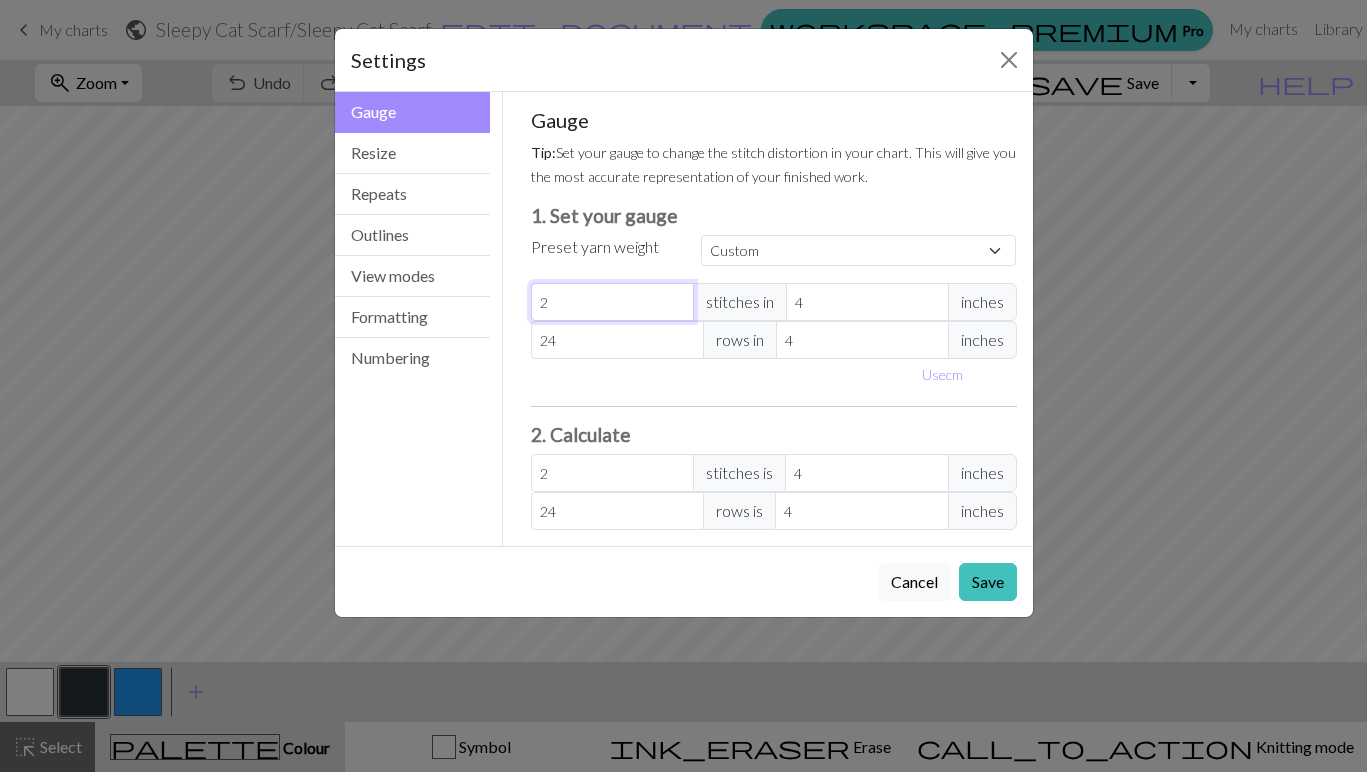 type on "24" 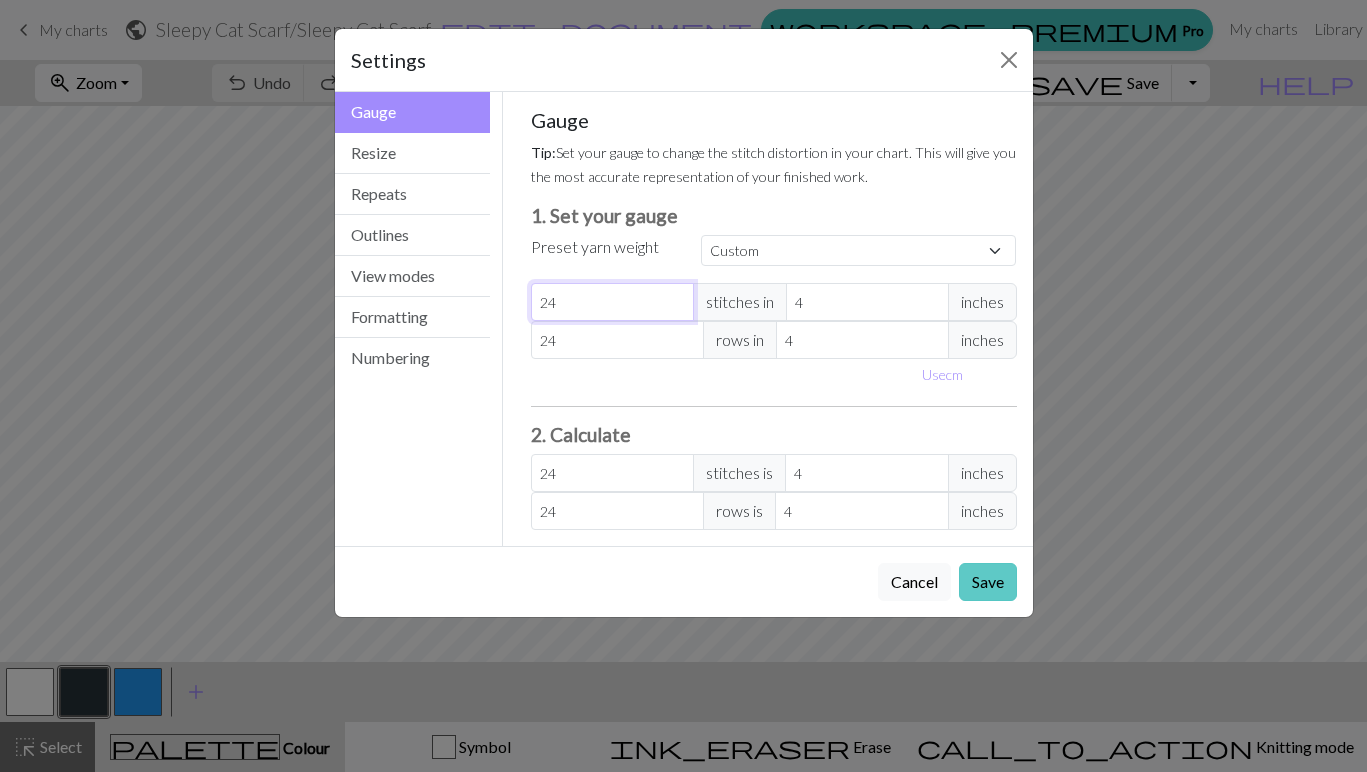 type on "24" 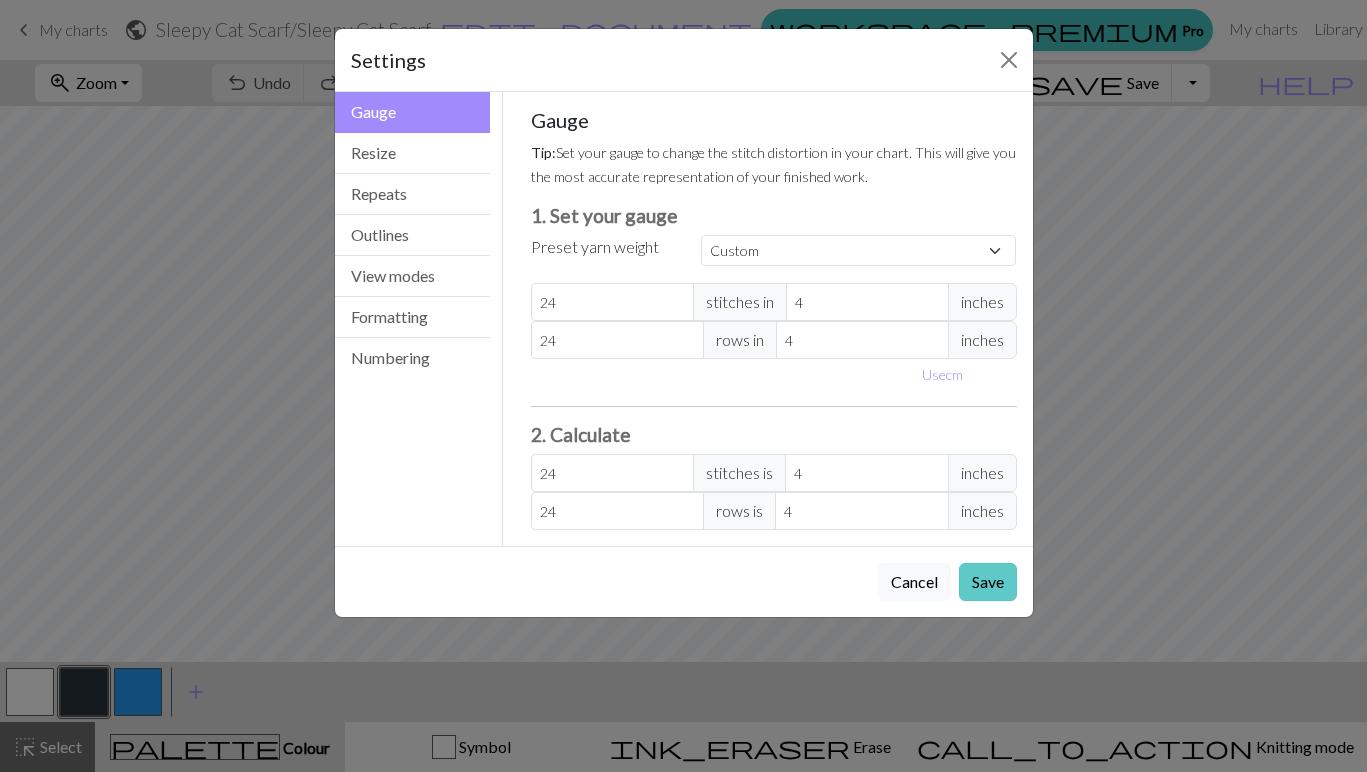 click on "Save" at bounding box center (988, 582) 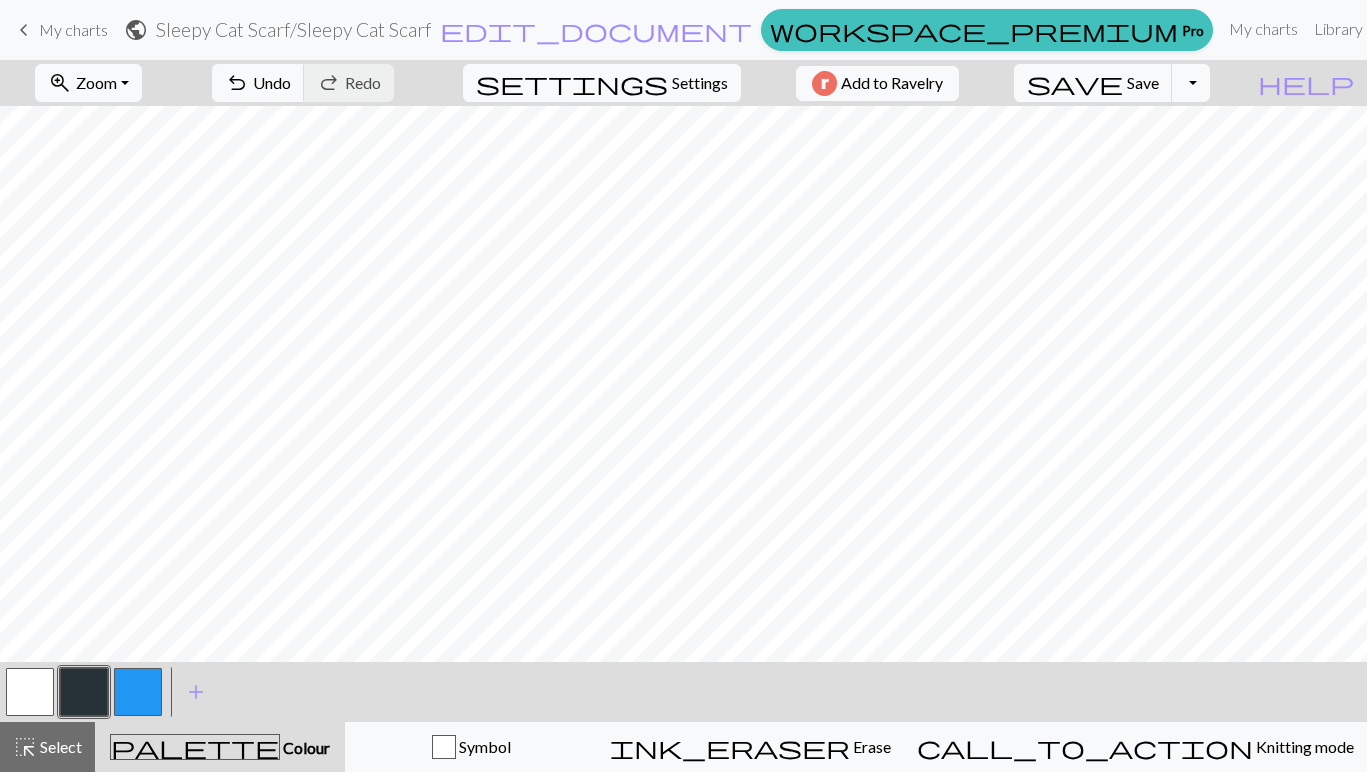 click at bounding box center [138, 692] 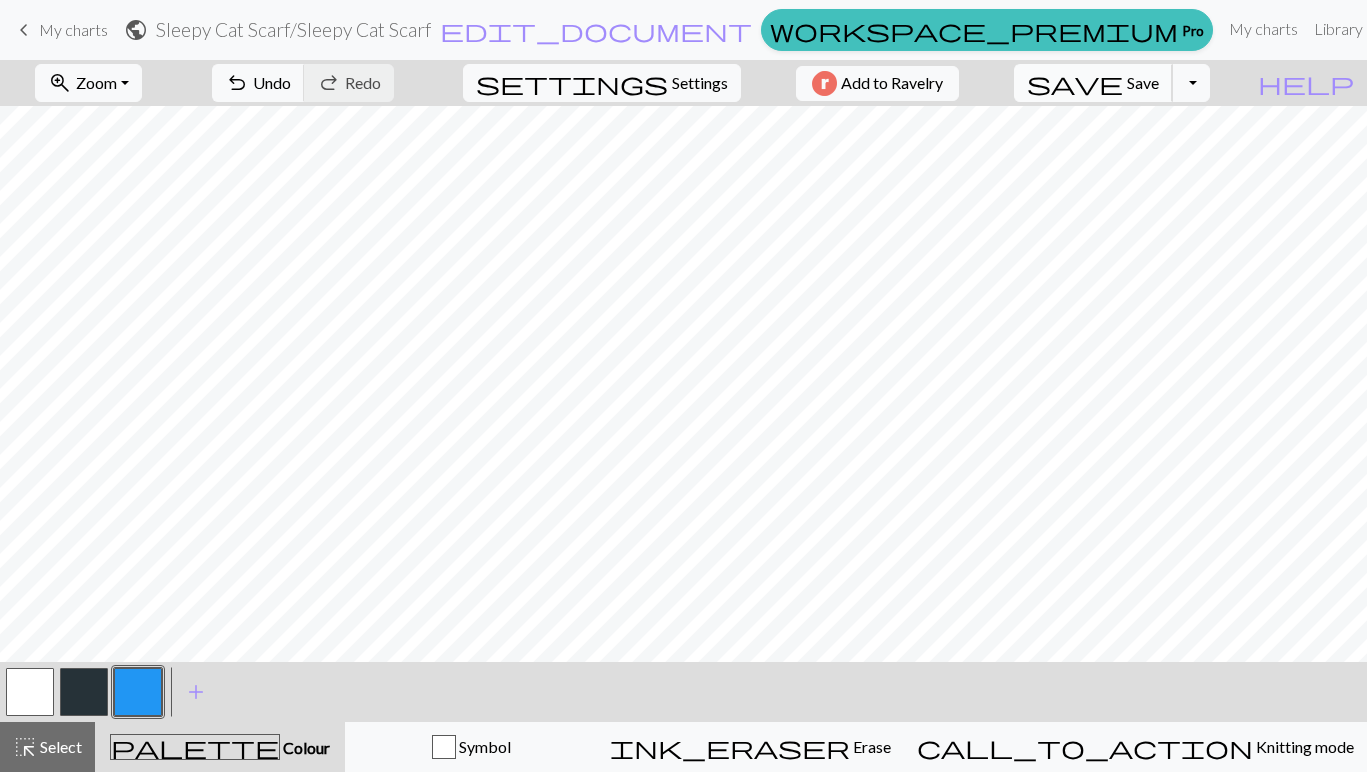 click on "Save" at bounding box center (1143, 82) 